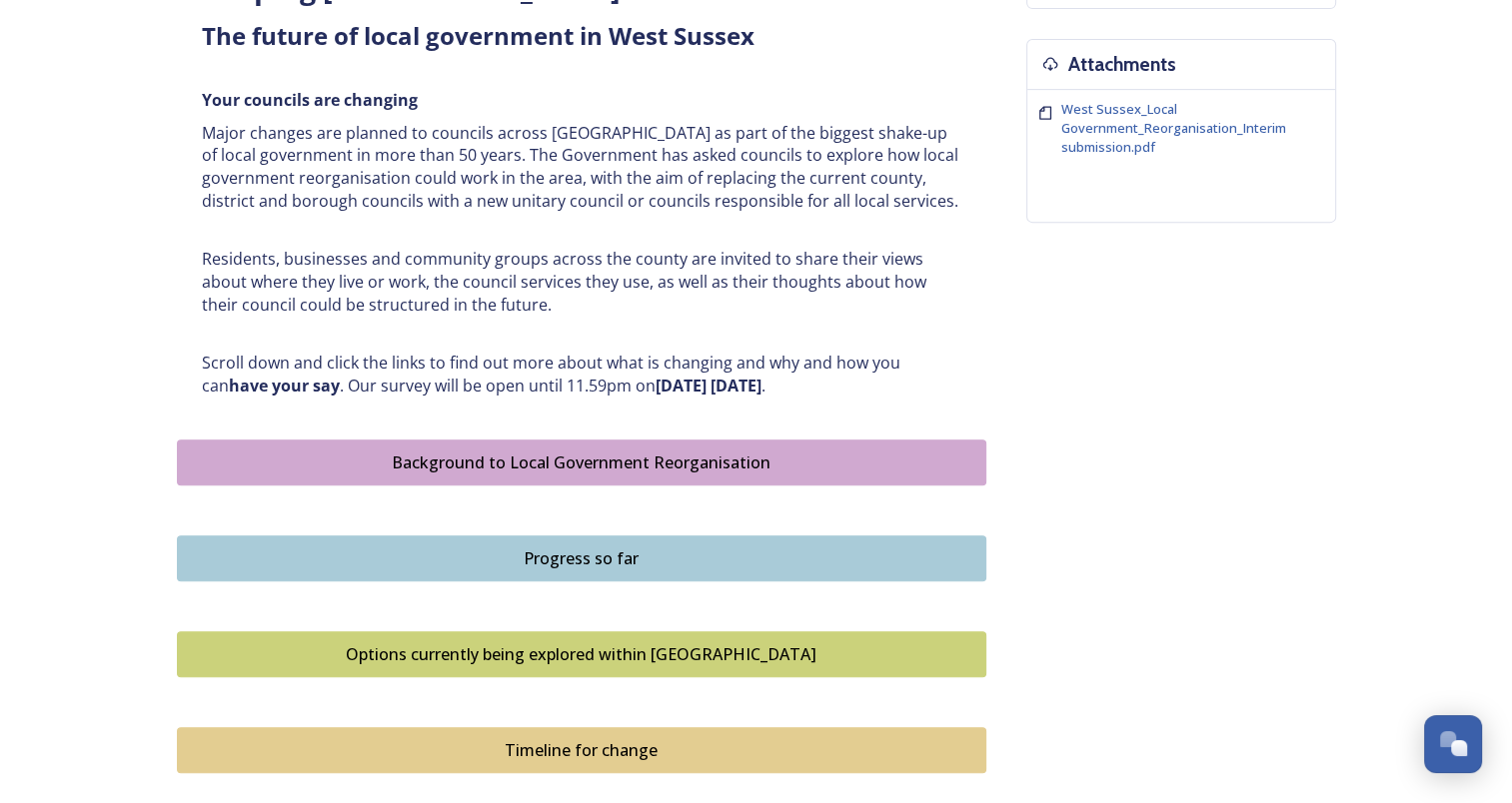 scroll, scrollTop: 743, scrollLeft: 0, axis: vertical 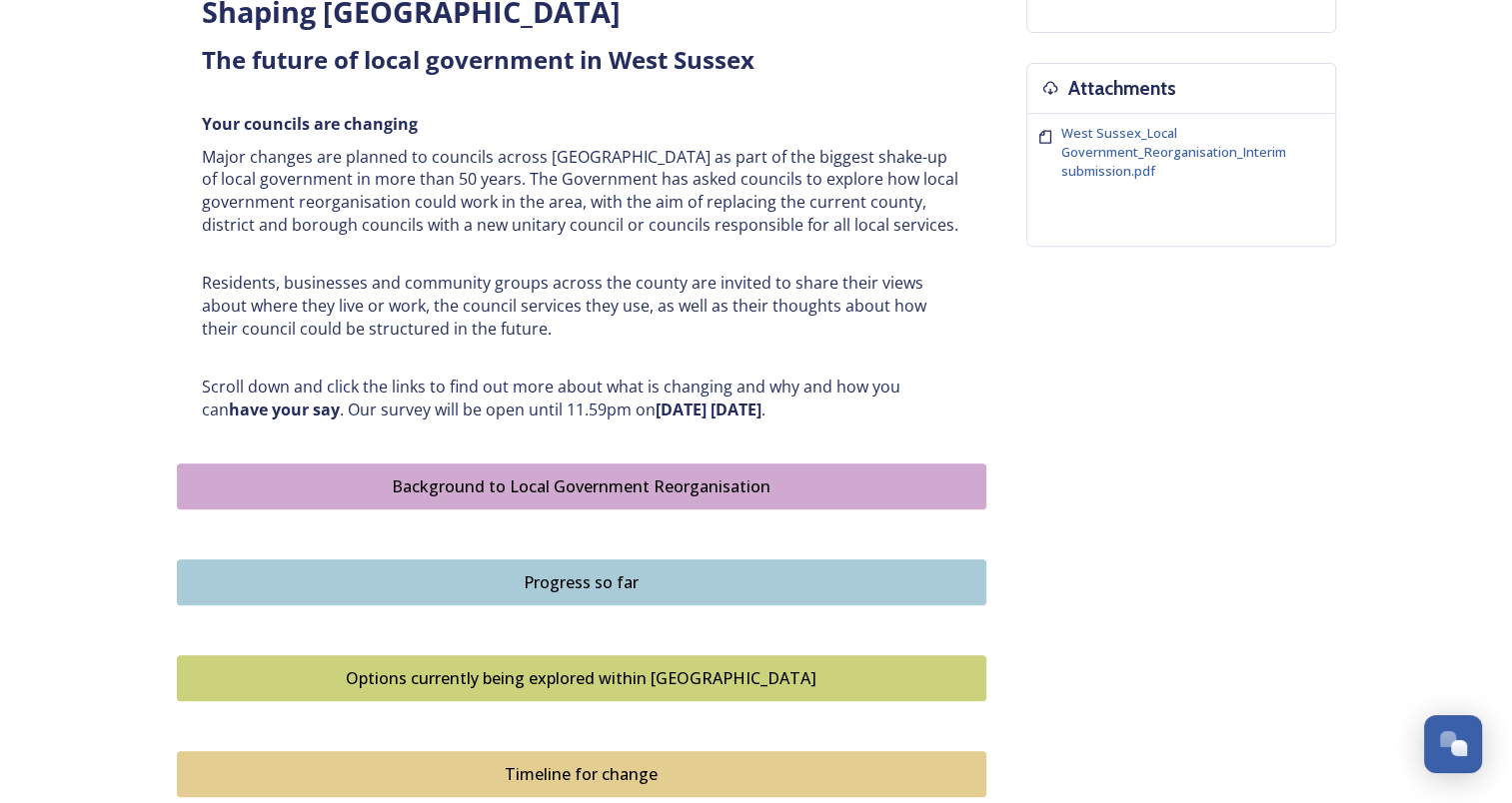 click on "Background to Local Government Reorganisation" at bounding box center (582, 486) 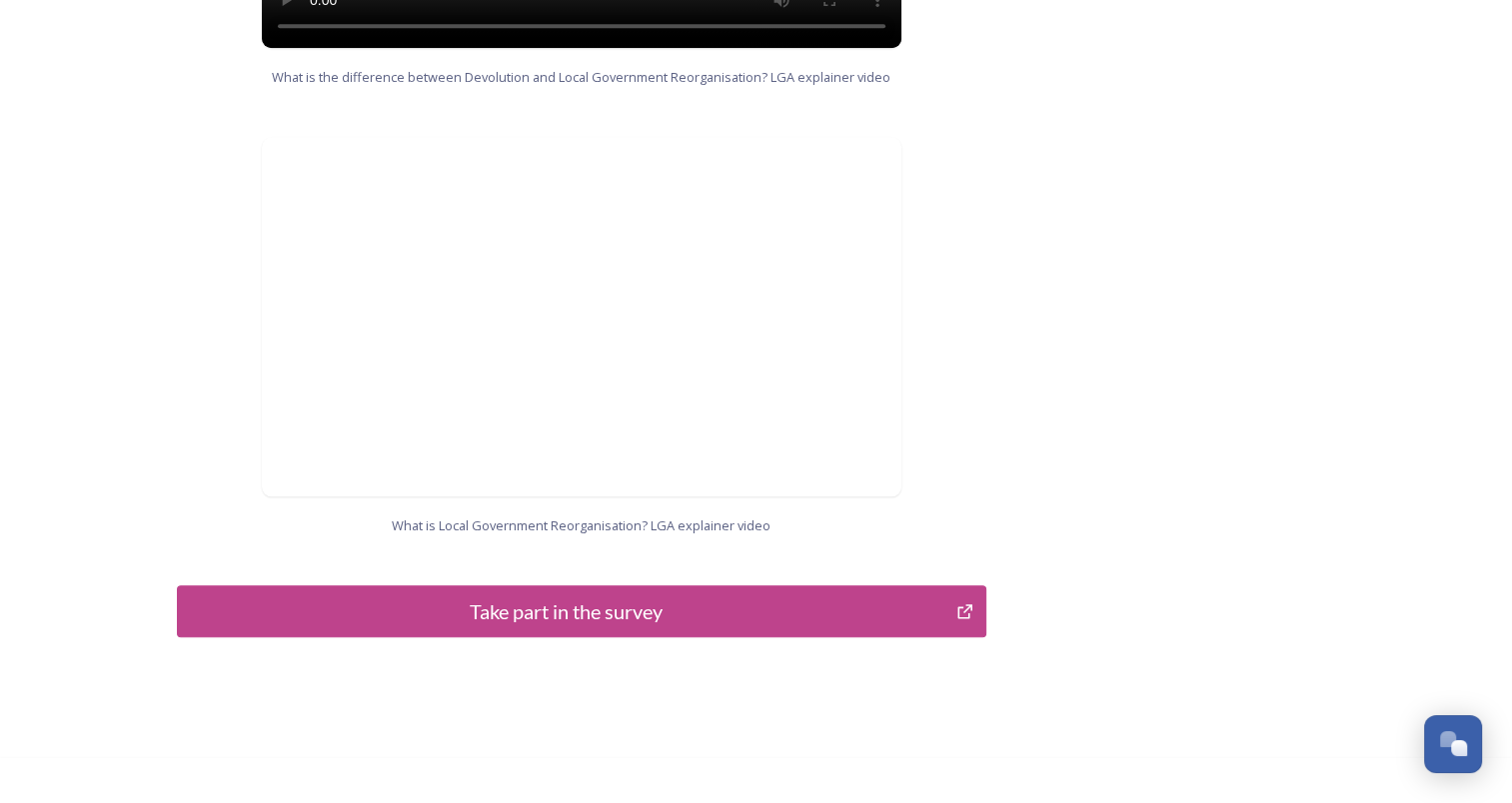 scroll, scrollTop: 2027, scrollLeft: 0, axis: vertical 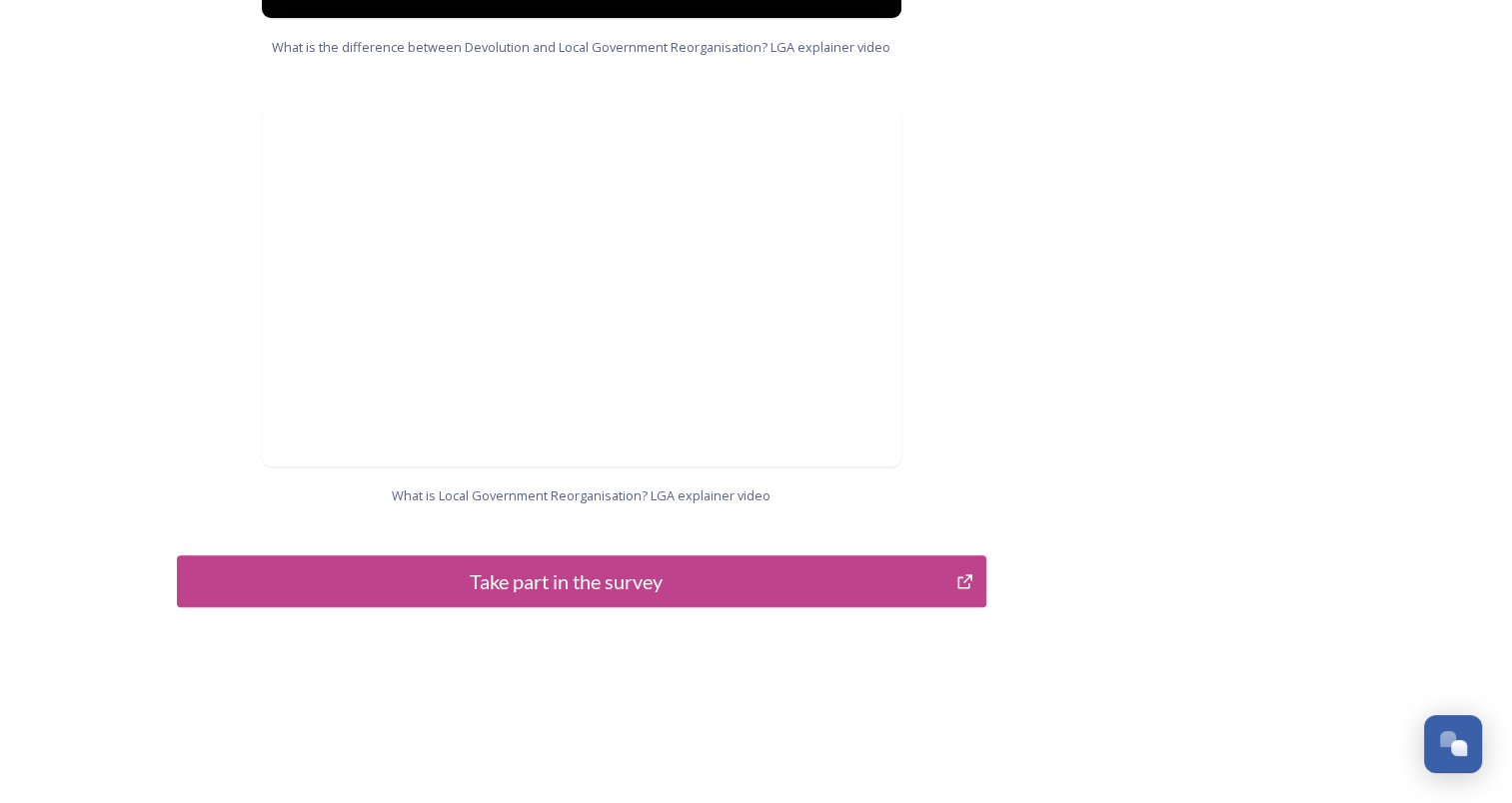 click on "Take part in the survey" at bounding box center [567, 581] 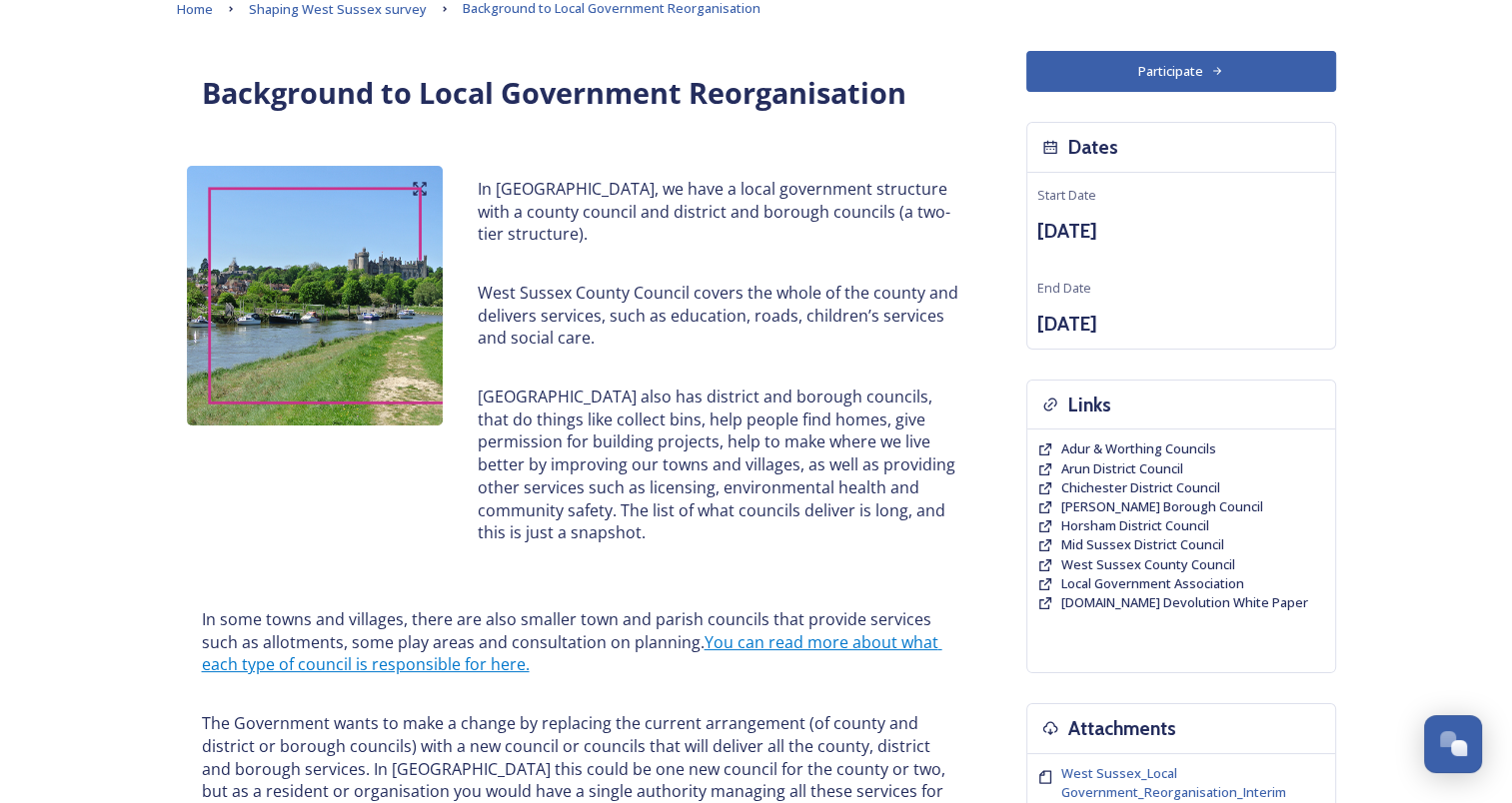 scroll, scrollTop: 0, scrollLeft: 0, axis: both 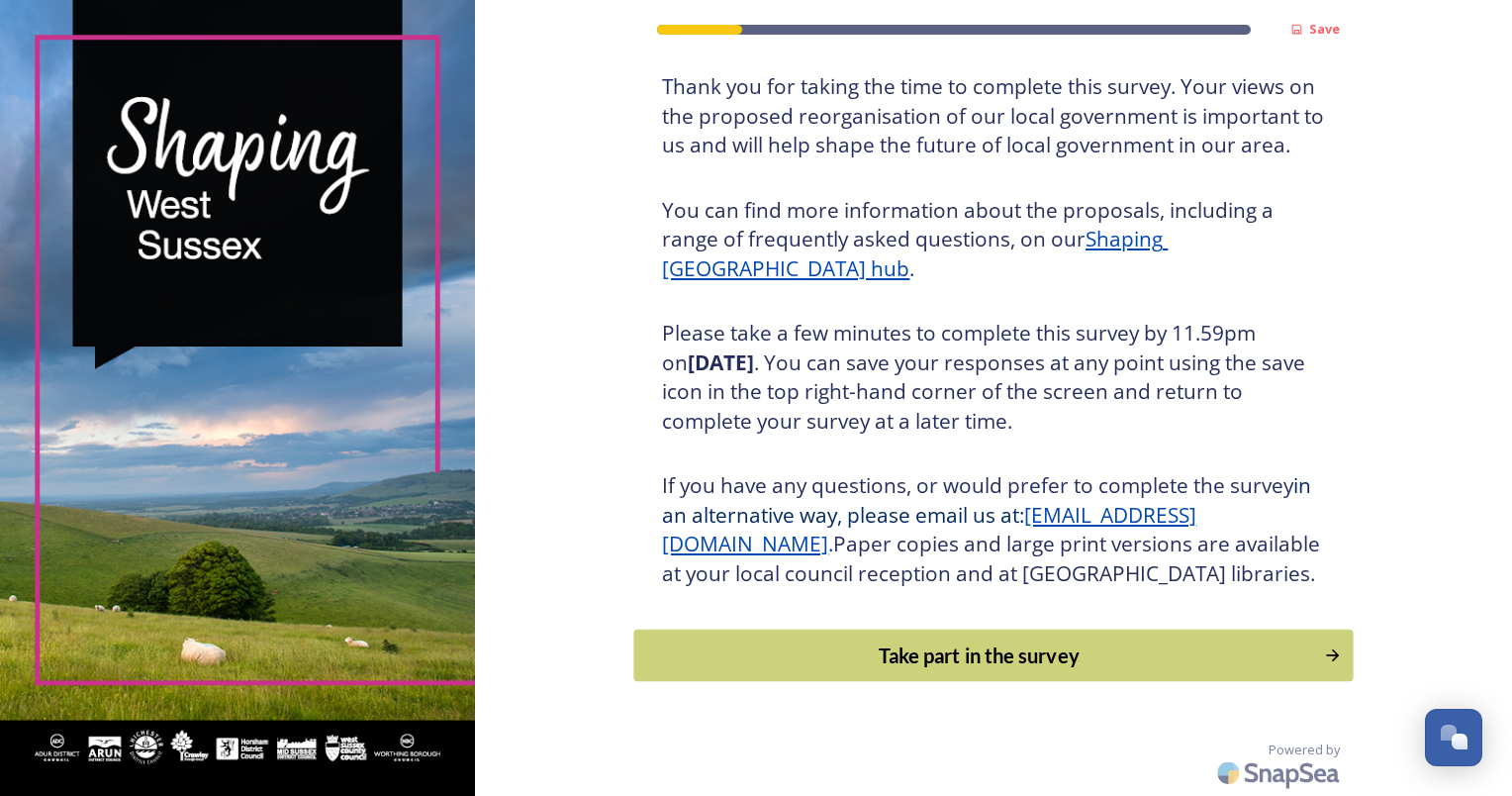 click on "Take part in the survey" at bounding box center (980, 655) 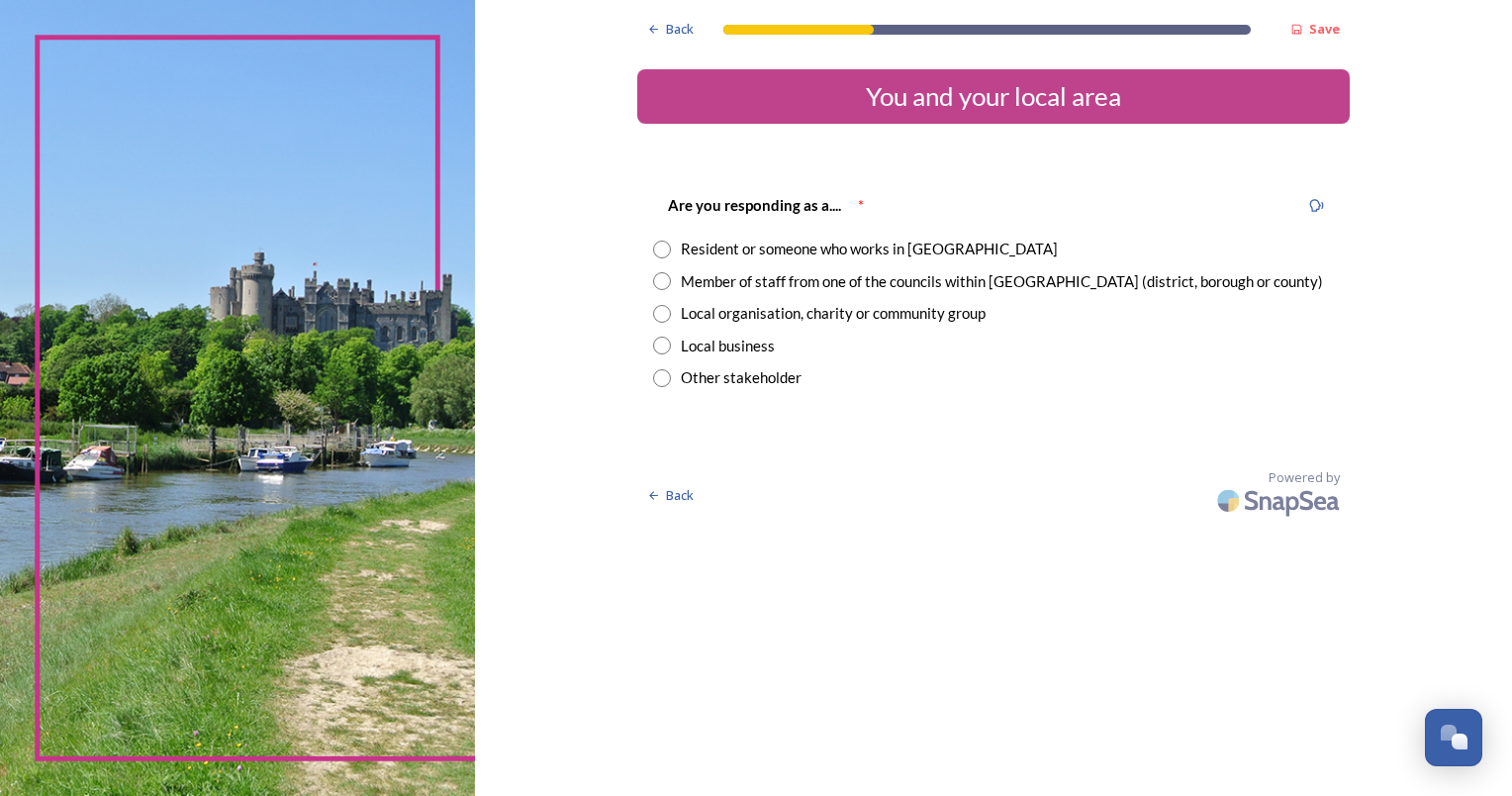 click on "Resident or someone who works in [GEOGRAPHIC_DATA]" at bounding box center (869, 249) 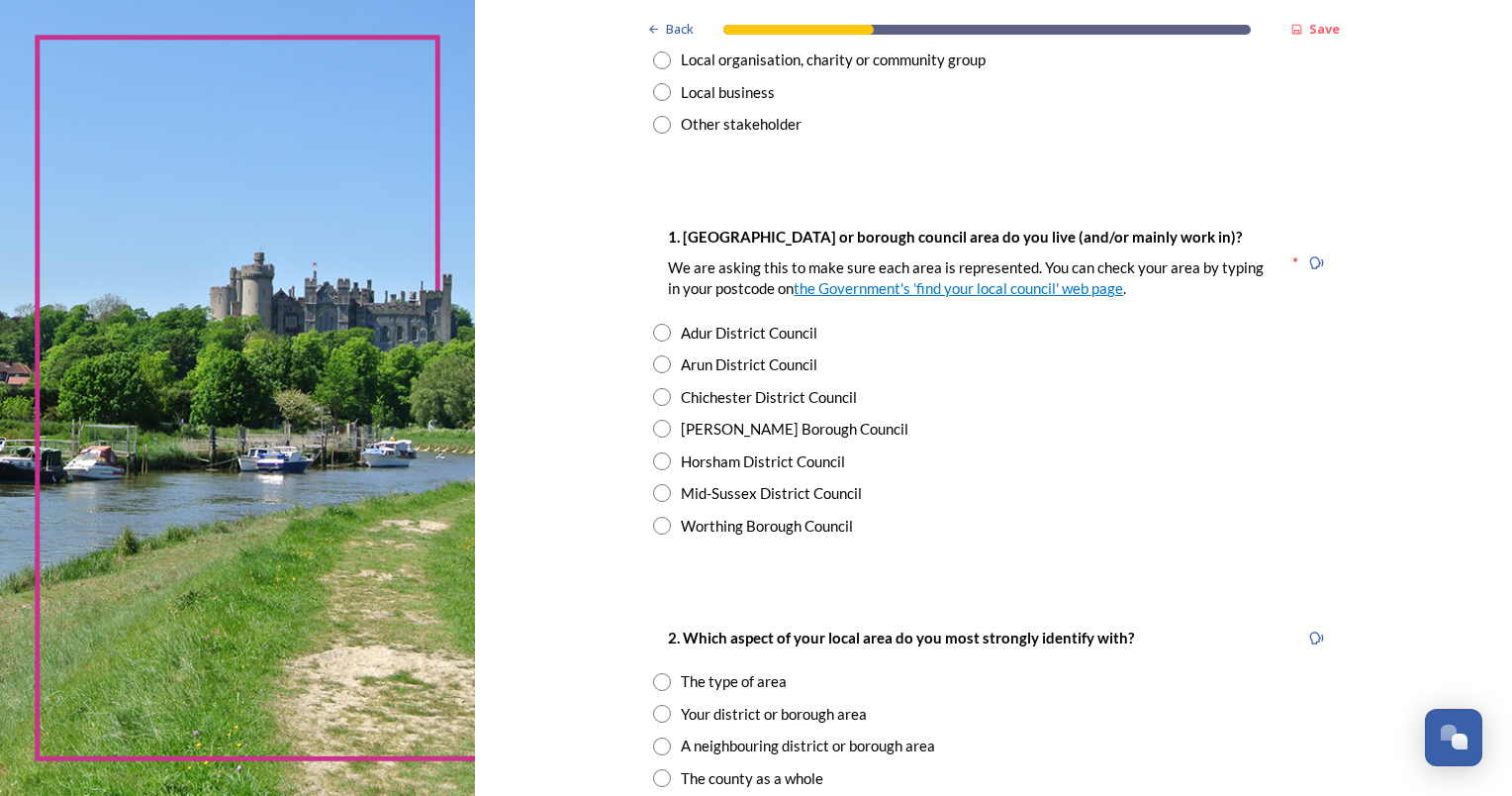 scroll, scrollTop: 297, scrollLeft: 0, axis: vertical 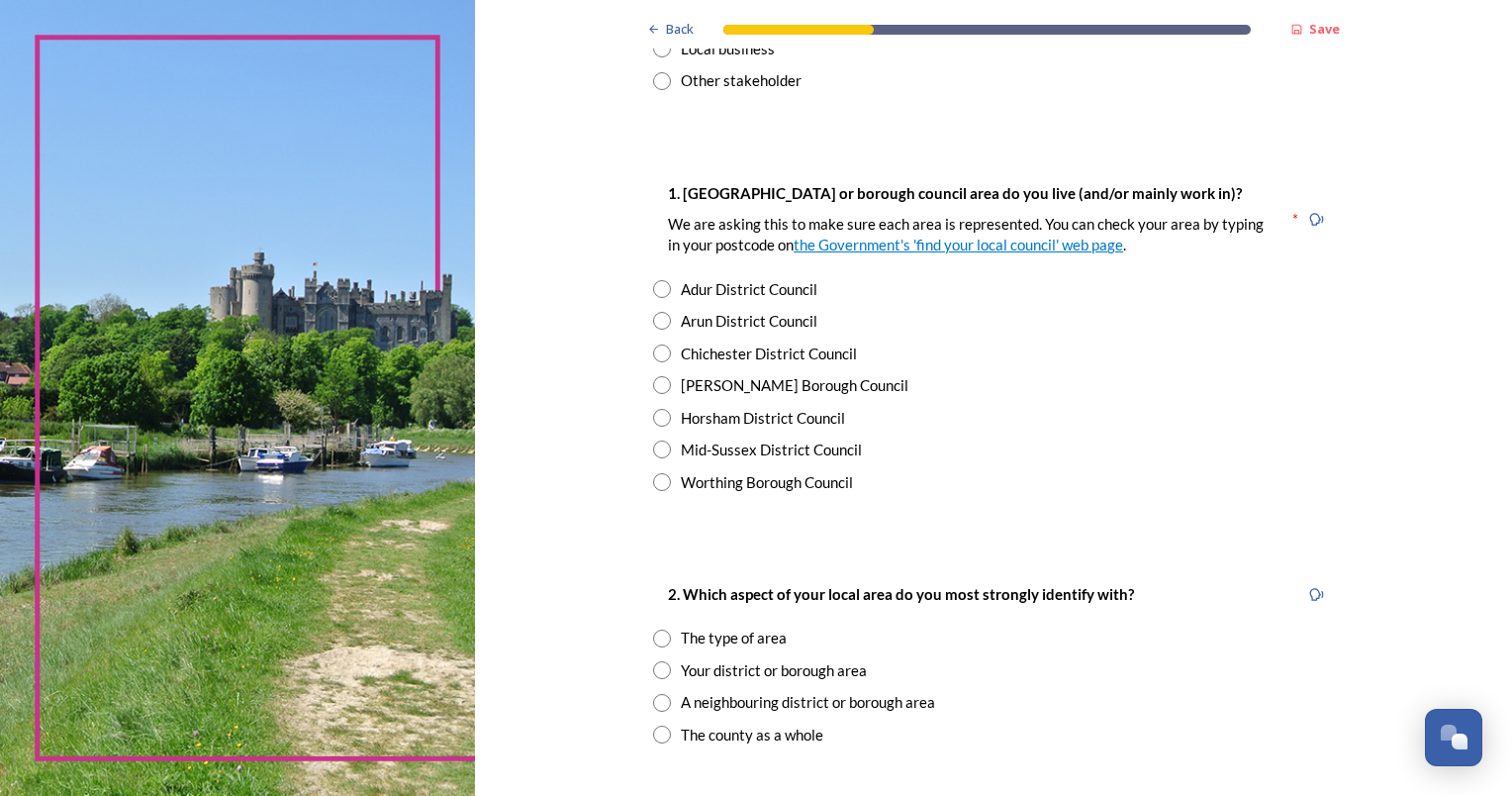 click on "Chichester District Council" at bounding box center [769, 353] 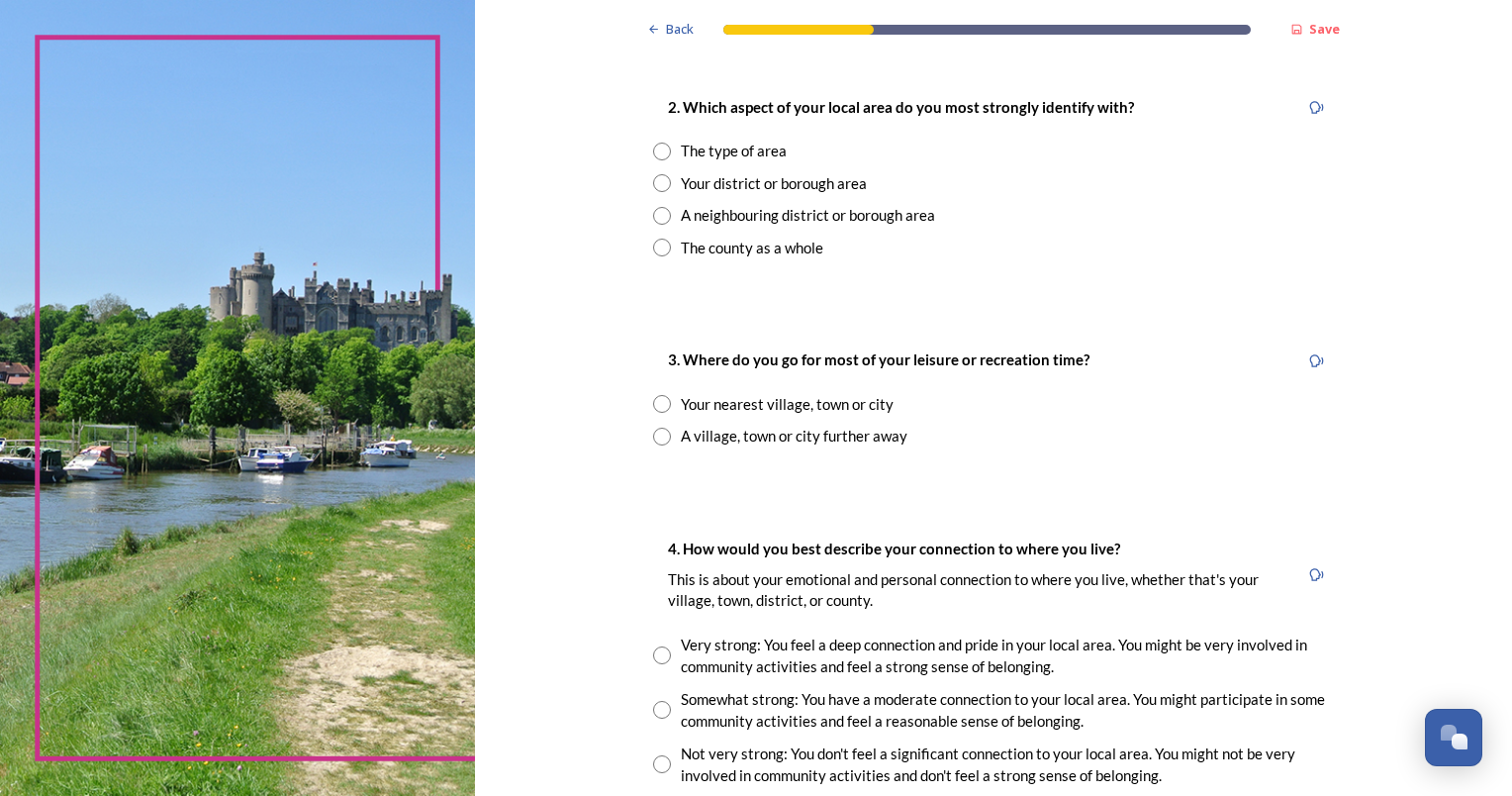 scroll, scrollTop: 792, scrollLeft: 0, axis: vertical 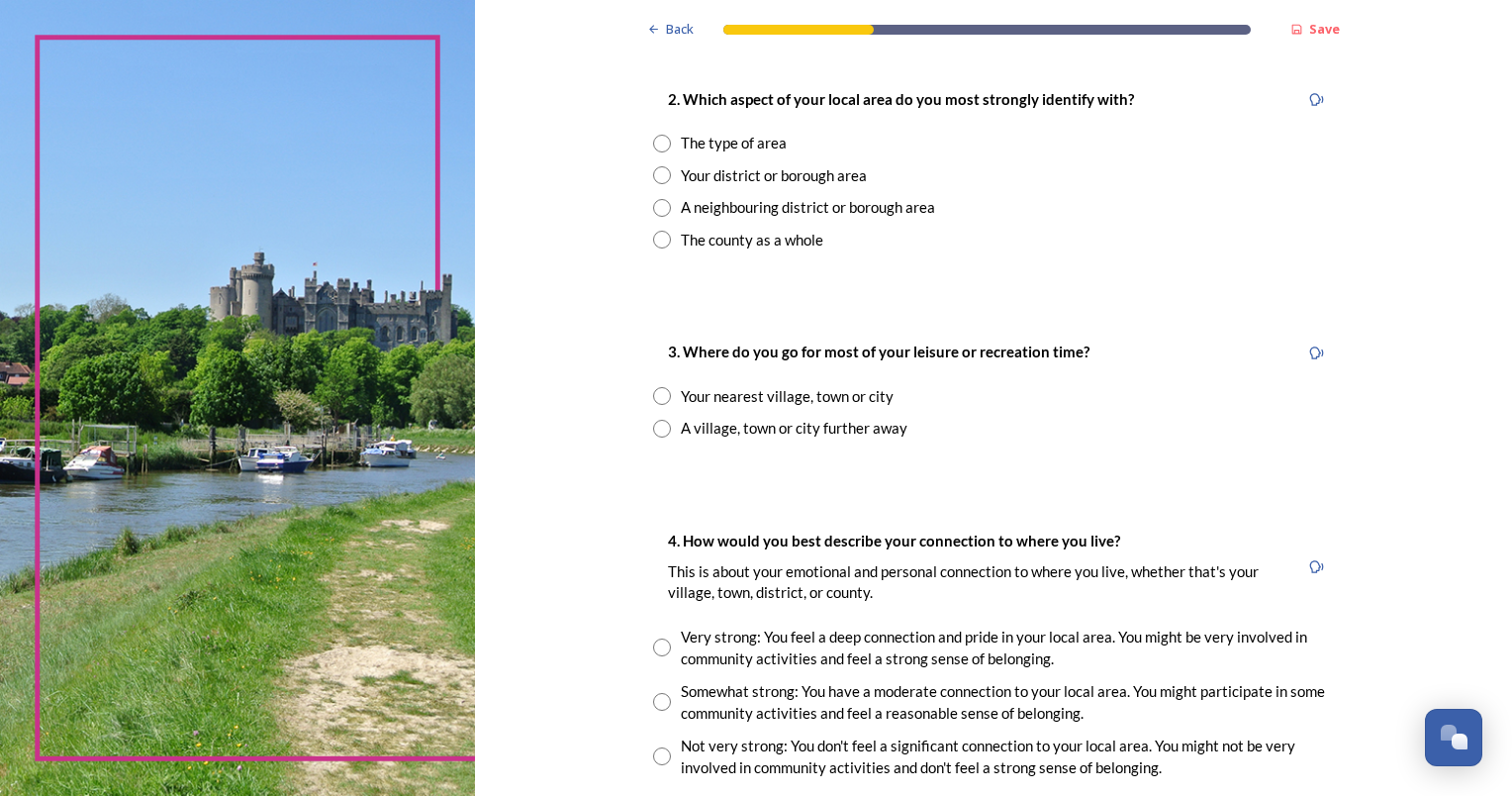 click on "Your district or borough area" at bounding box center [774, 175] 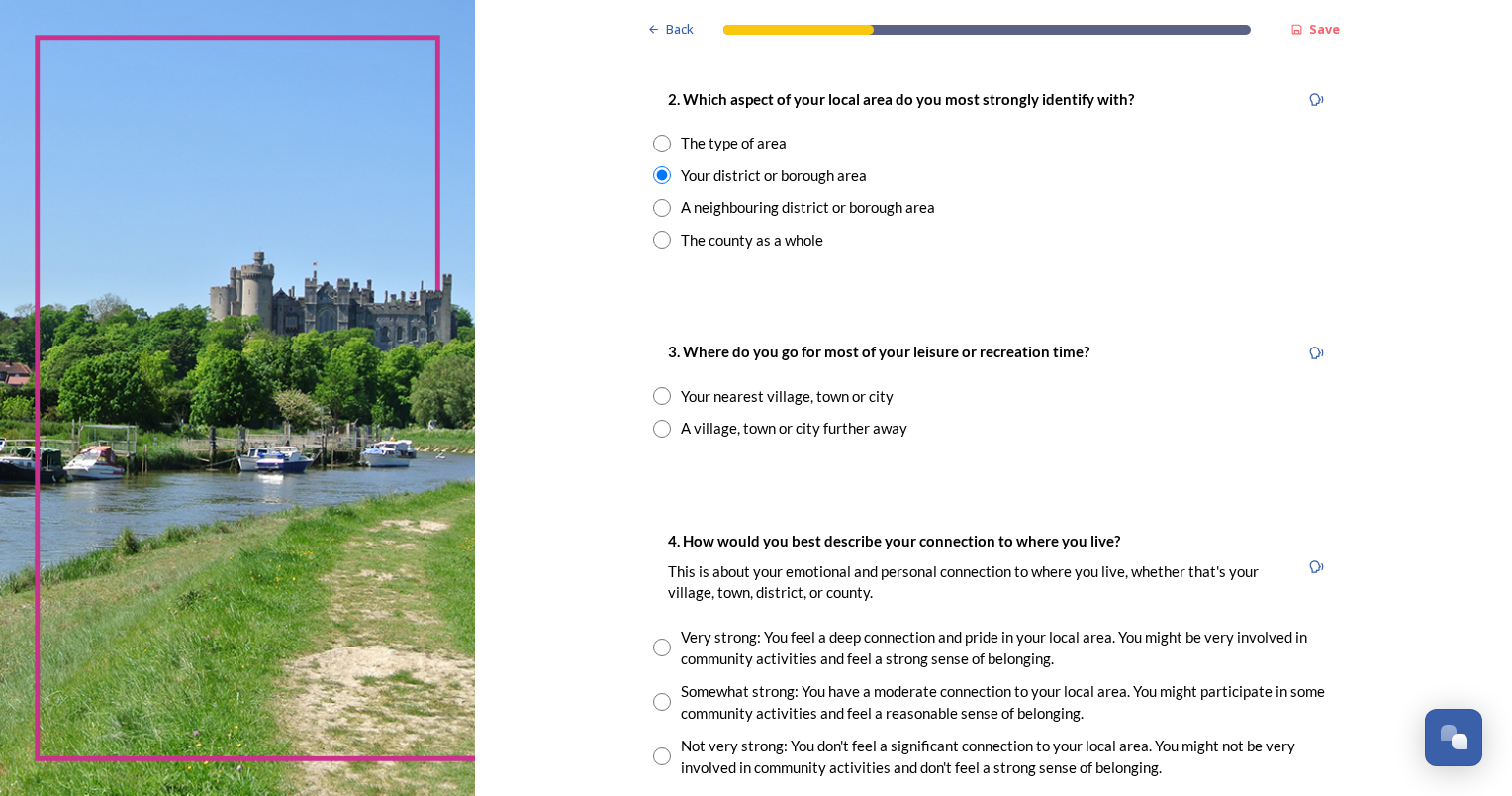 scroll, scrollTop: 990, scrollLeft: 0, axis: vertical 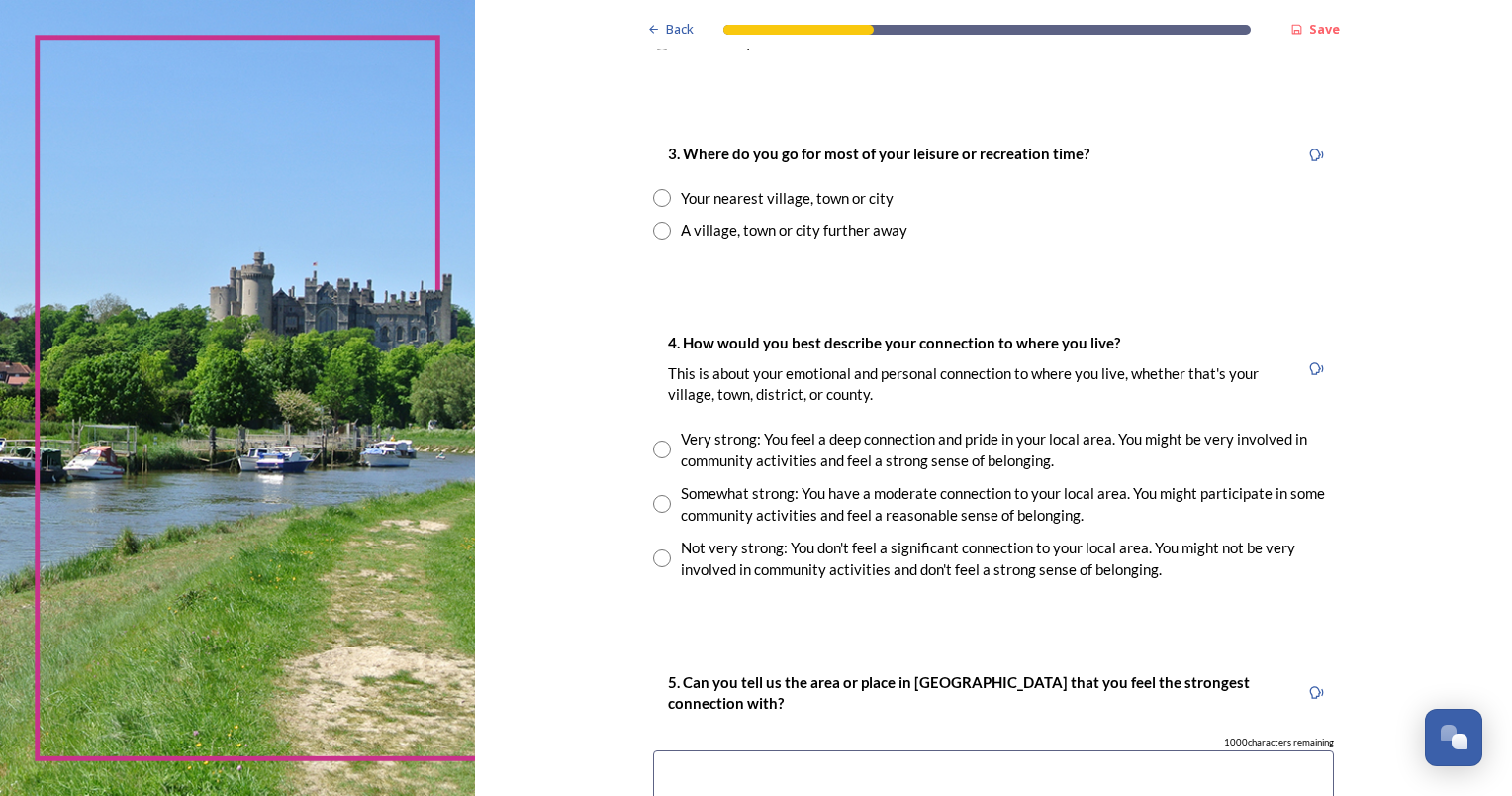 click on "Your nearest village, town or city" at bounding box center (787, 198) 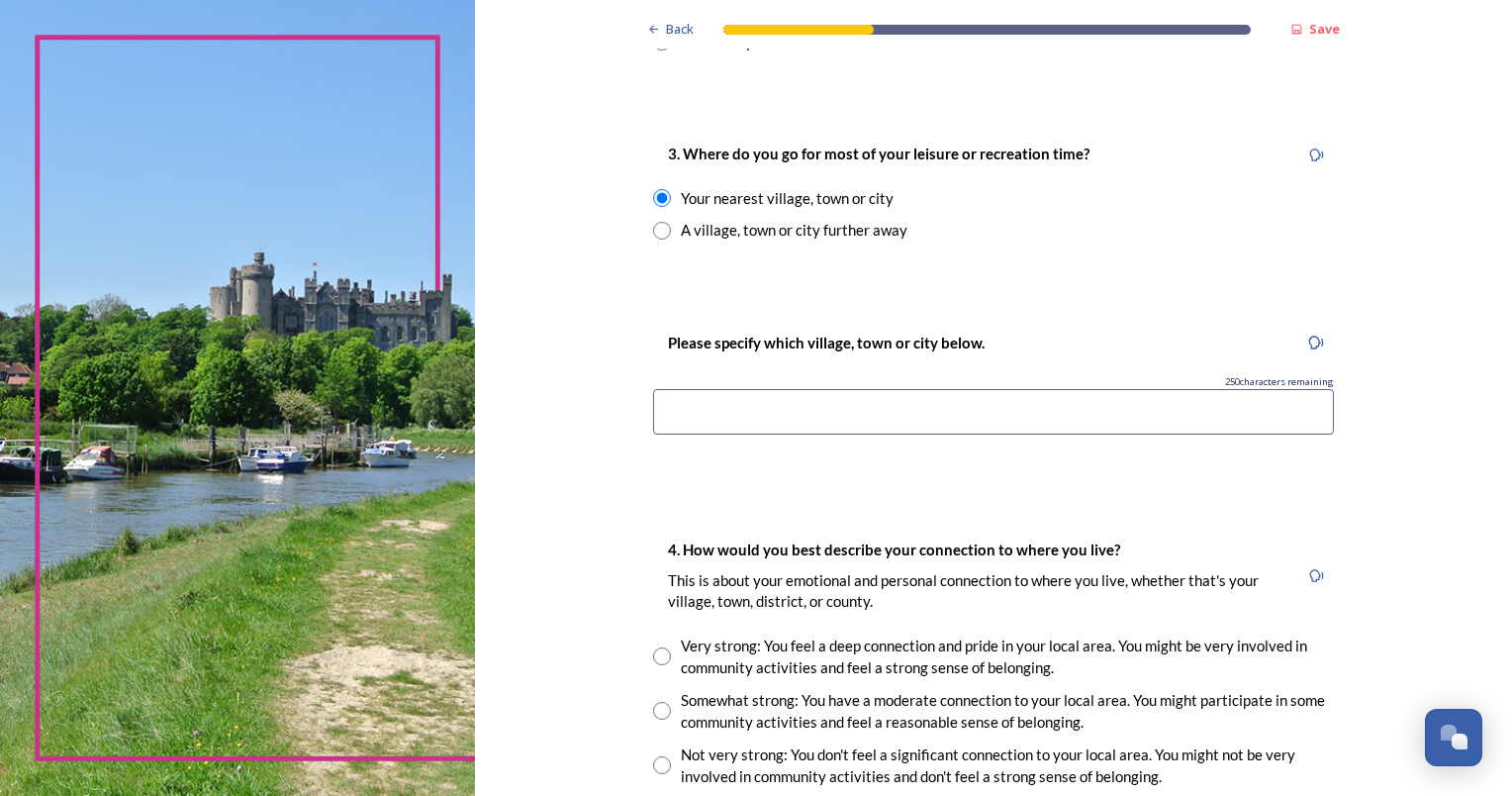click at bounding box center [993, 412] 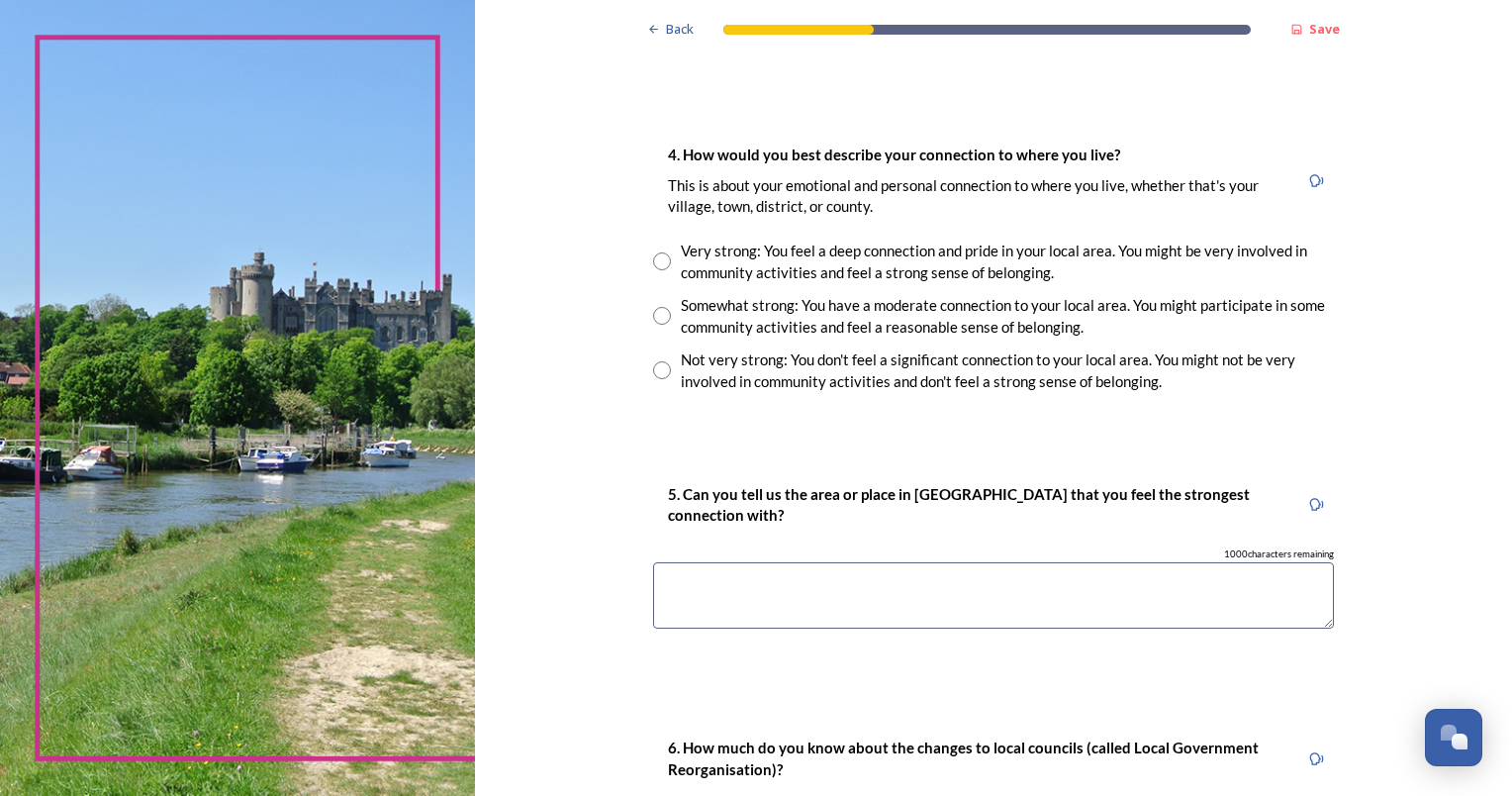 scroll, scrollTop: 1386, scrollLeft: 0, axis: vertical 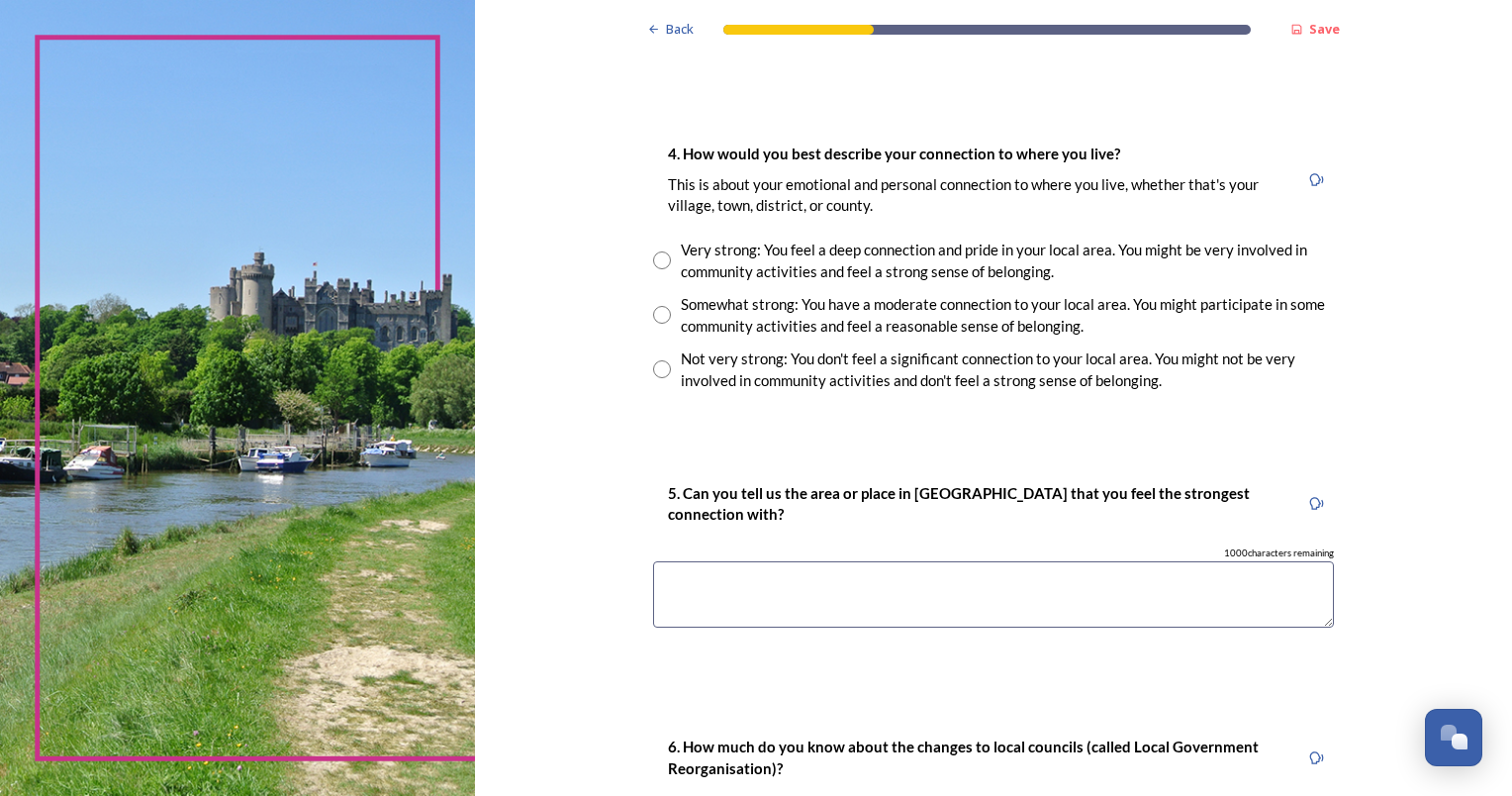 type on "Chichester" 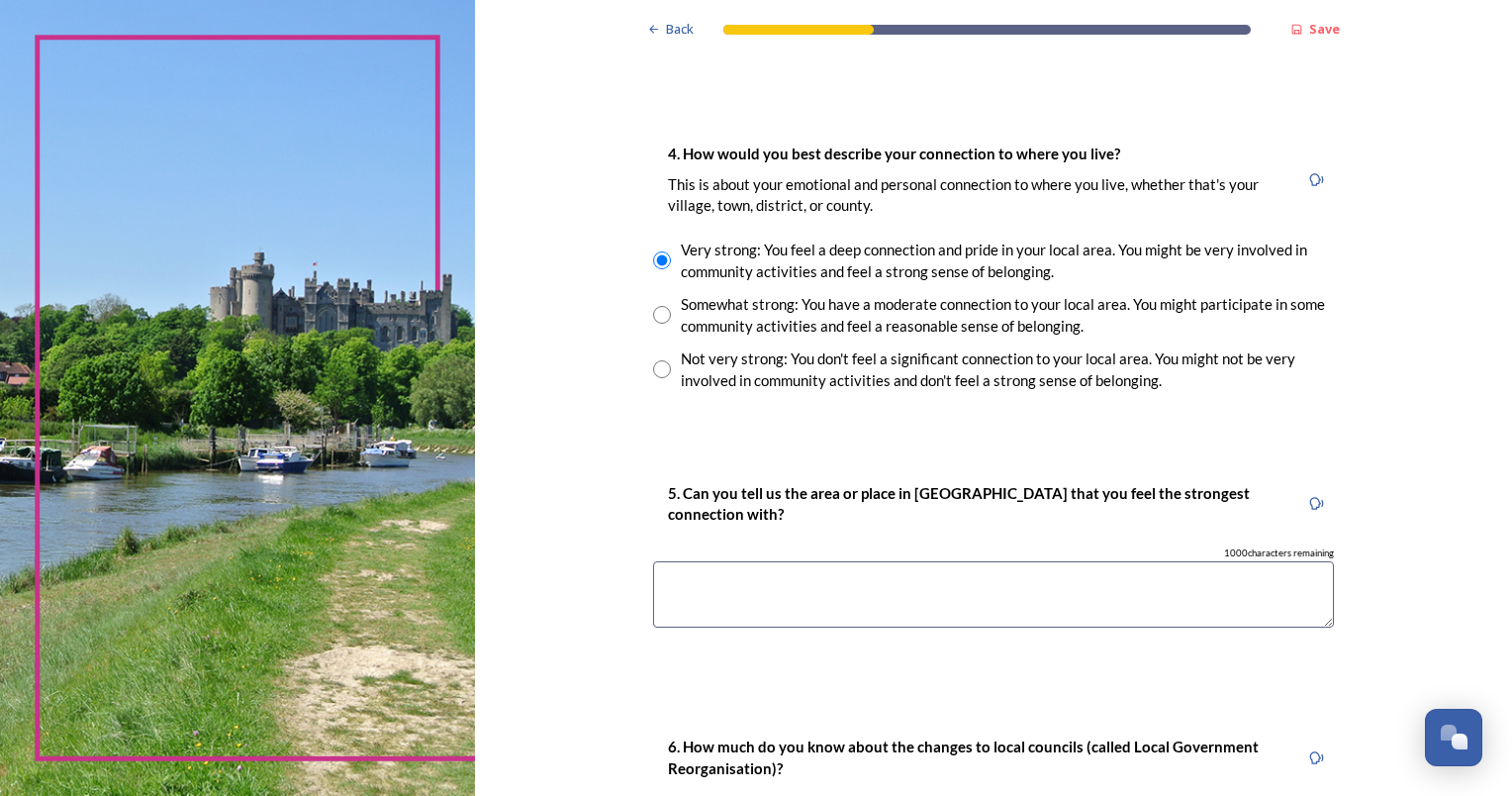 scroll, scrollTop: 1584, scrollLeft: 0, axis: vertical 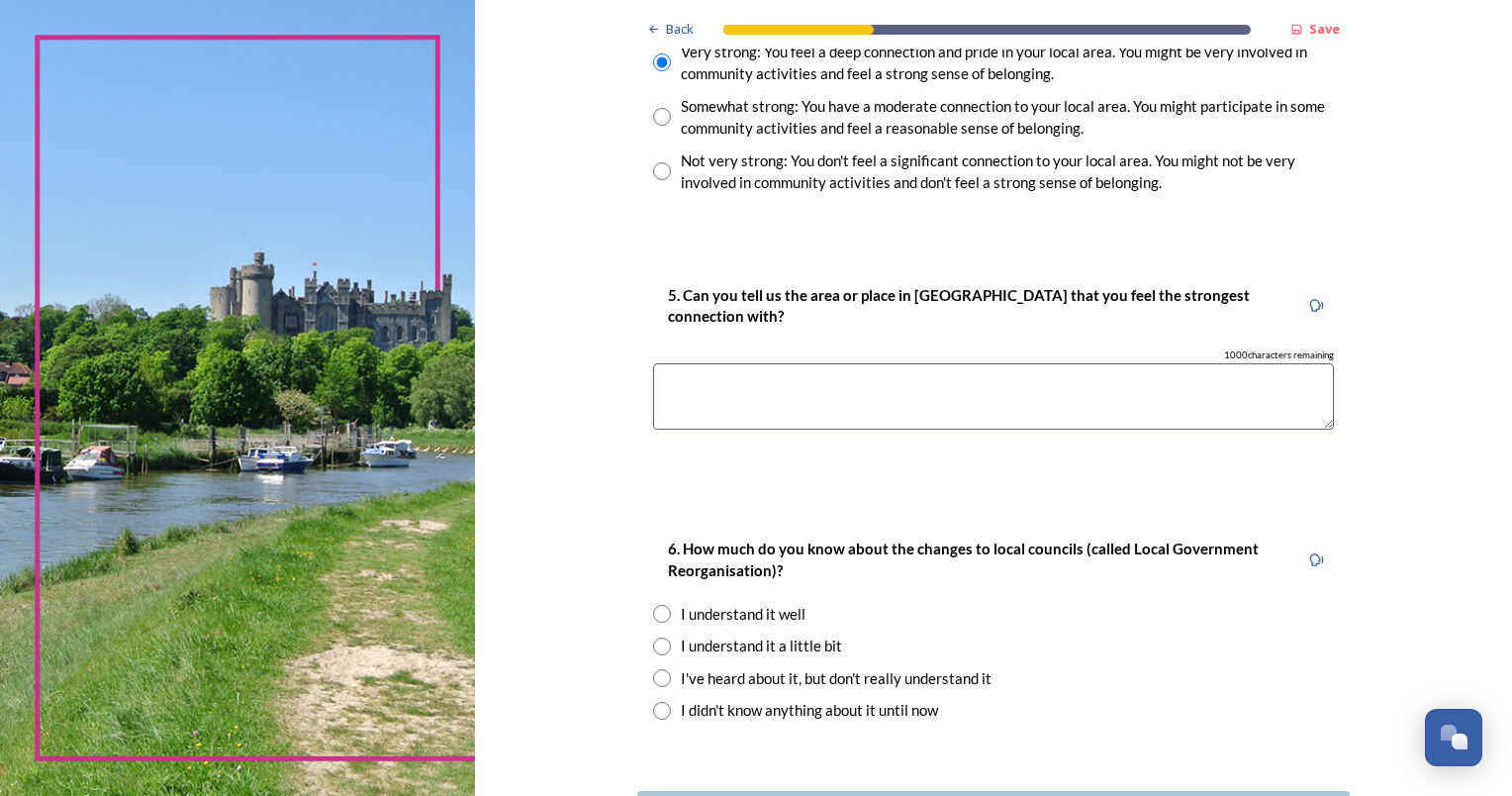 click at bounding box center (993, 396) 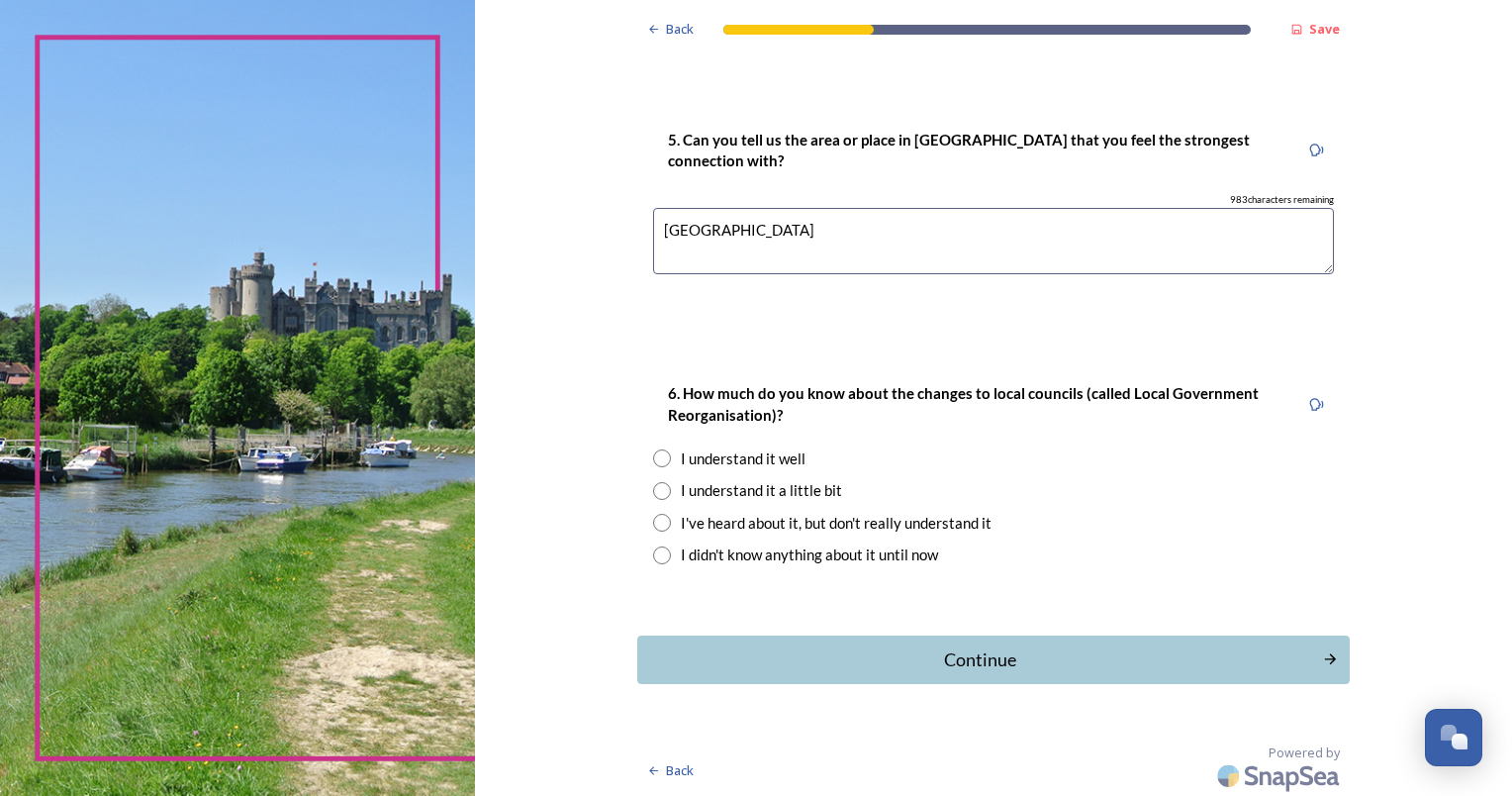 scroll, scrollTop: 1741, scrollLeft: 0, axis: vertical 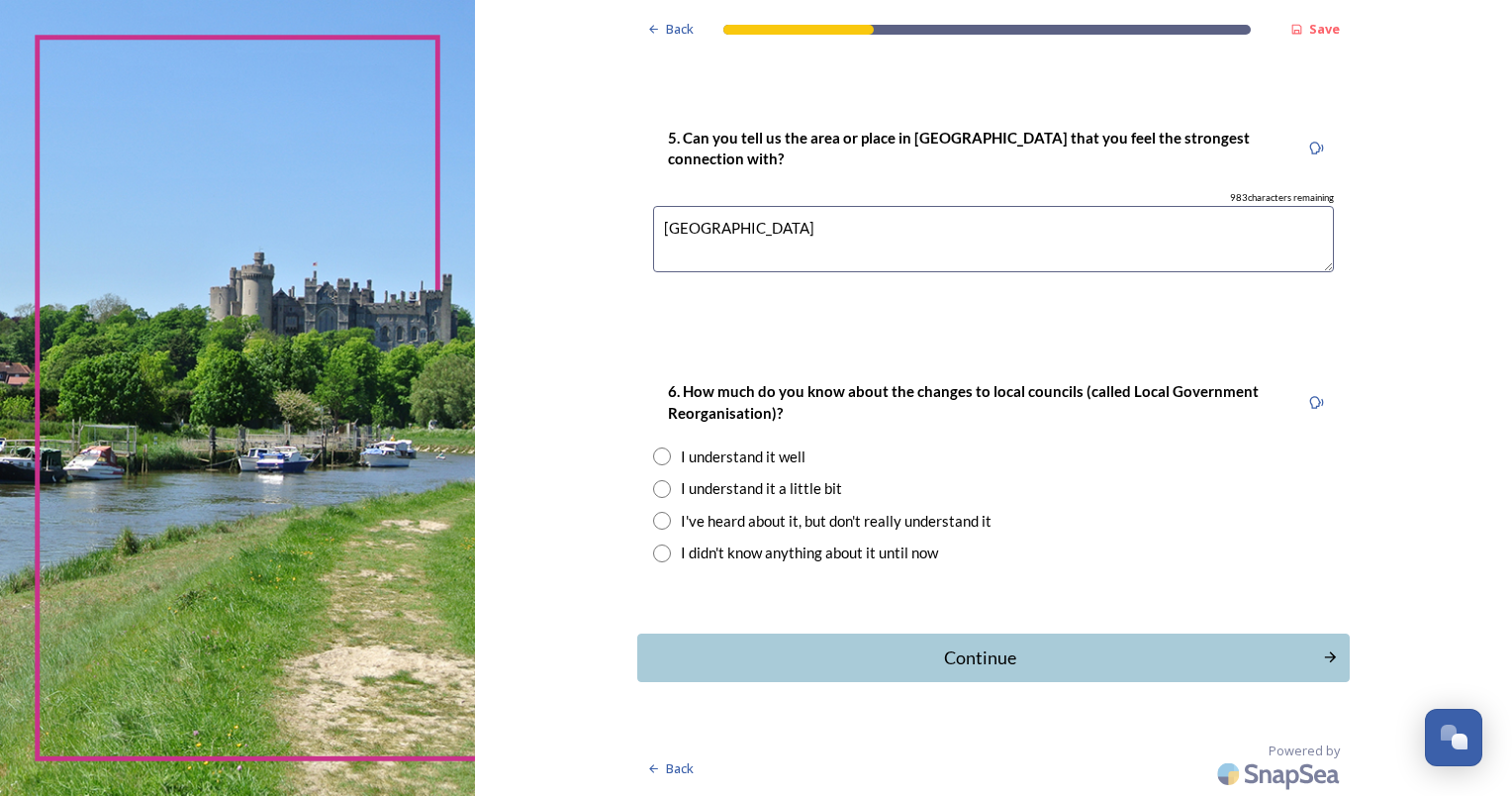 type on "[GEOGRAPHIC_DATA]" 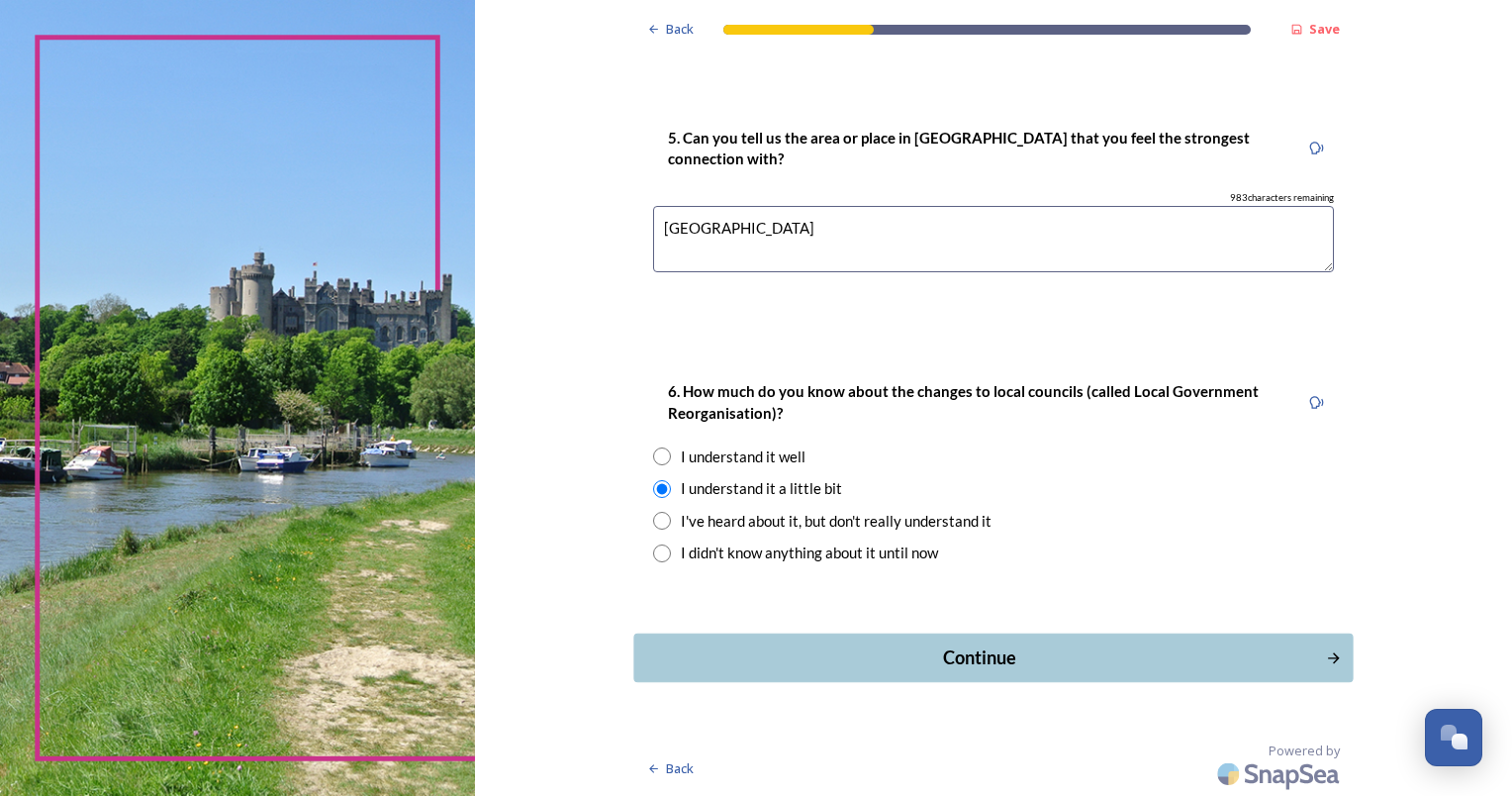 click on "Continue" at bounding box center [980, 657] 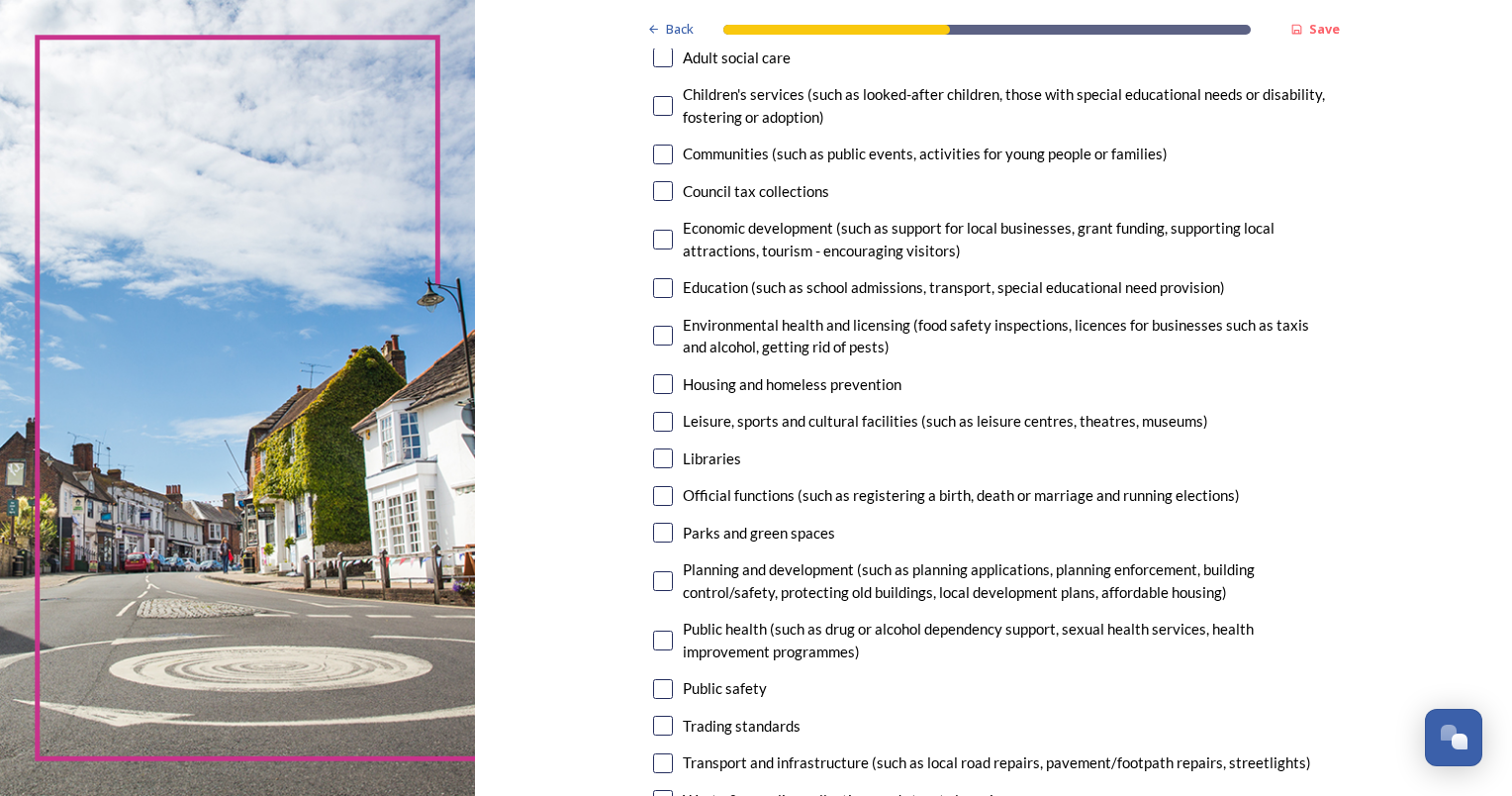 scroll, scrollTop: 297, scrollLeft: 0, axis: vertical 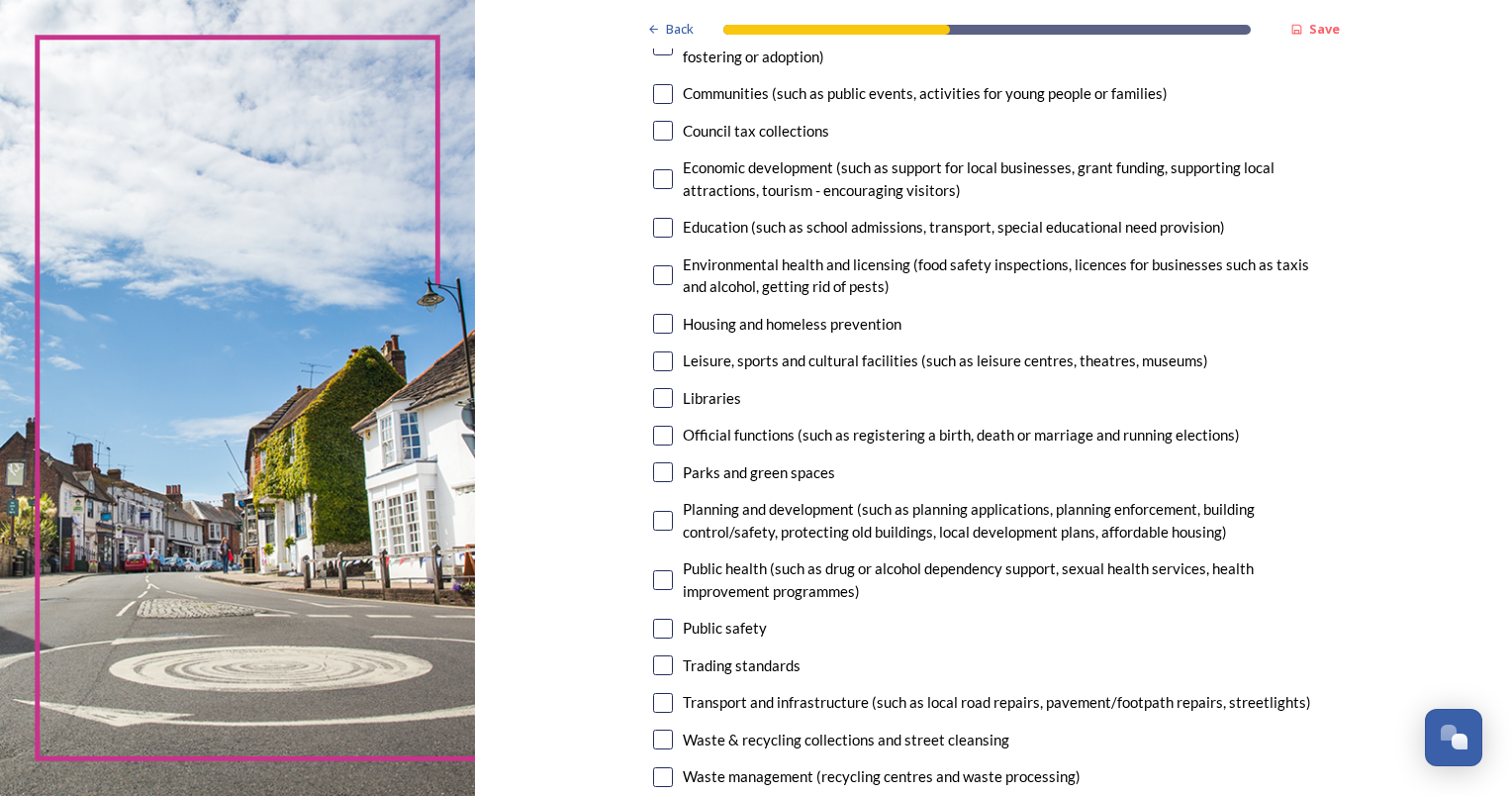 click at bounding box center (663, 228) 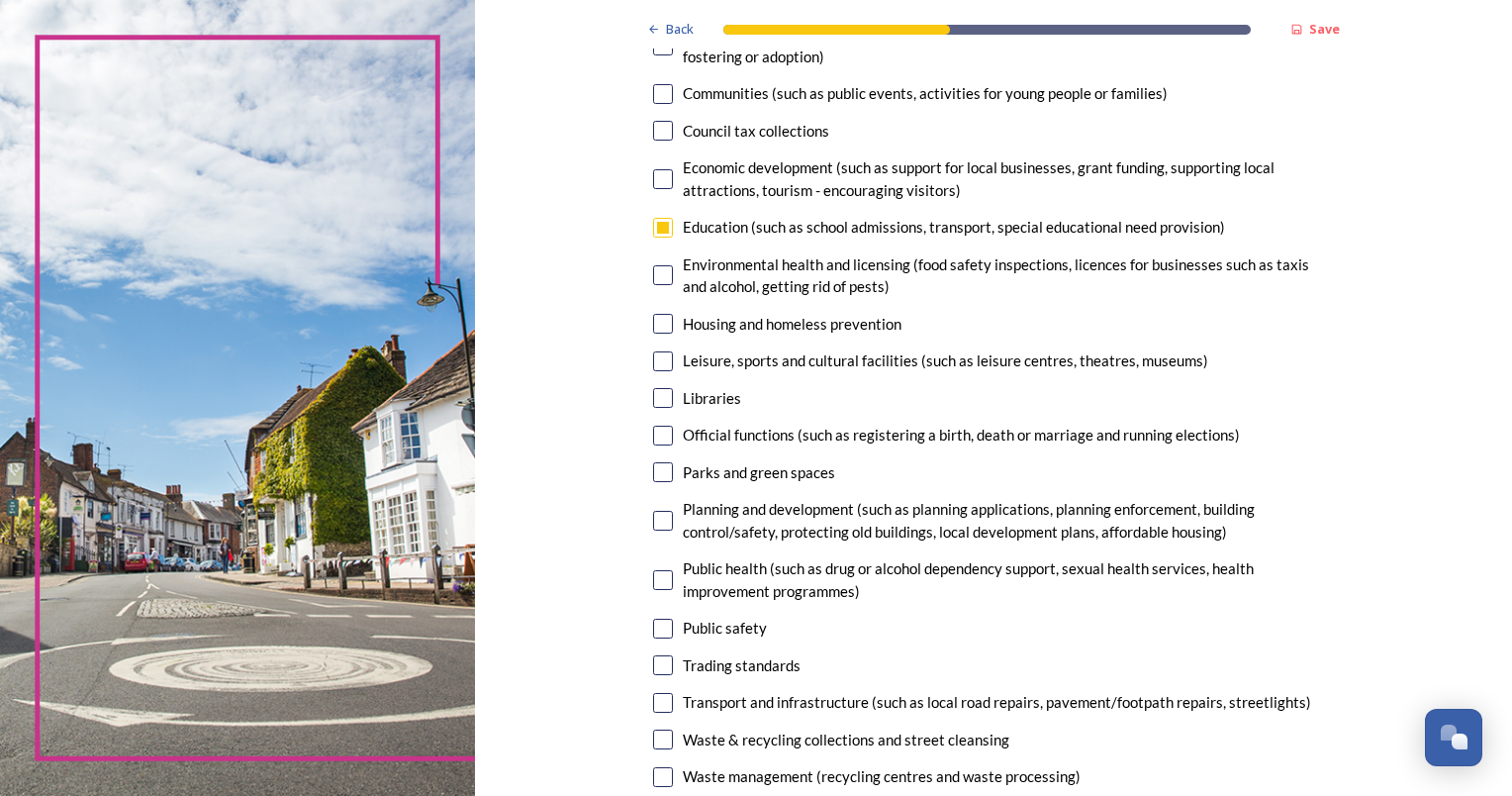 click at bounding box center (663, 324) 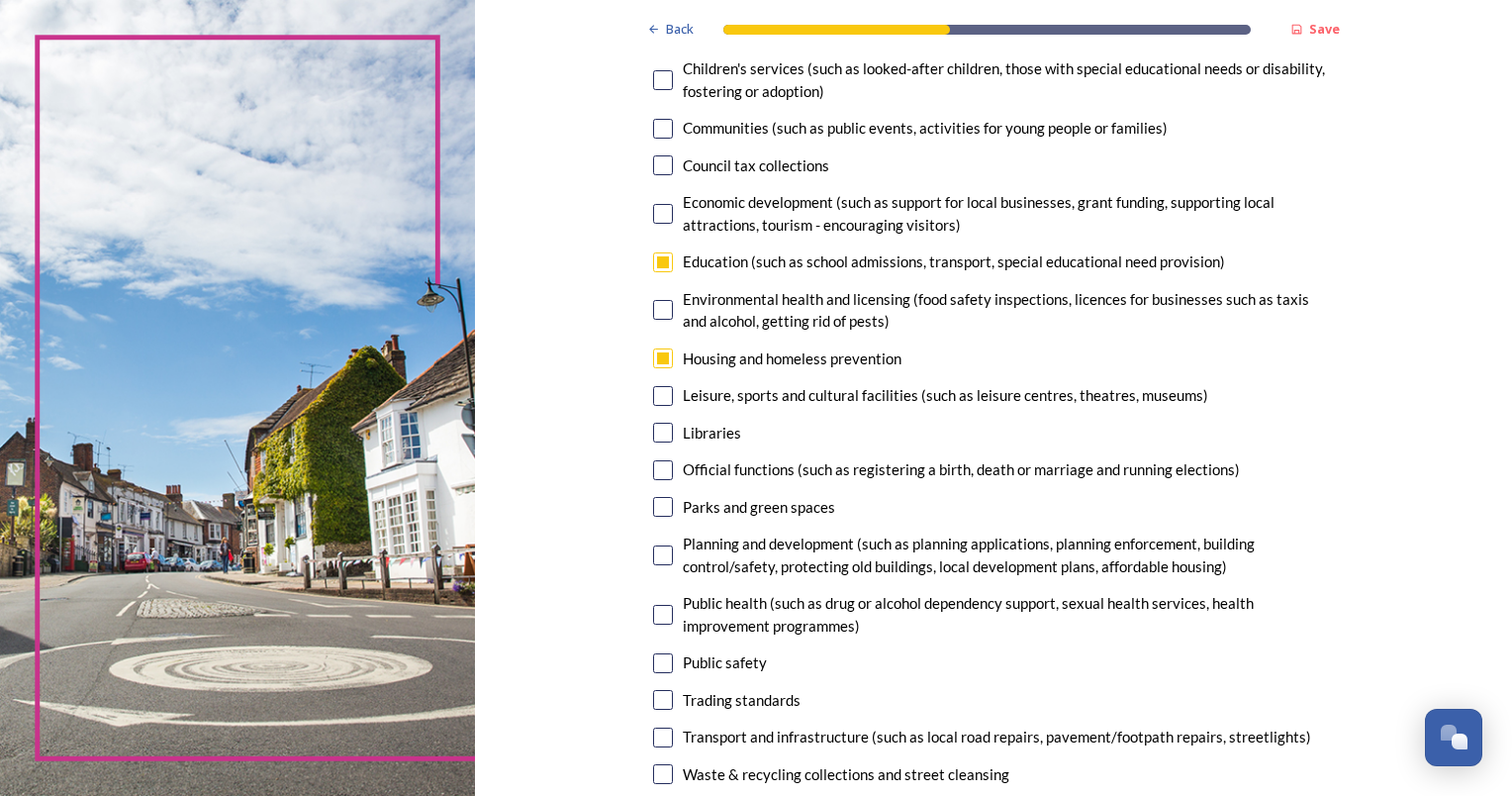 scroll, scrollTop: 495, scrollLeft: 0, axis: vertical 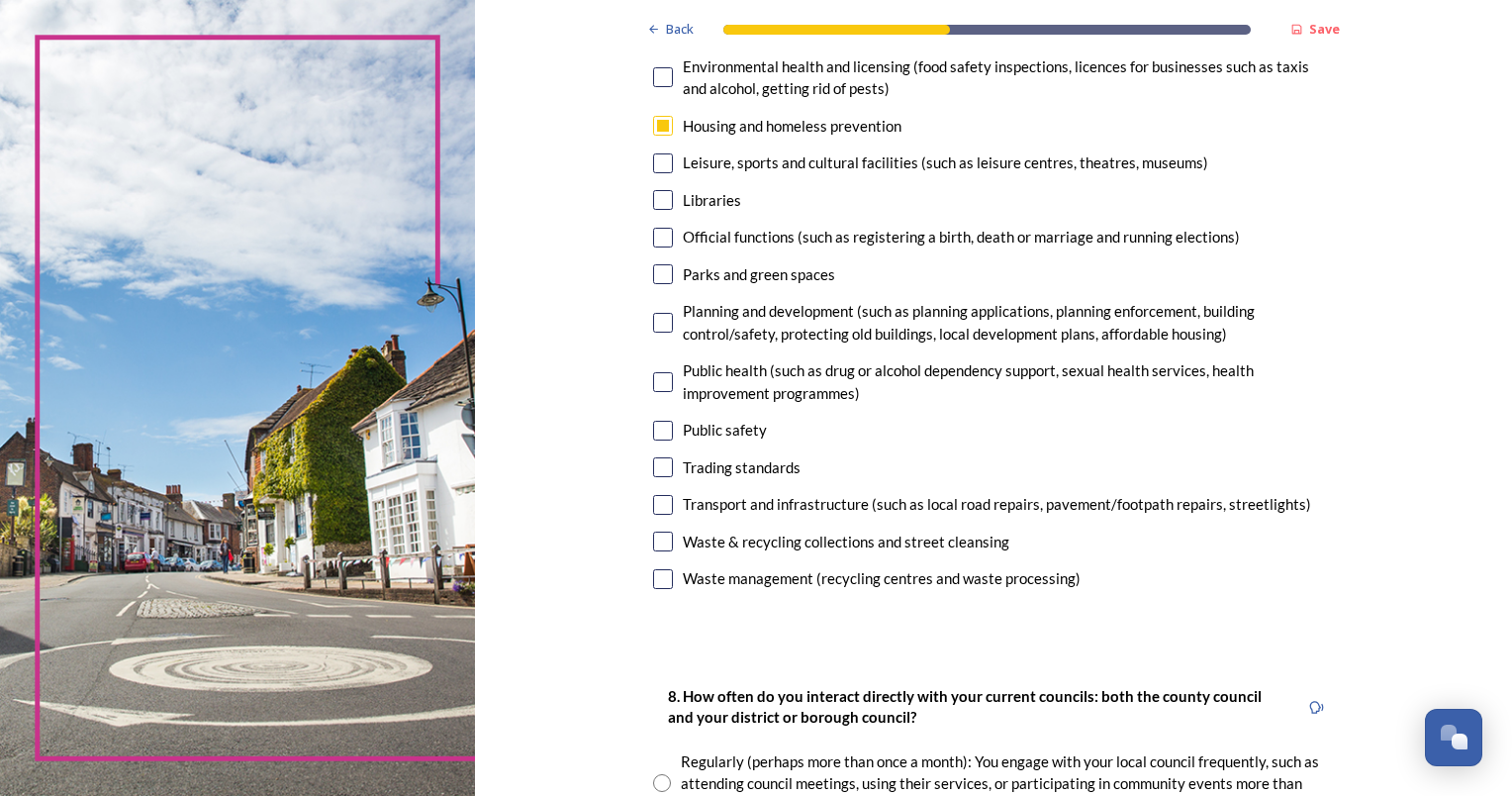 click at bounding box center (663, 200) 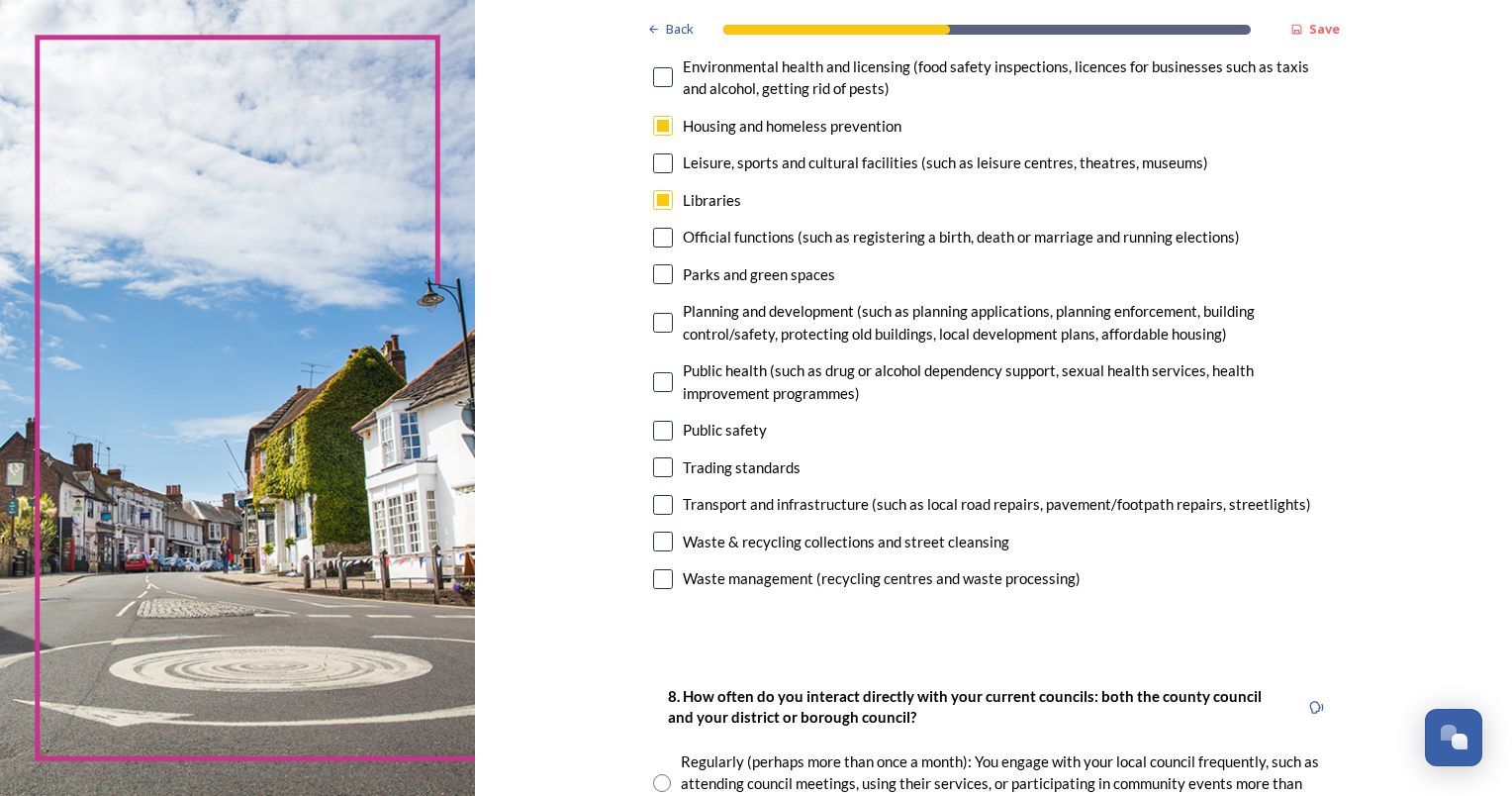 click at bounding box center (663, 323) 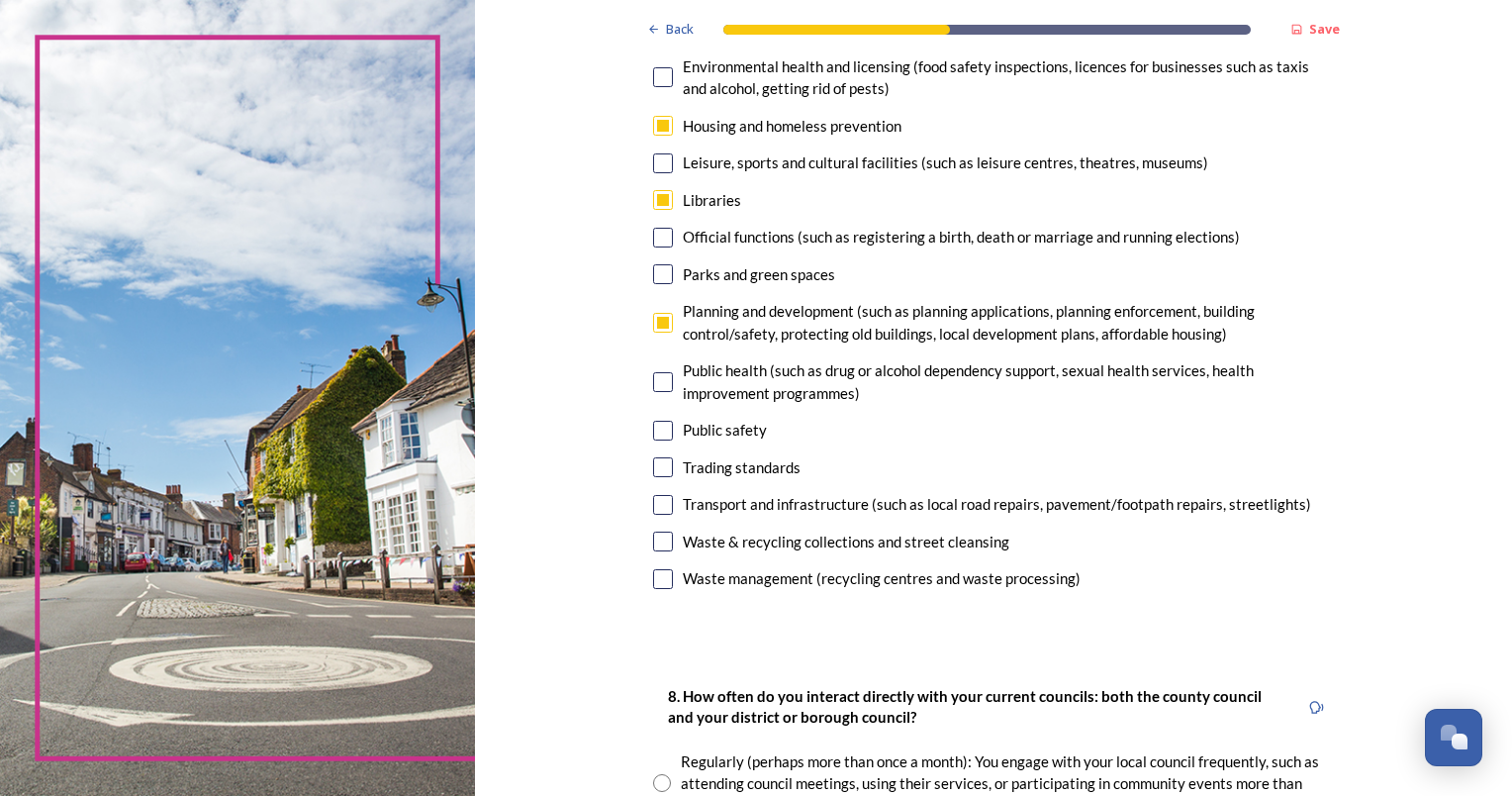 click at bounding box center [663, 505] 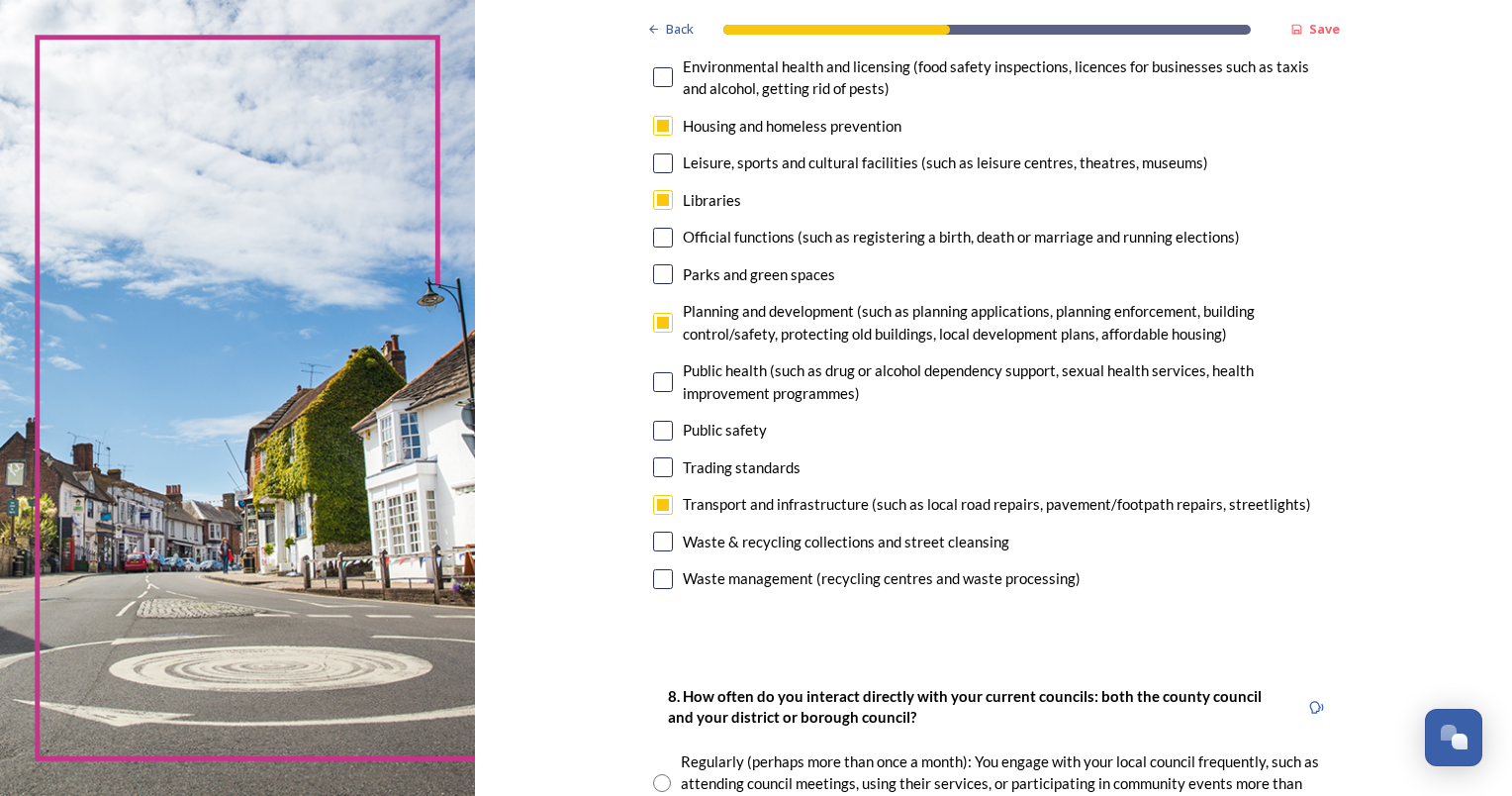 click at bounding box center (663, 200) 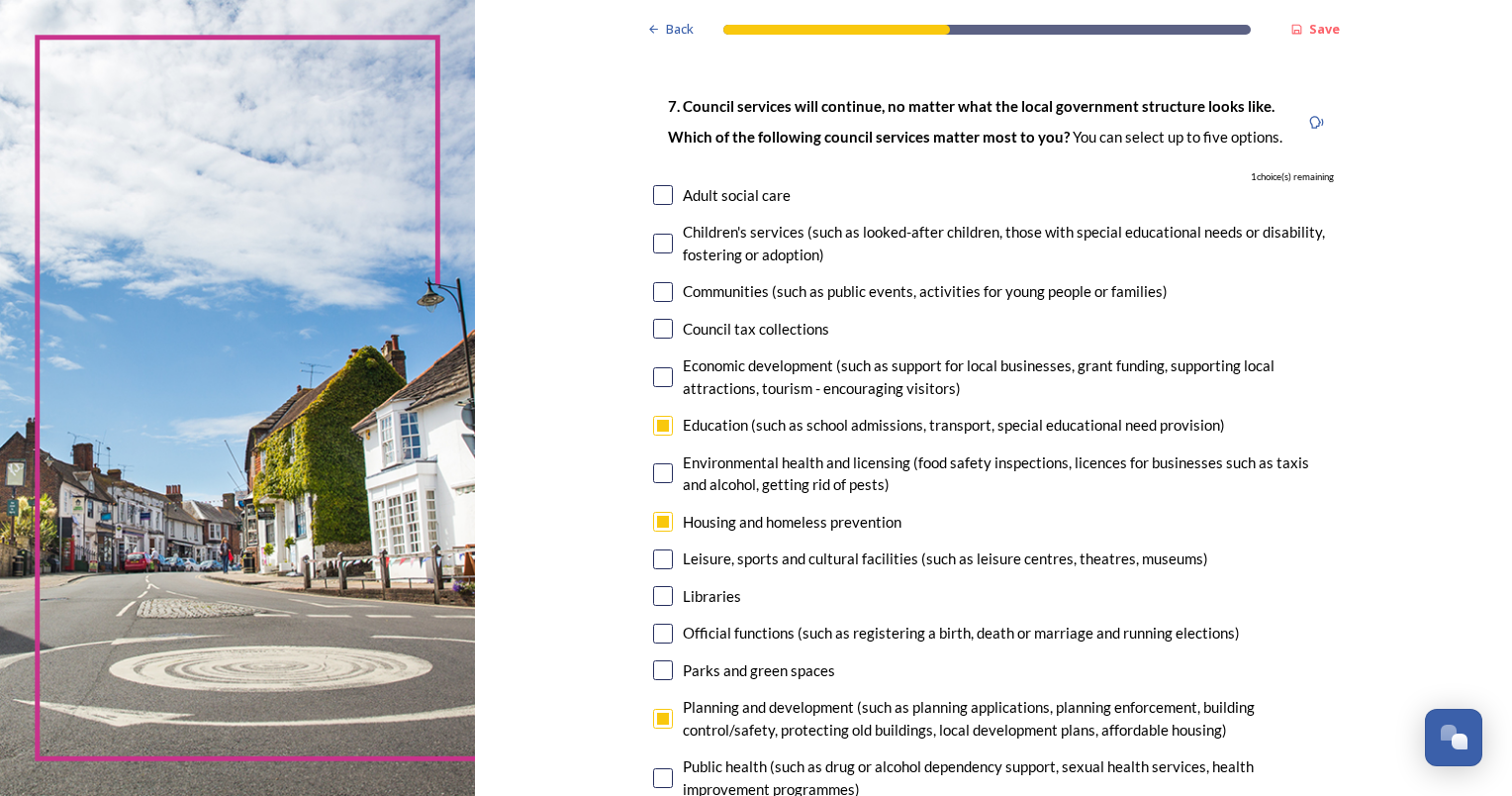 scroll, scrollTop: 198, scrollLeft: 0, axis: vertical 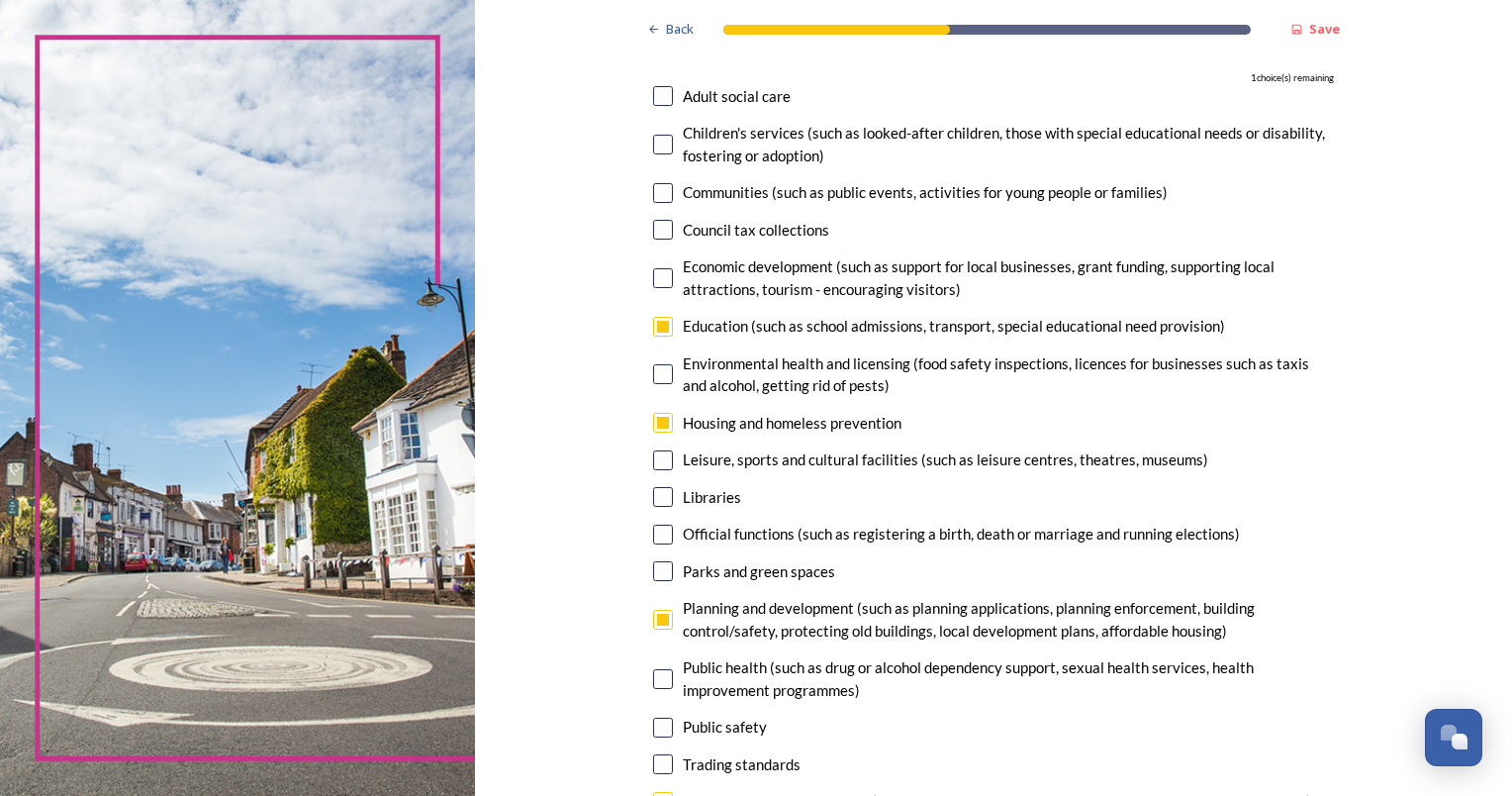 click at bounding box center [663, 278] 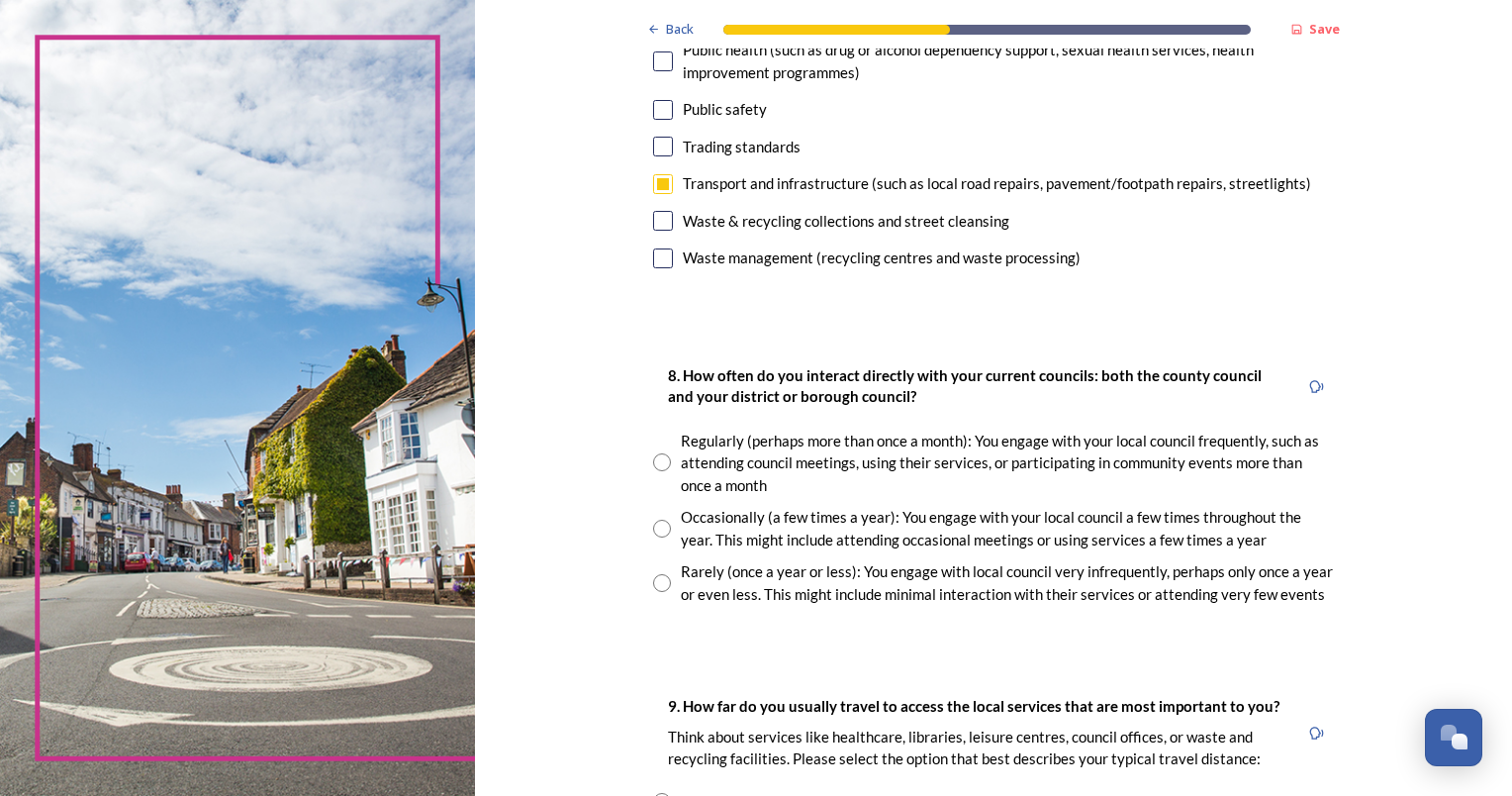 scroll, scrollTop: 891, scrollLeft: 0, axis: vertical 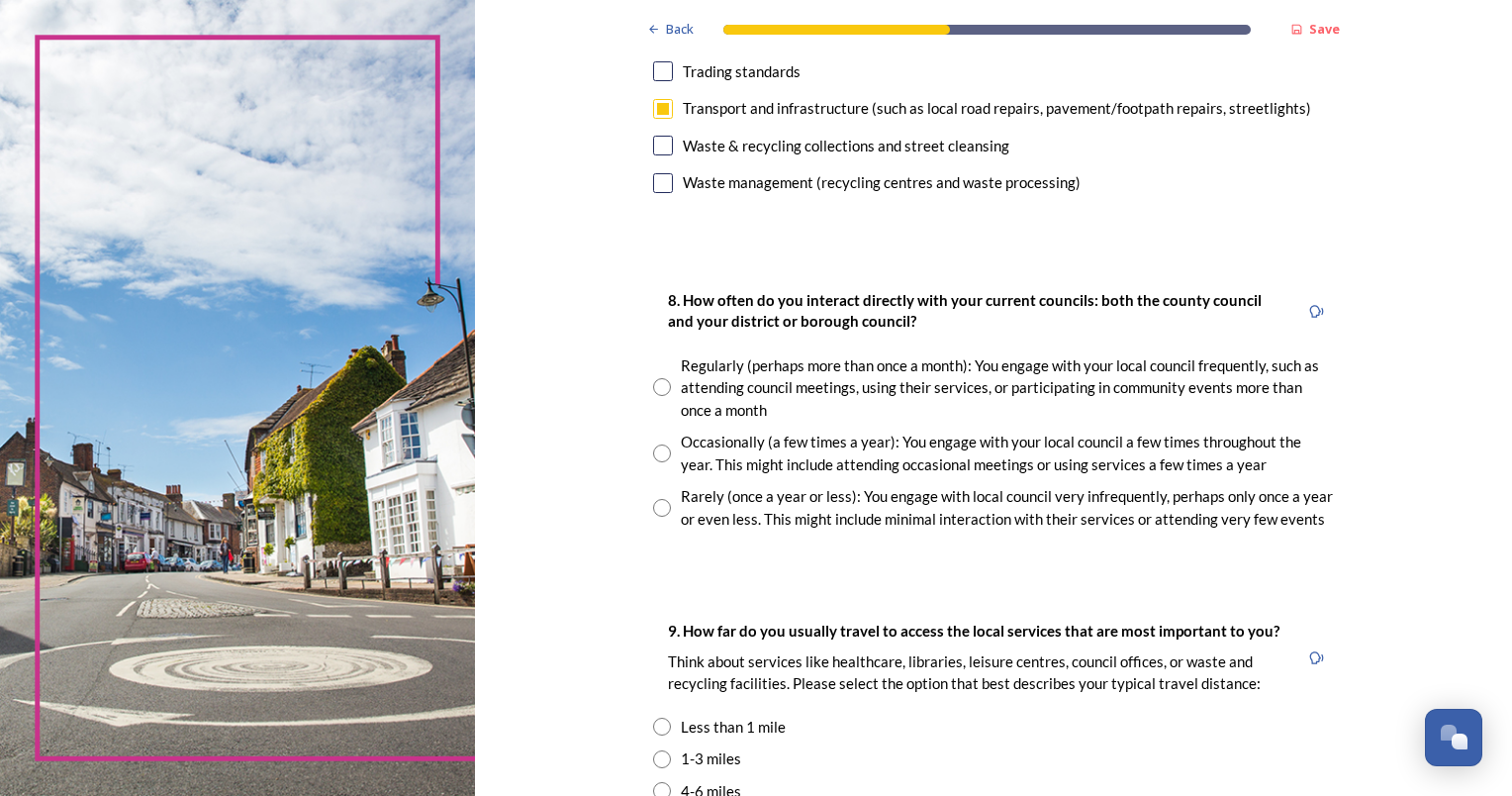 click at bounding box center (662, 508) 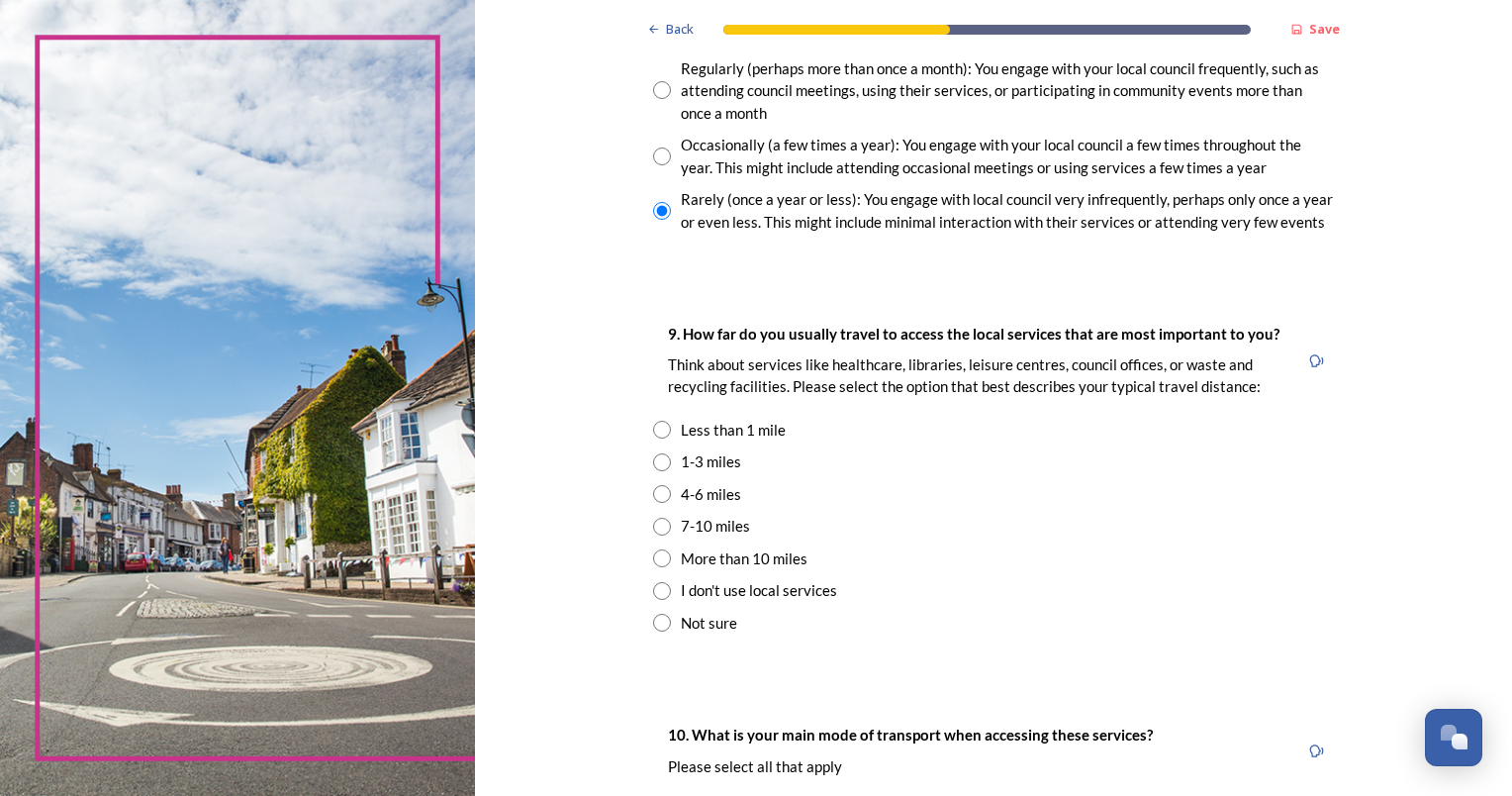 scroll, scrollTop: 1287, scrollLeft: 0, axis: vertical 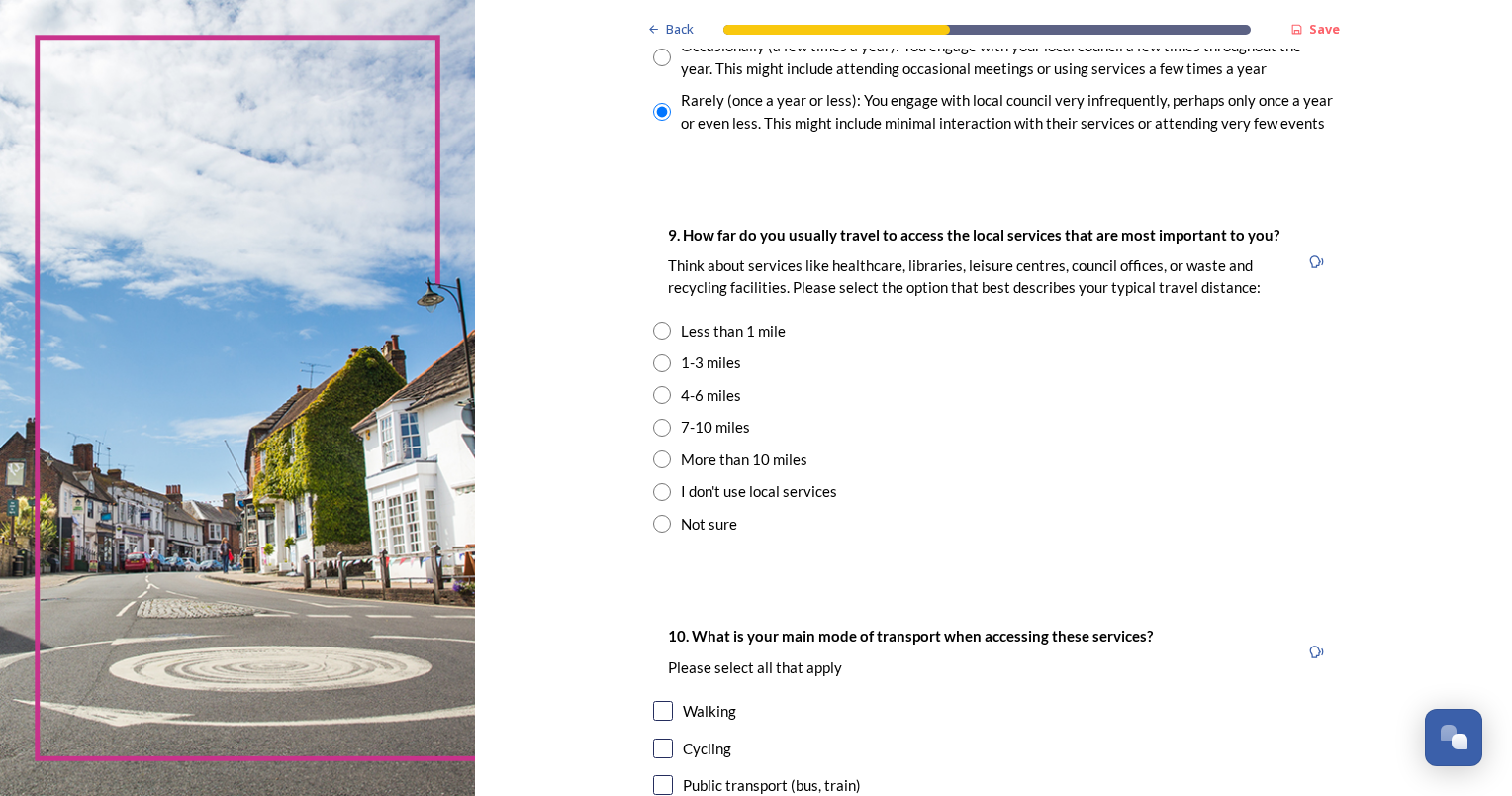 click on "1-3 miles" at bounding box center [993, 362] 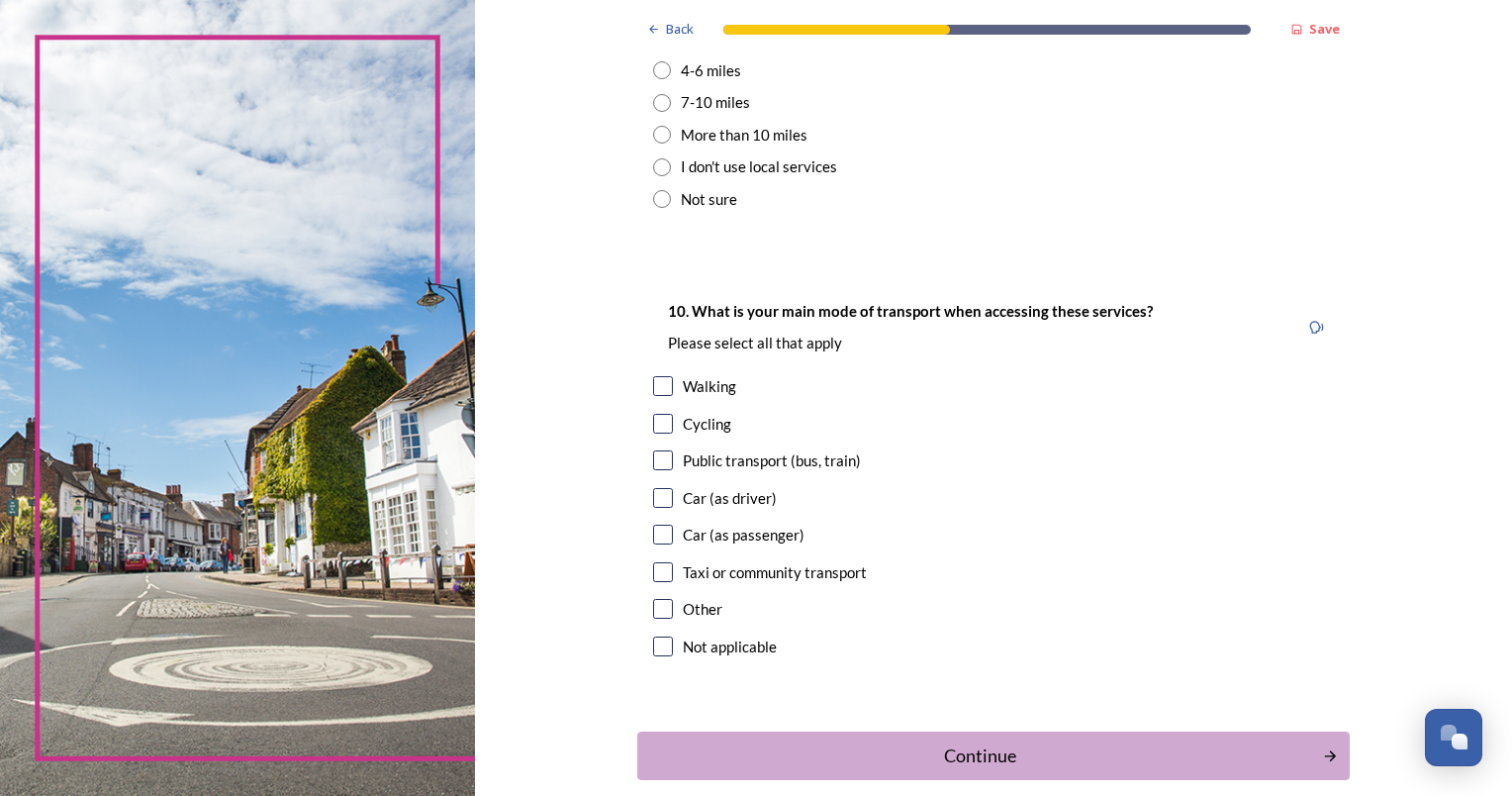 scroll, scrollTop: 1683, scrollLeft: 0, axis: vertical 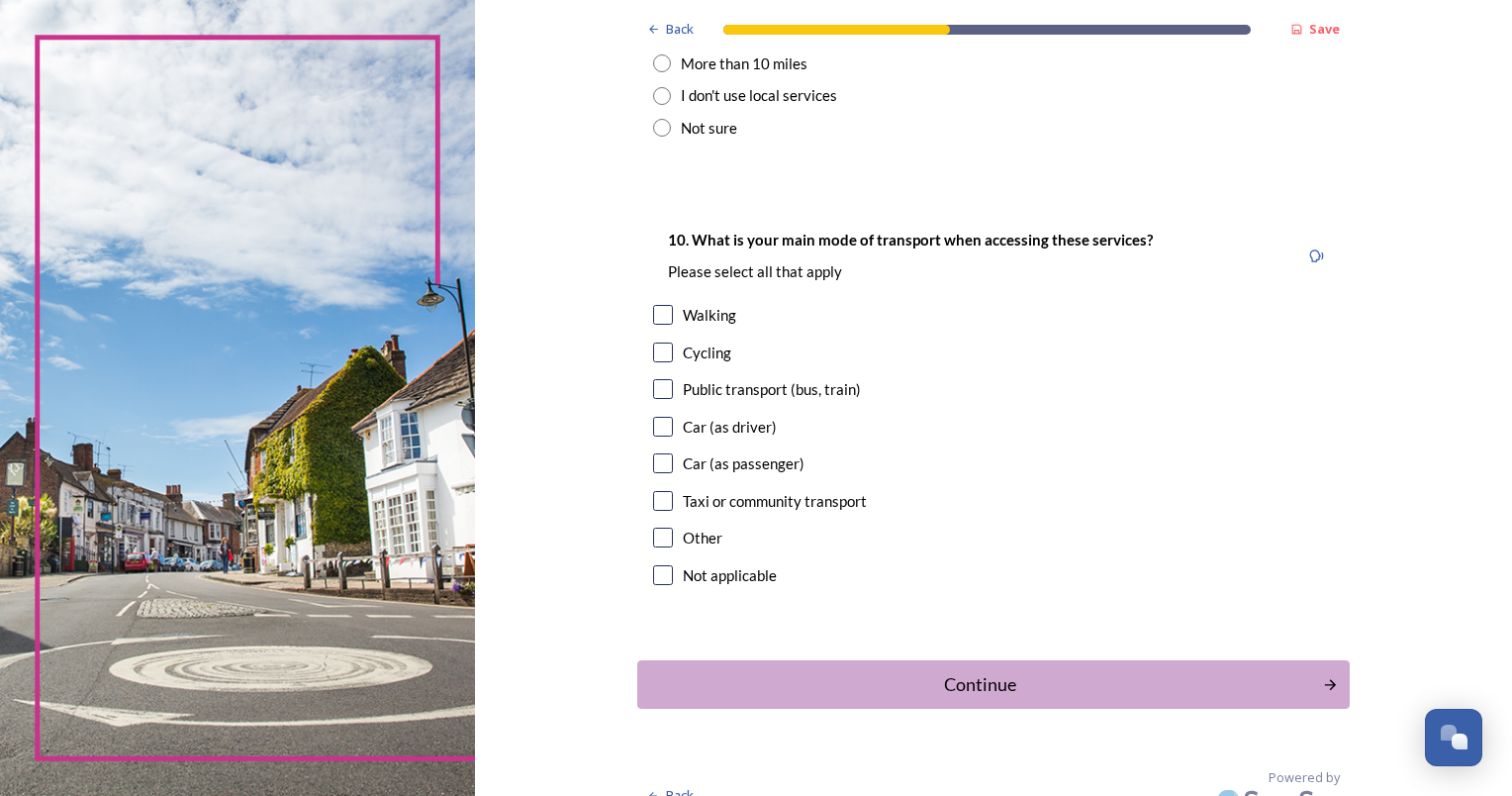 click at bounding box center [663, 315] 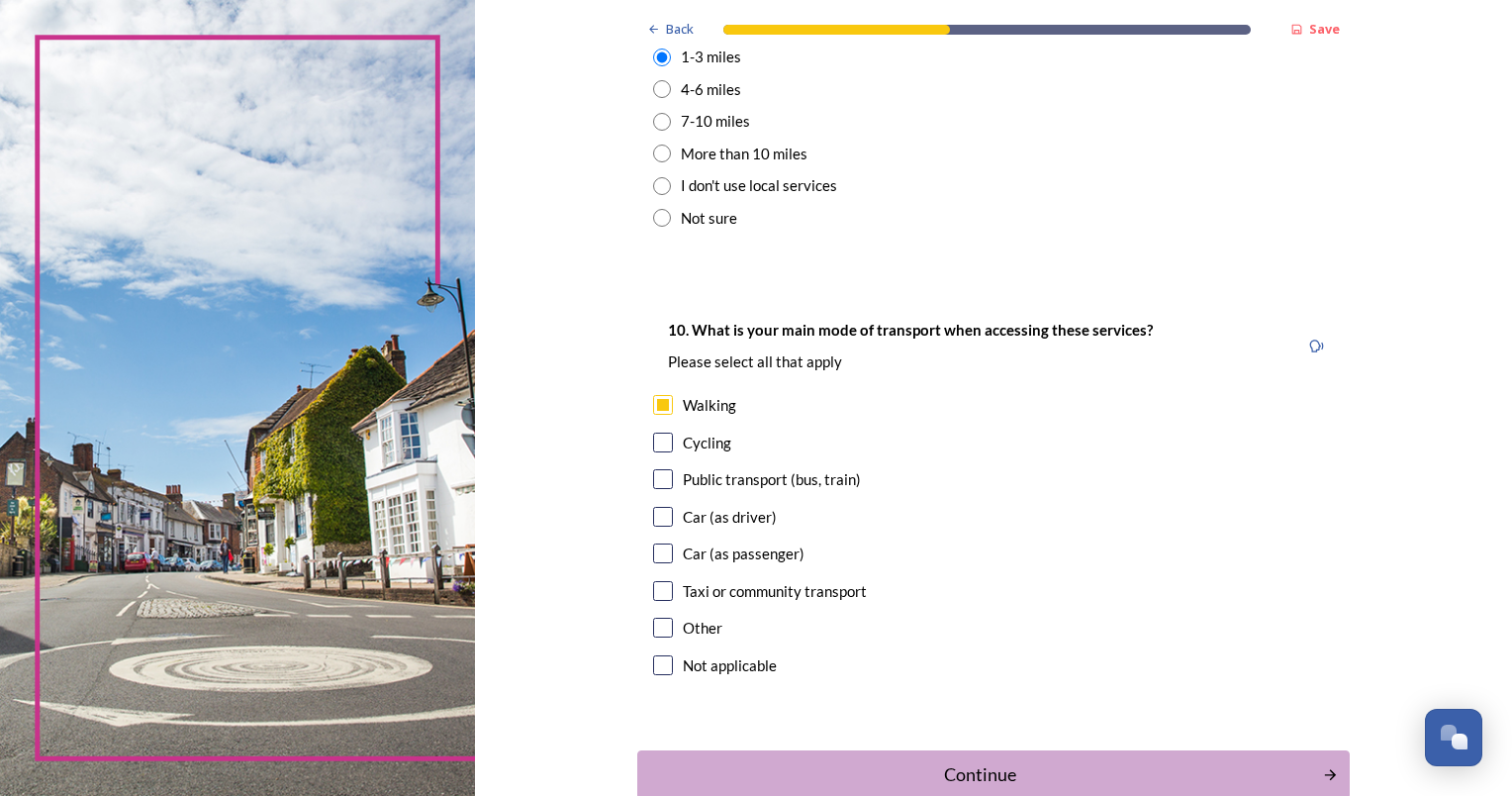 scroll, scrollTop: 1711, scrollLeft: 0, axis: vertical 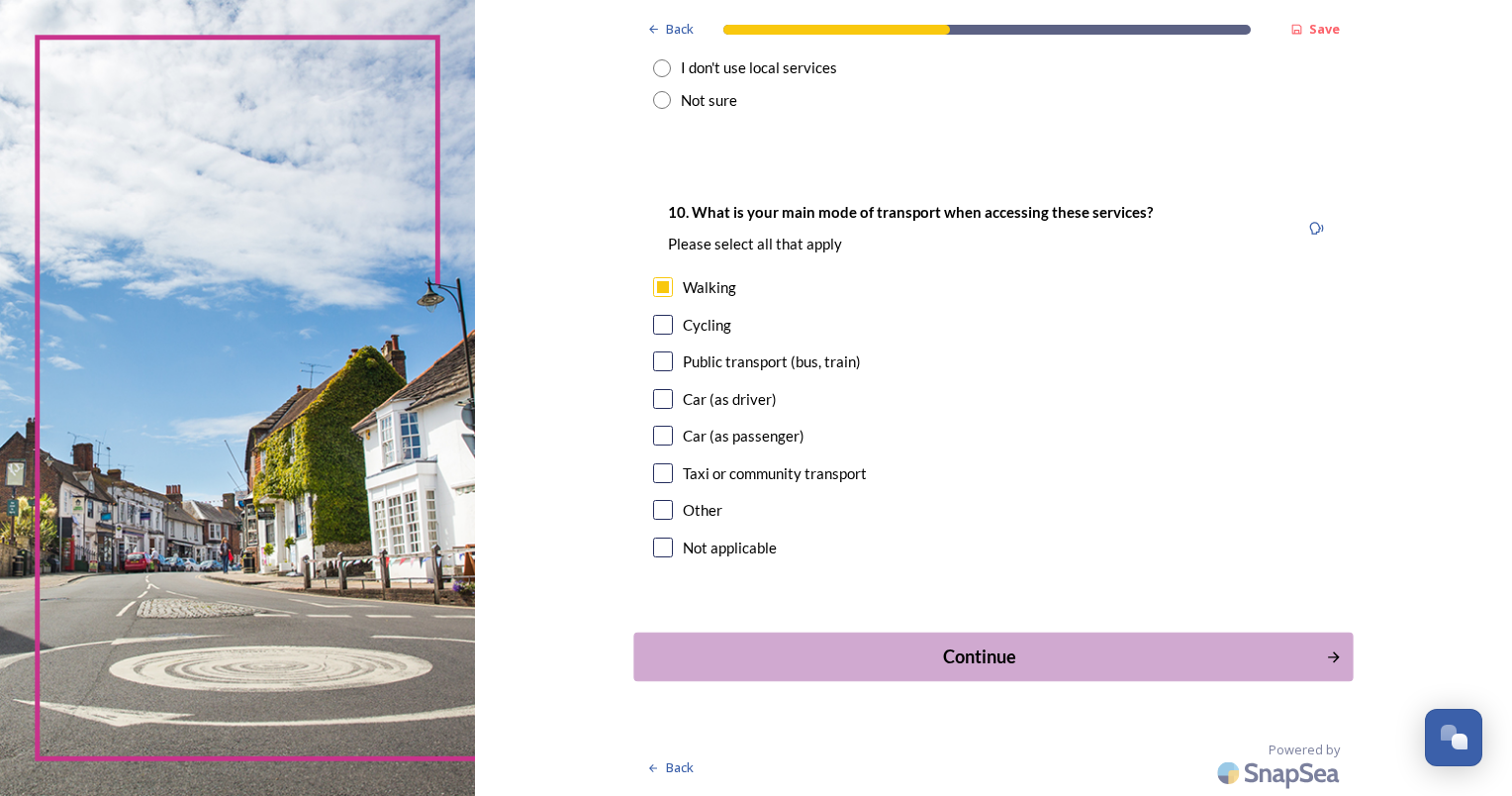 click on "Continue" at bounding box center (980, 656) 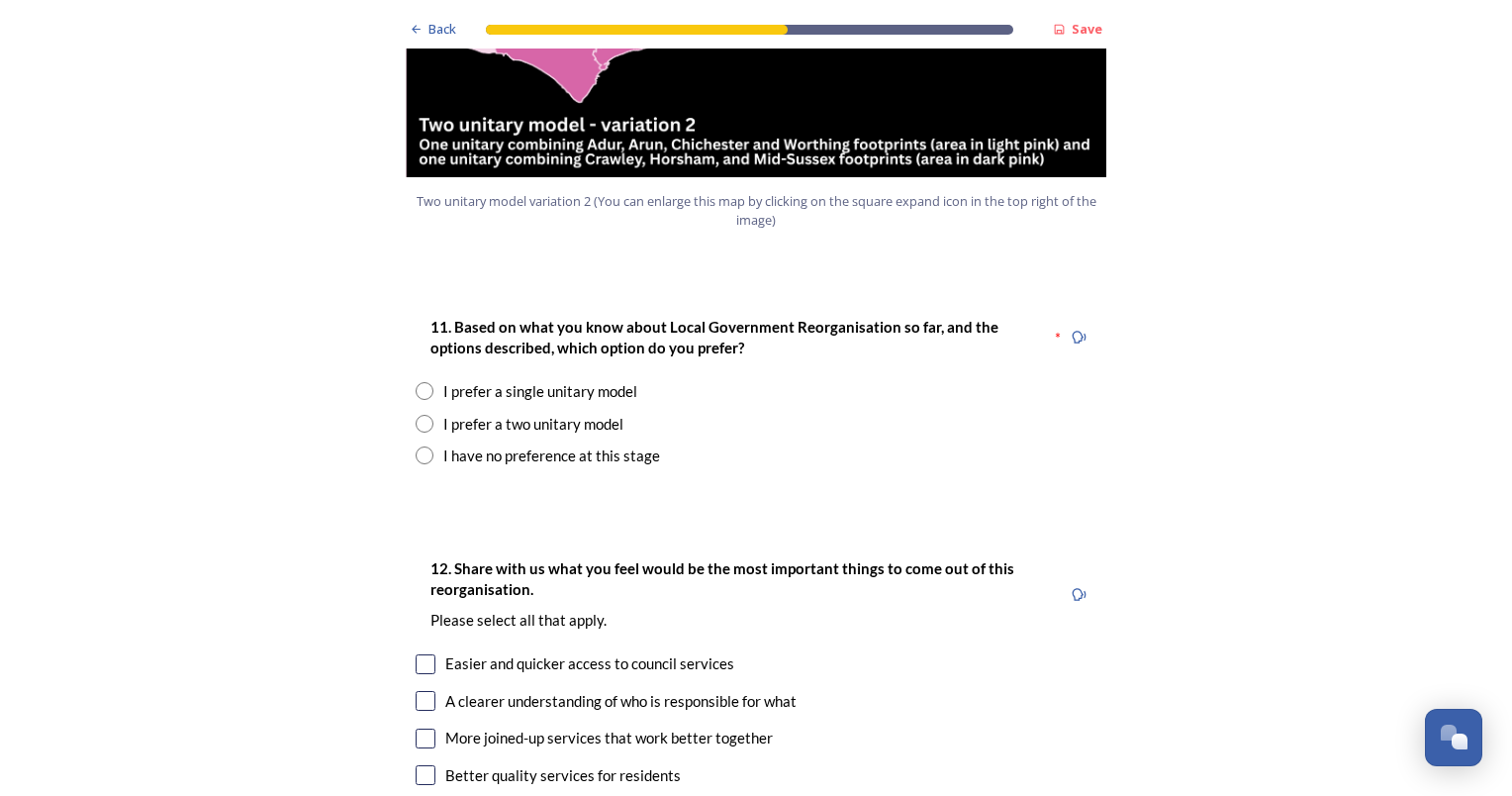 scroll, scrollTop: 2475, scrollLeft: 0, axis: vertical 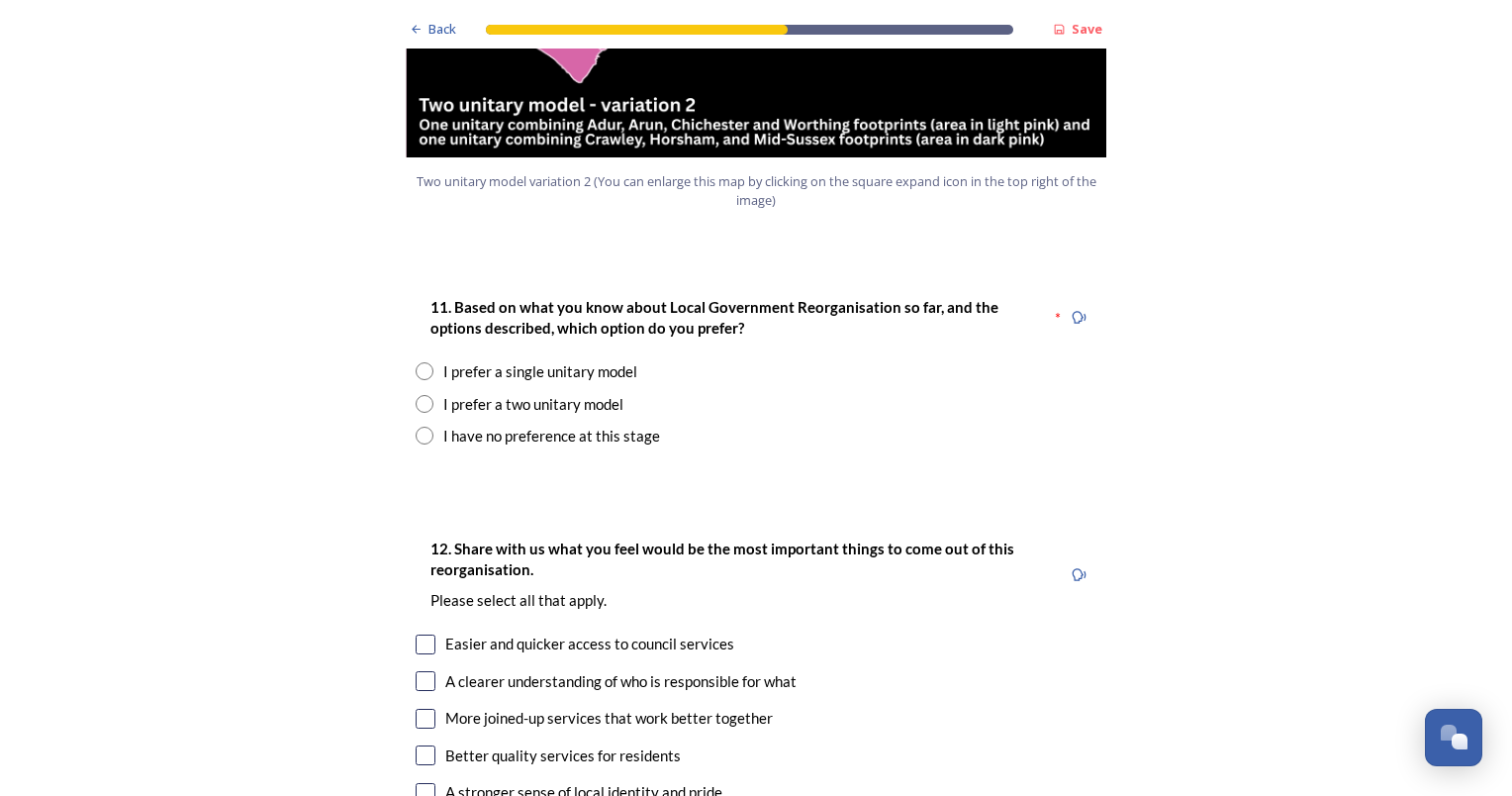 click on "I prefer a single unitary model" at bounding box center (540, 371) 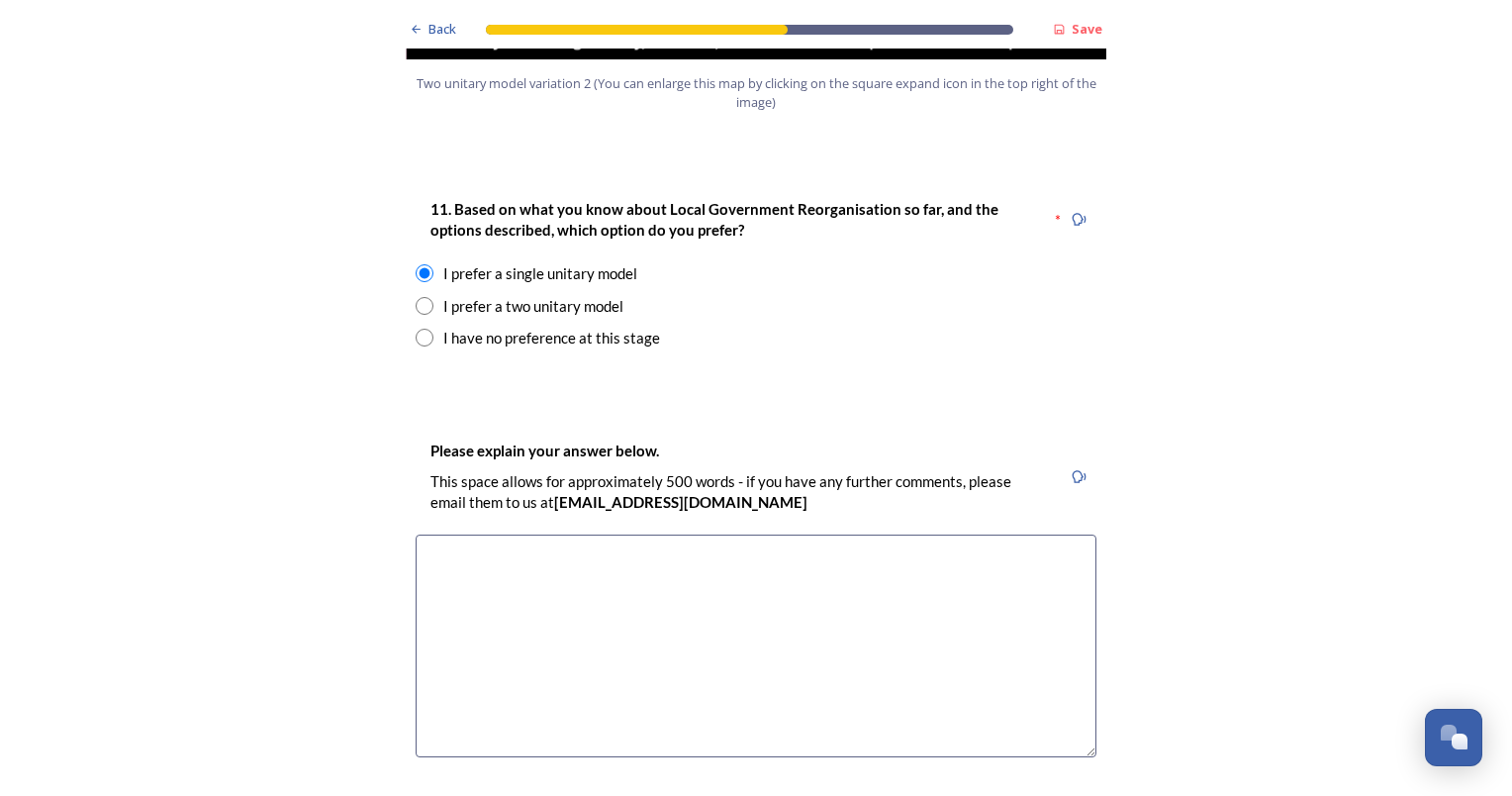 scroll, scrollTop: 2871, scrollLeft: 0, axis: vertical 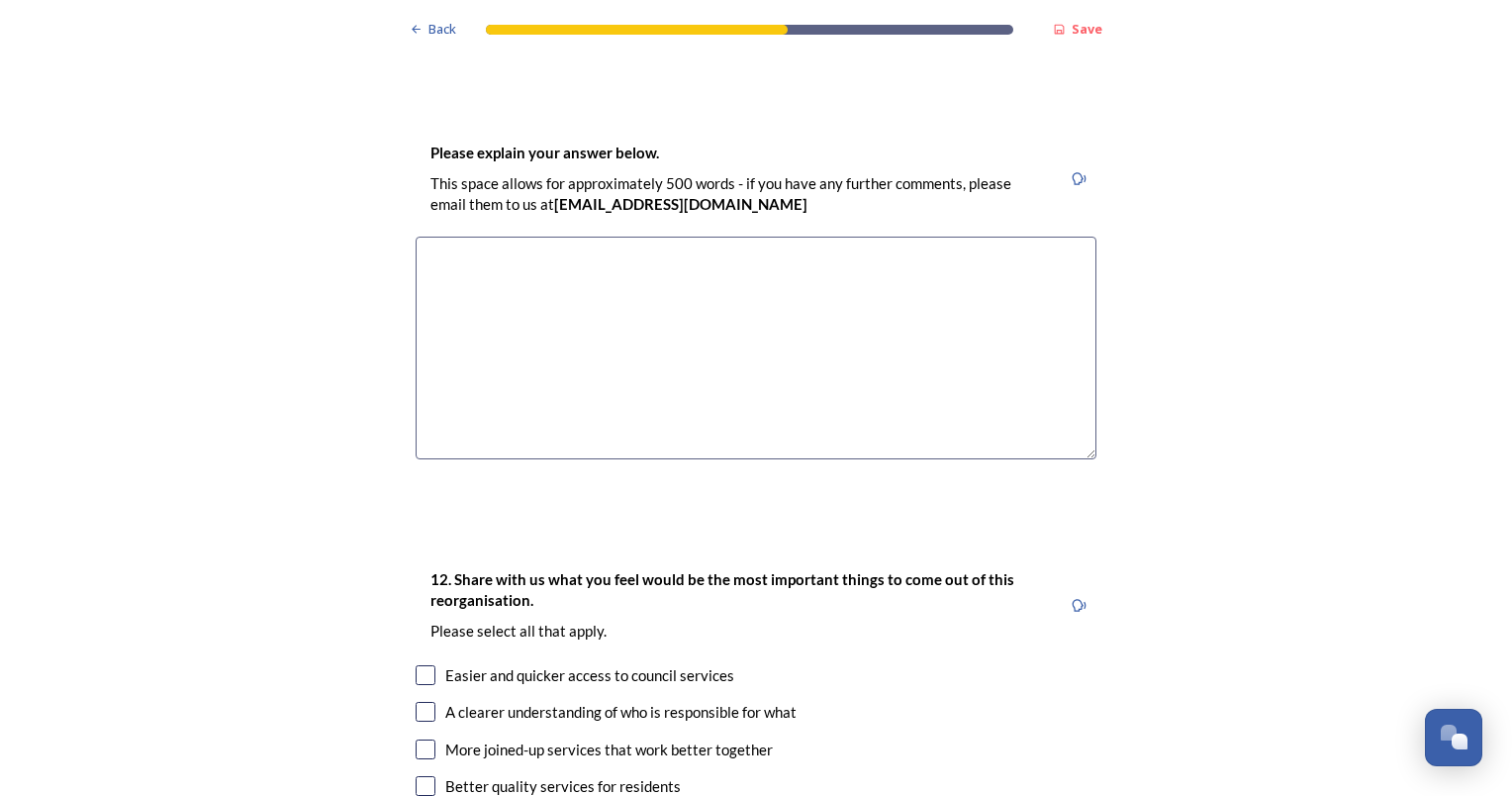 click at bounding box center [756, 348] 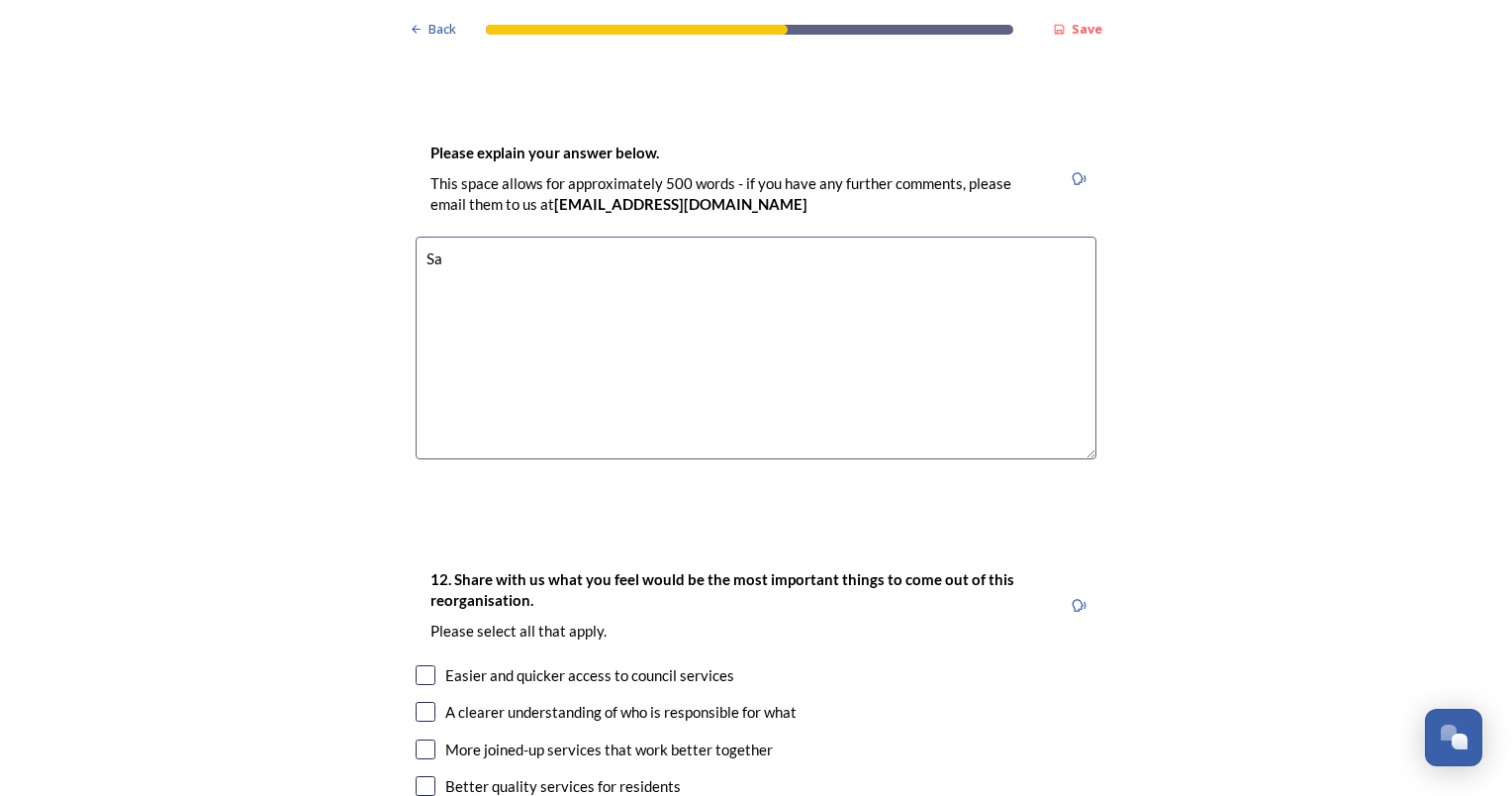 type on "S" 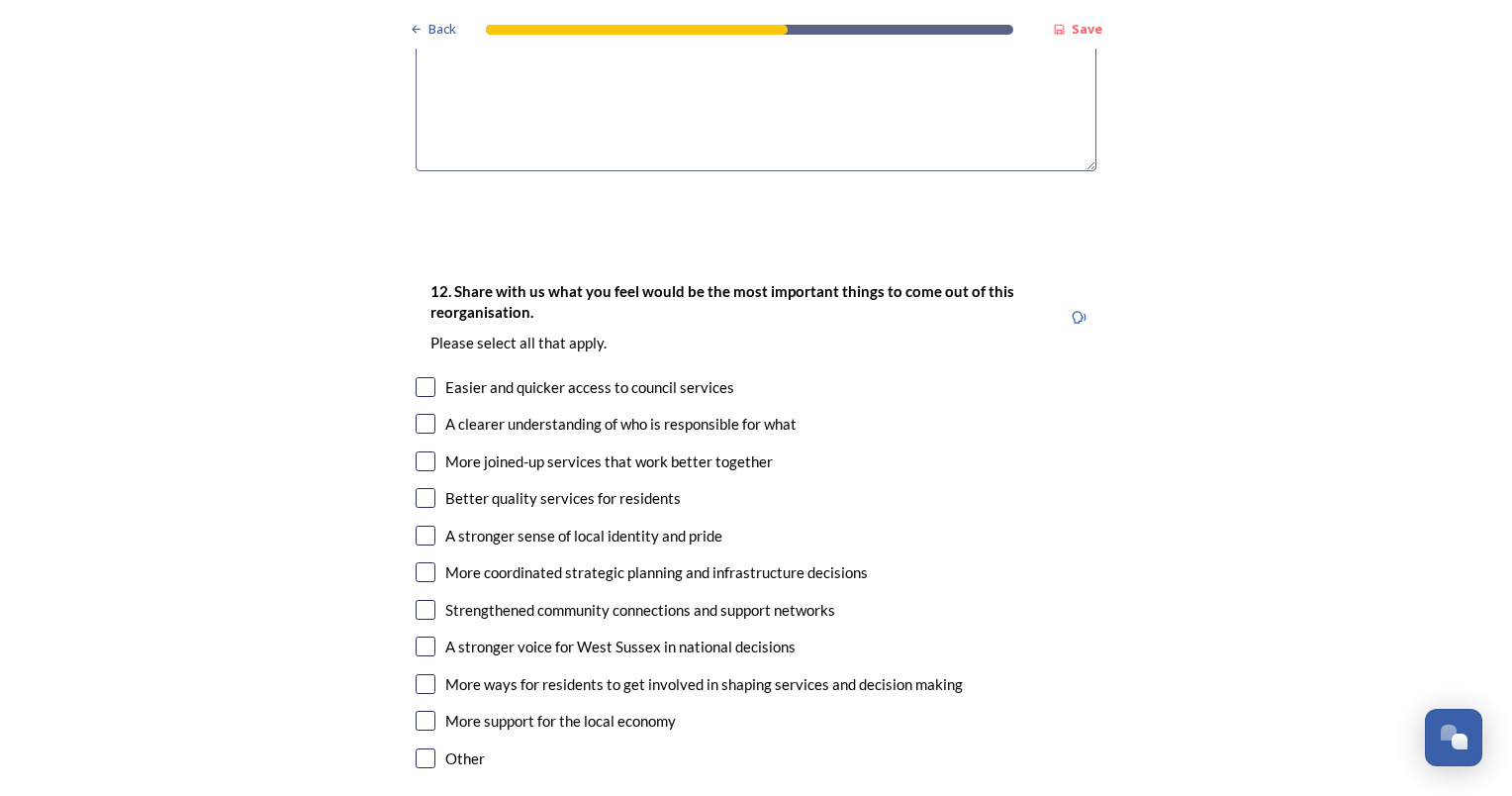 scroll, scrollTop: 3168, scrollLeft: 0, axis: vertical 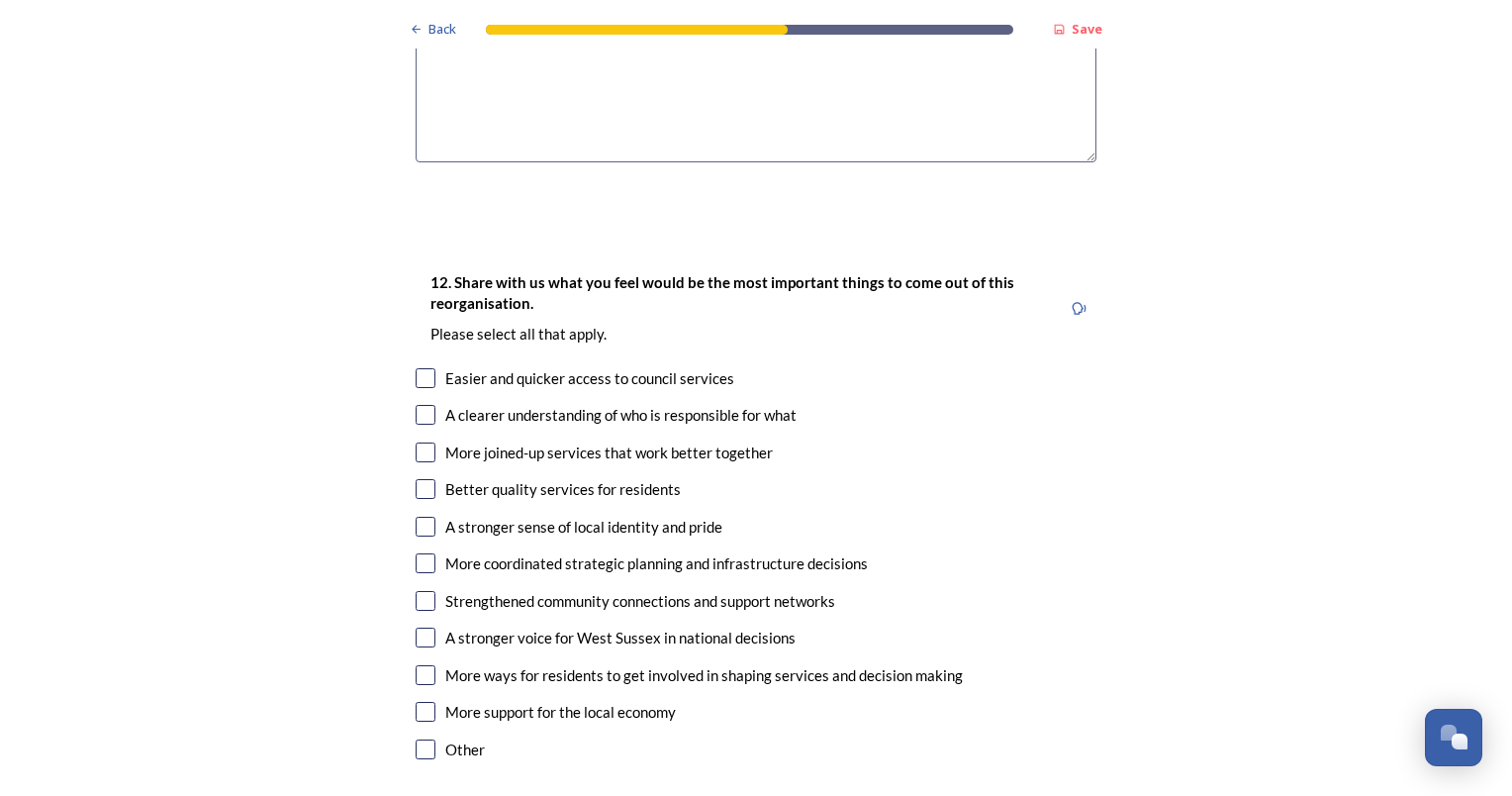type on "To reduce duplication and numbers of staff" 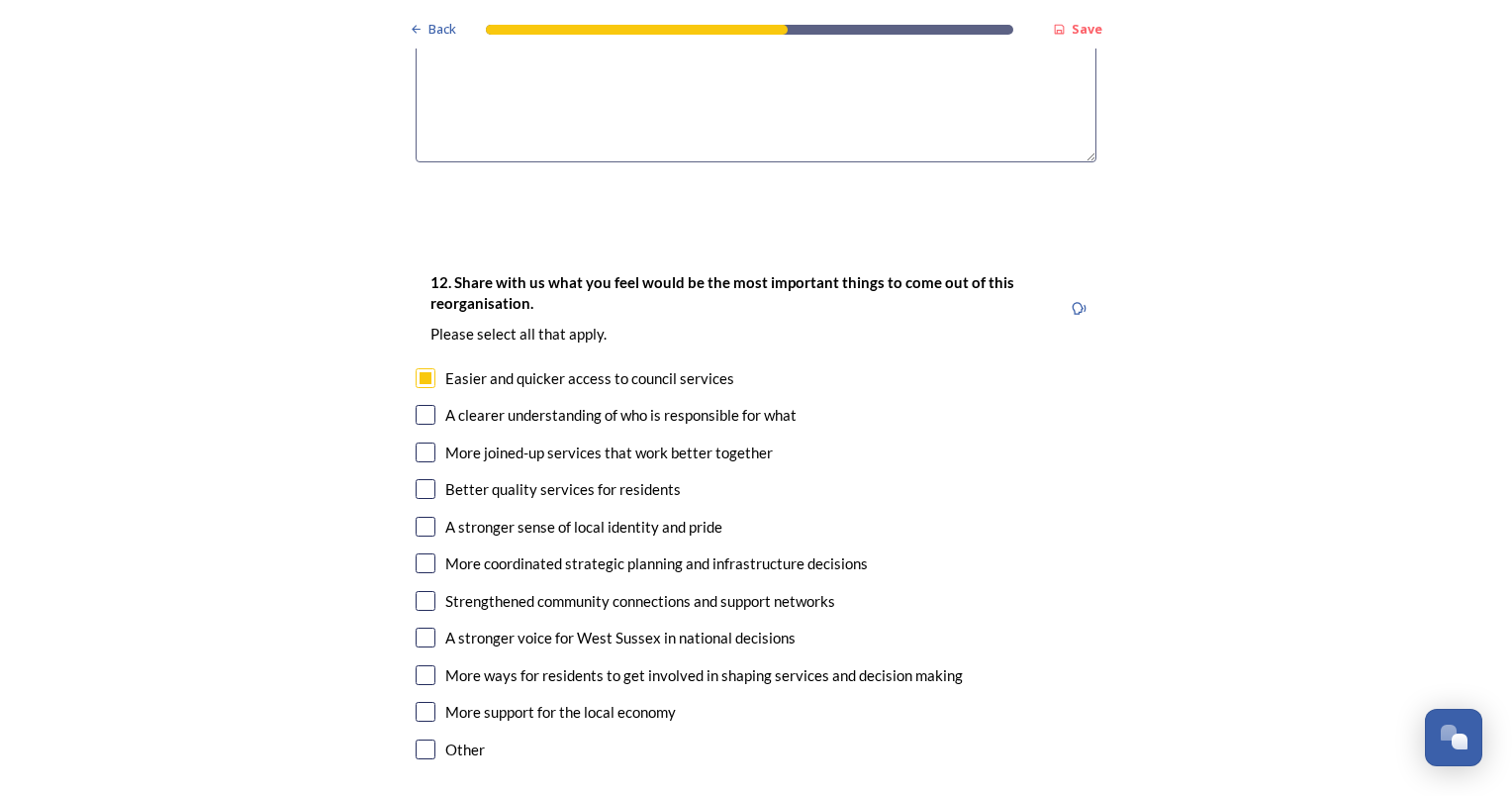 click at bounding box center [425, 415] 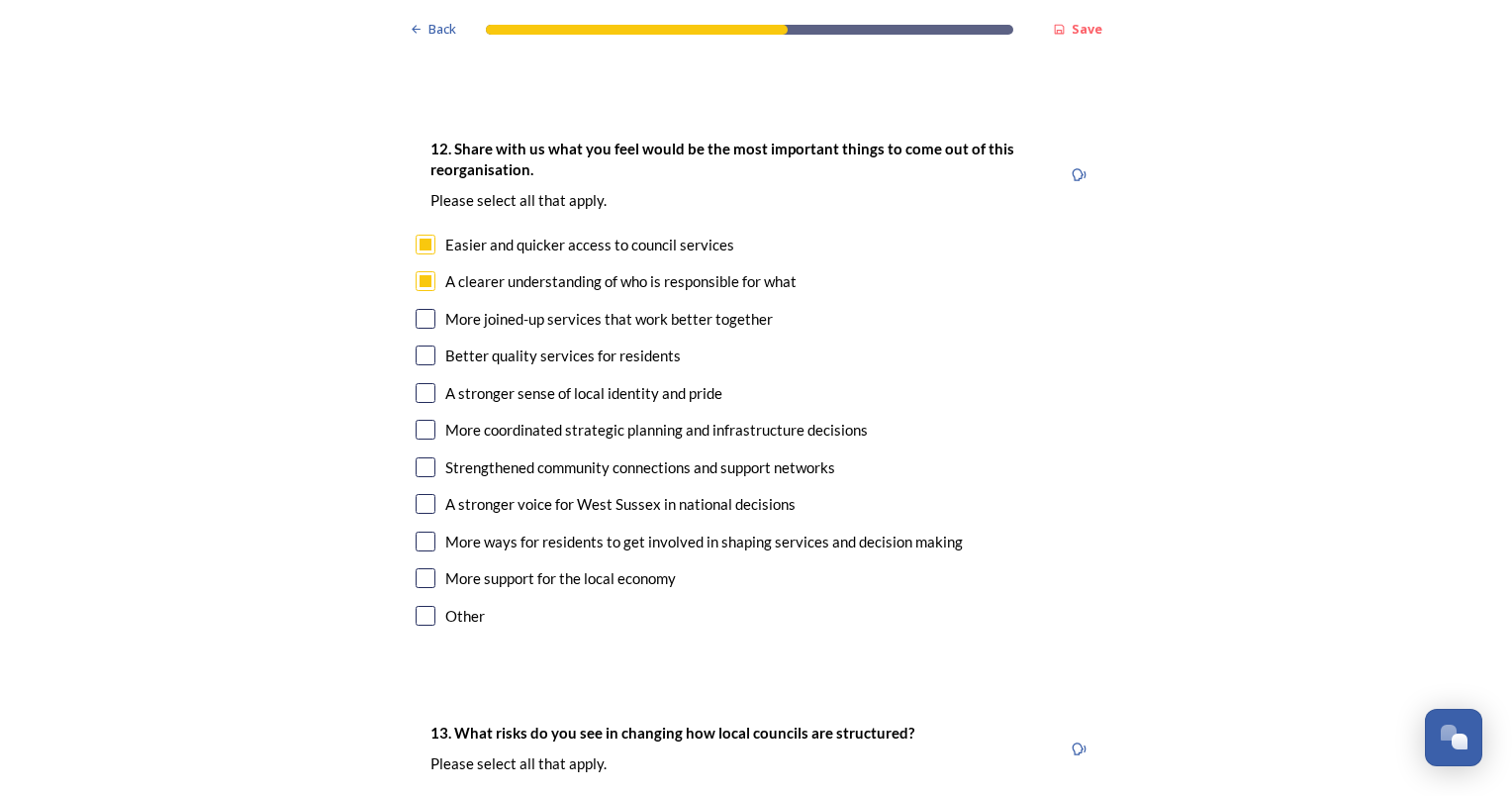 scroll, scrollTop: 3267, scrollLeft: 0, axis: vertical 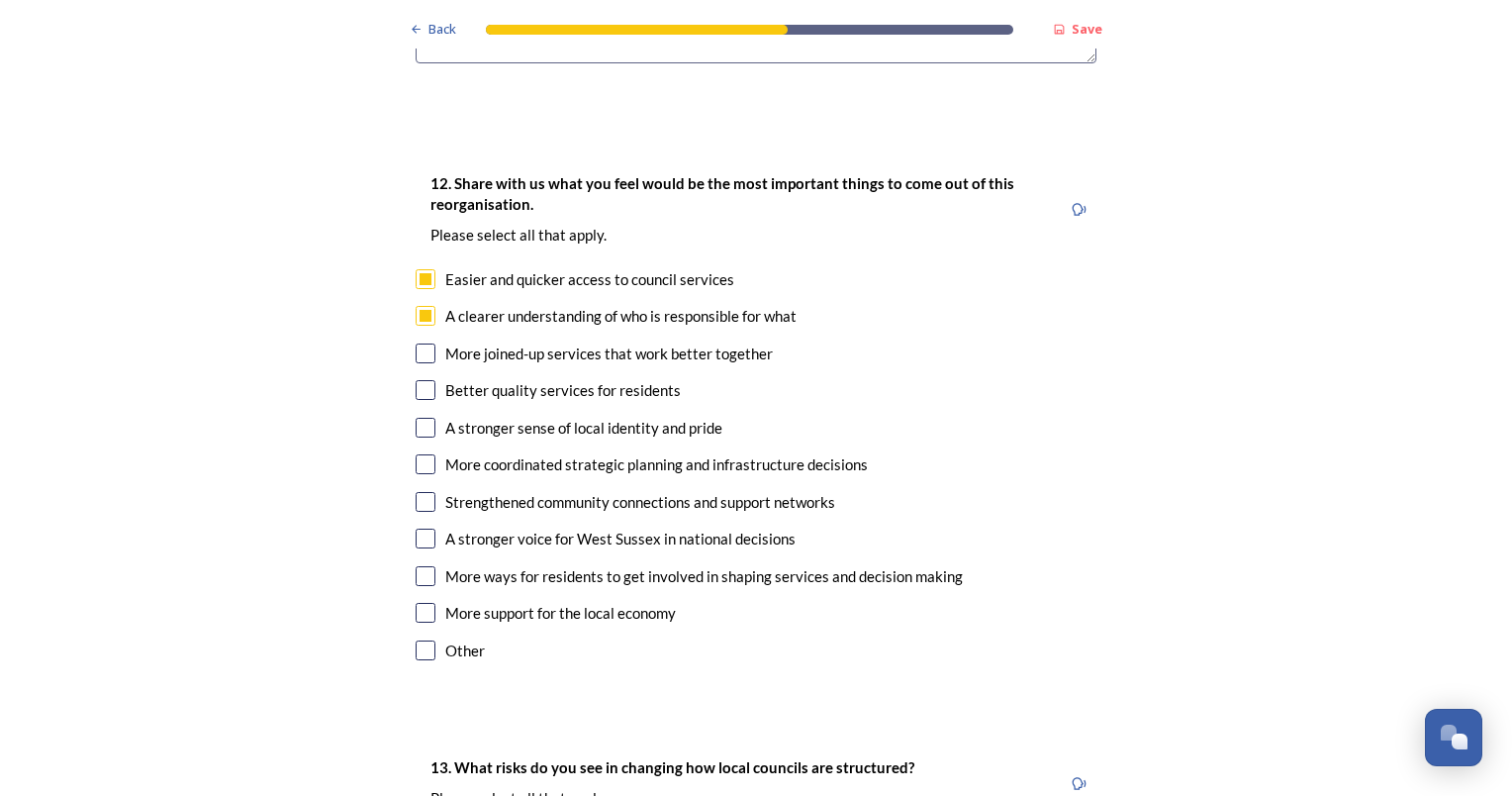 click at bounding box center (425, 353) 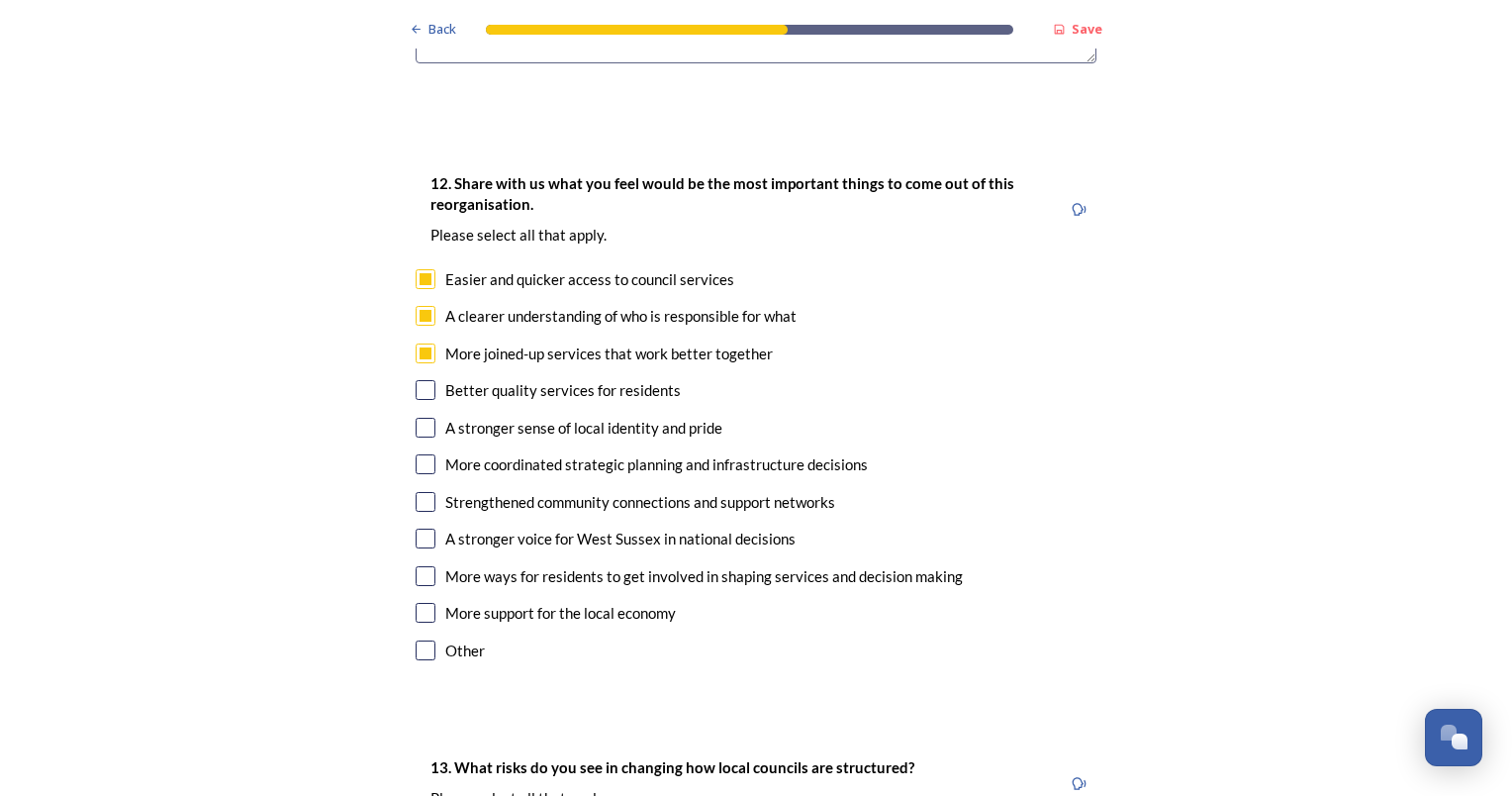click at bounding box center [425, 390] 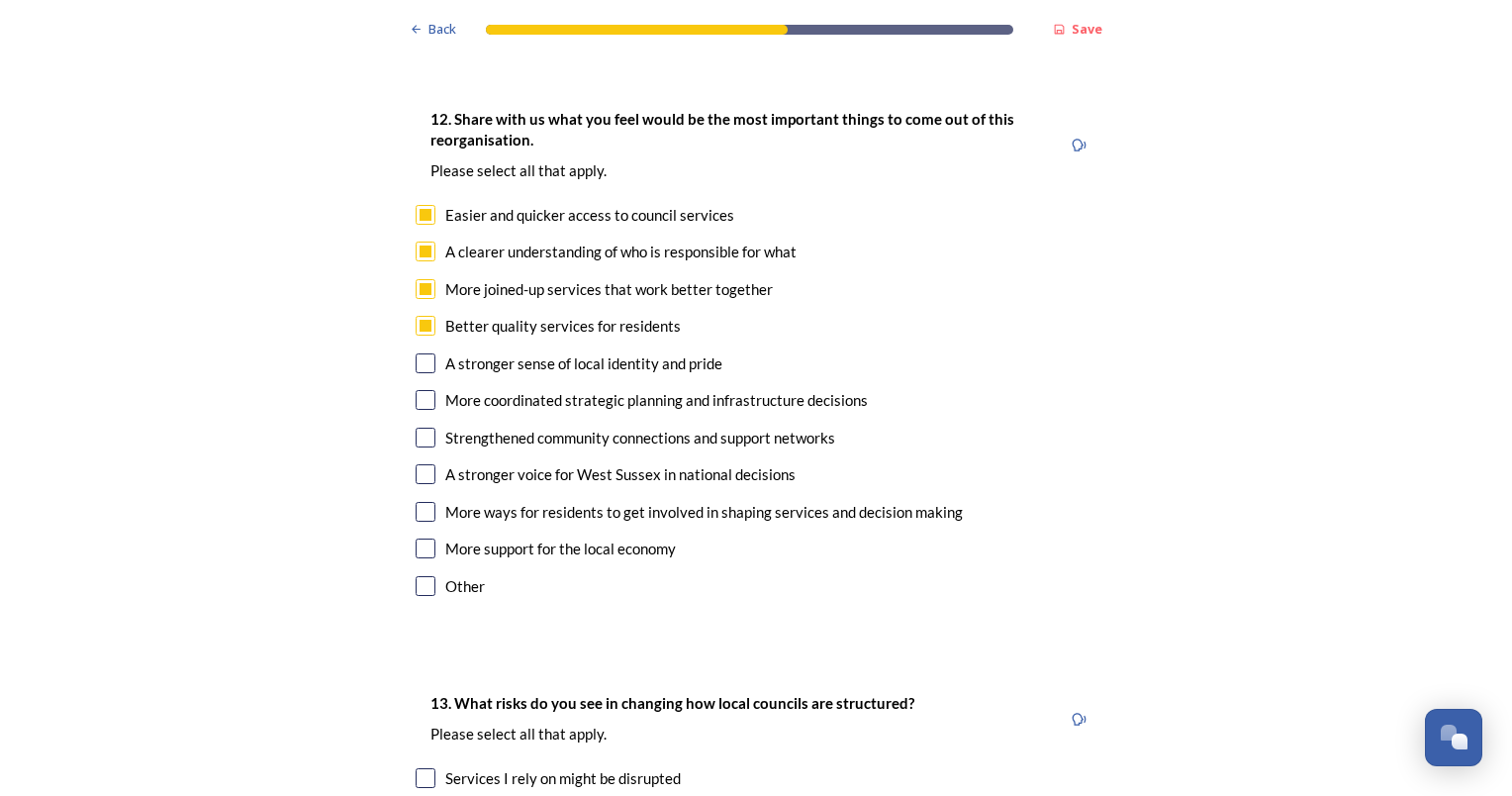 scroll, scrollTop: 3366, scrollLeft: 0, axis: vertical 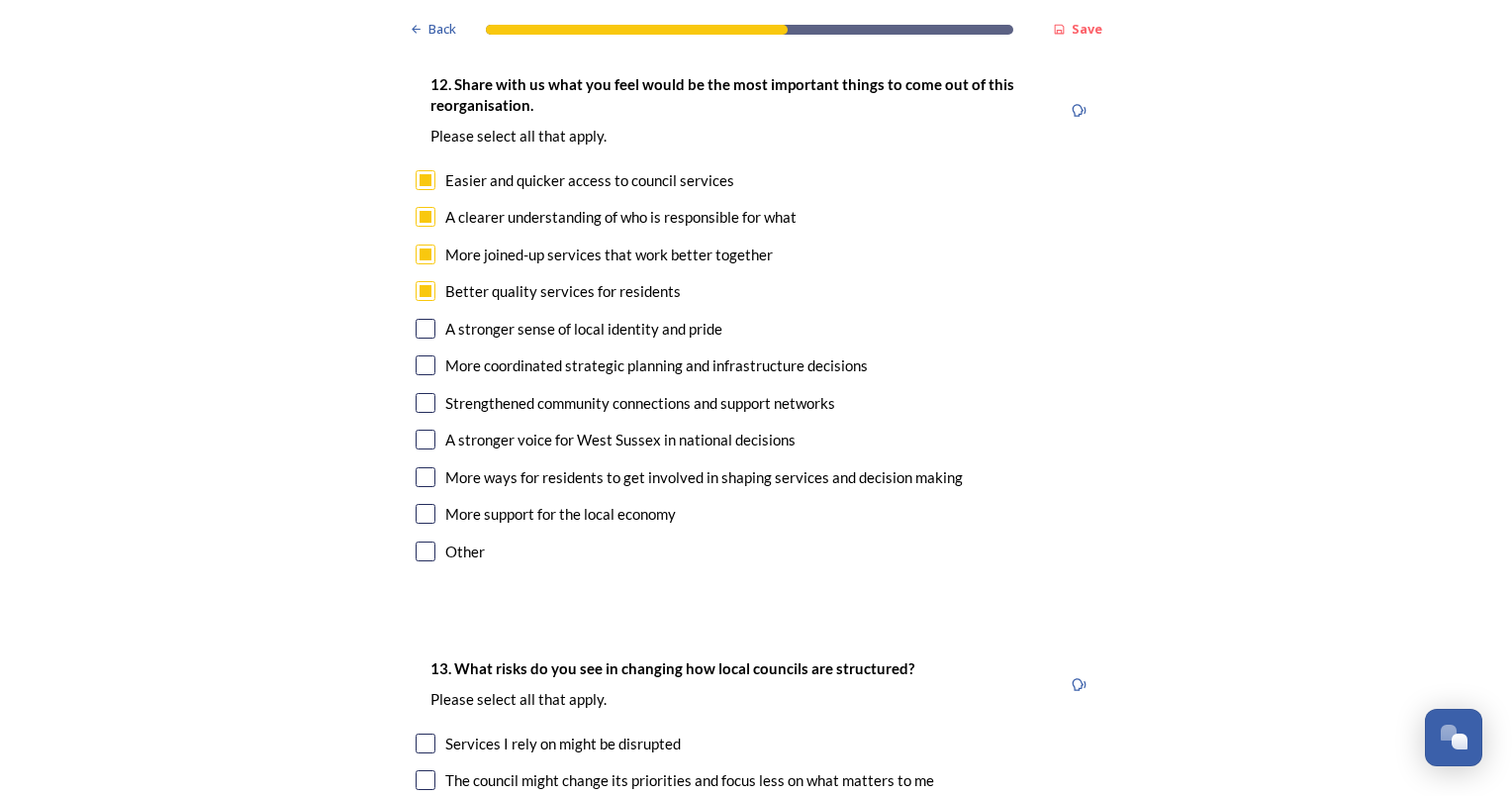 click at bounding box center [425, 365] 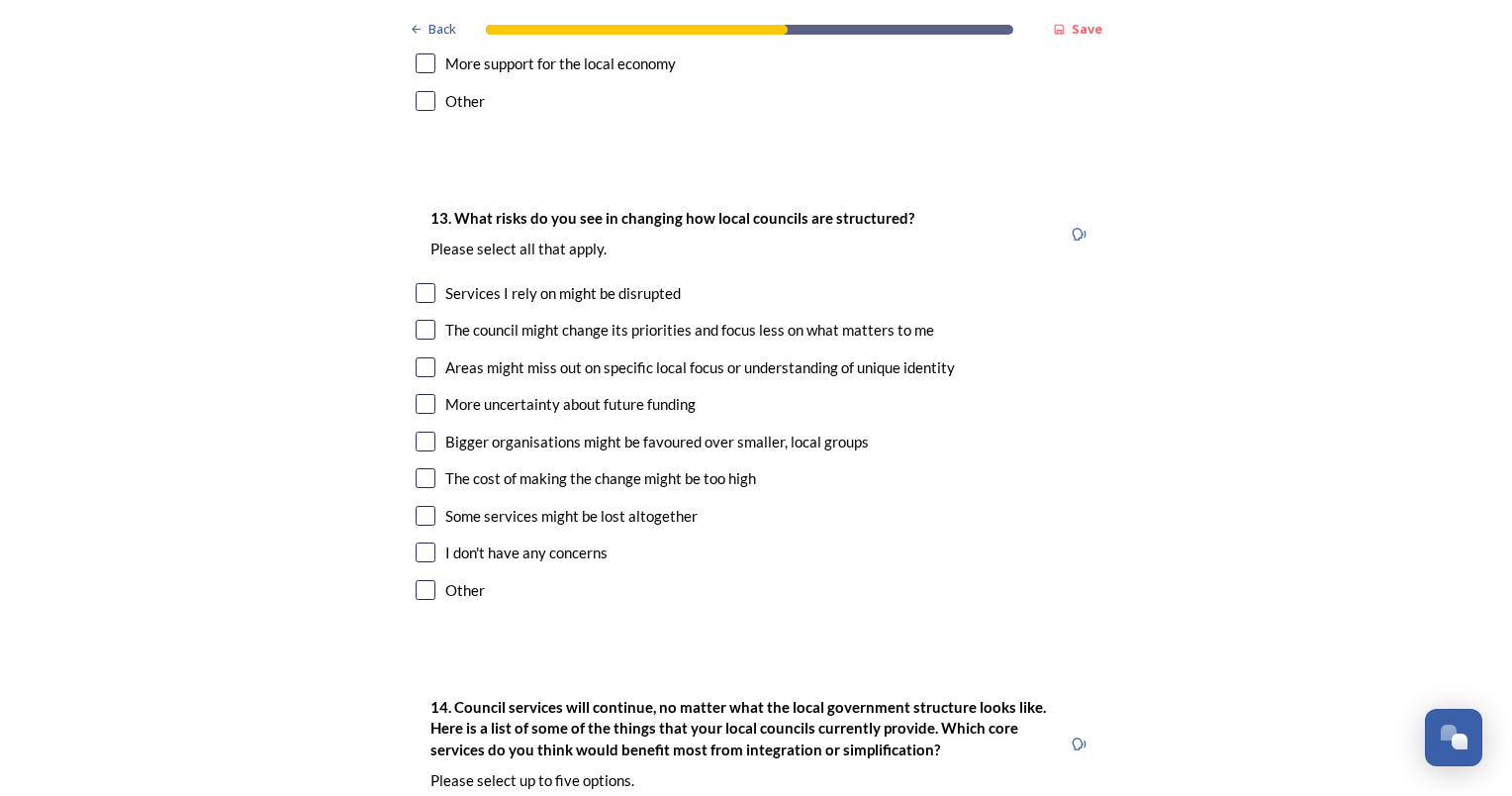 scroll, scrollTop: 3861, scrollLeft: 0, axis: vertical 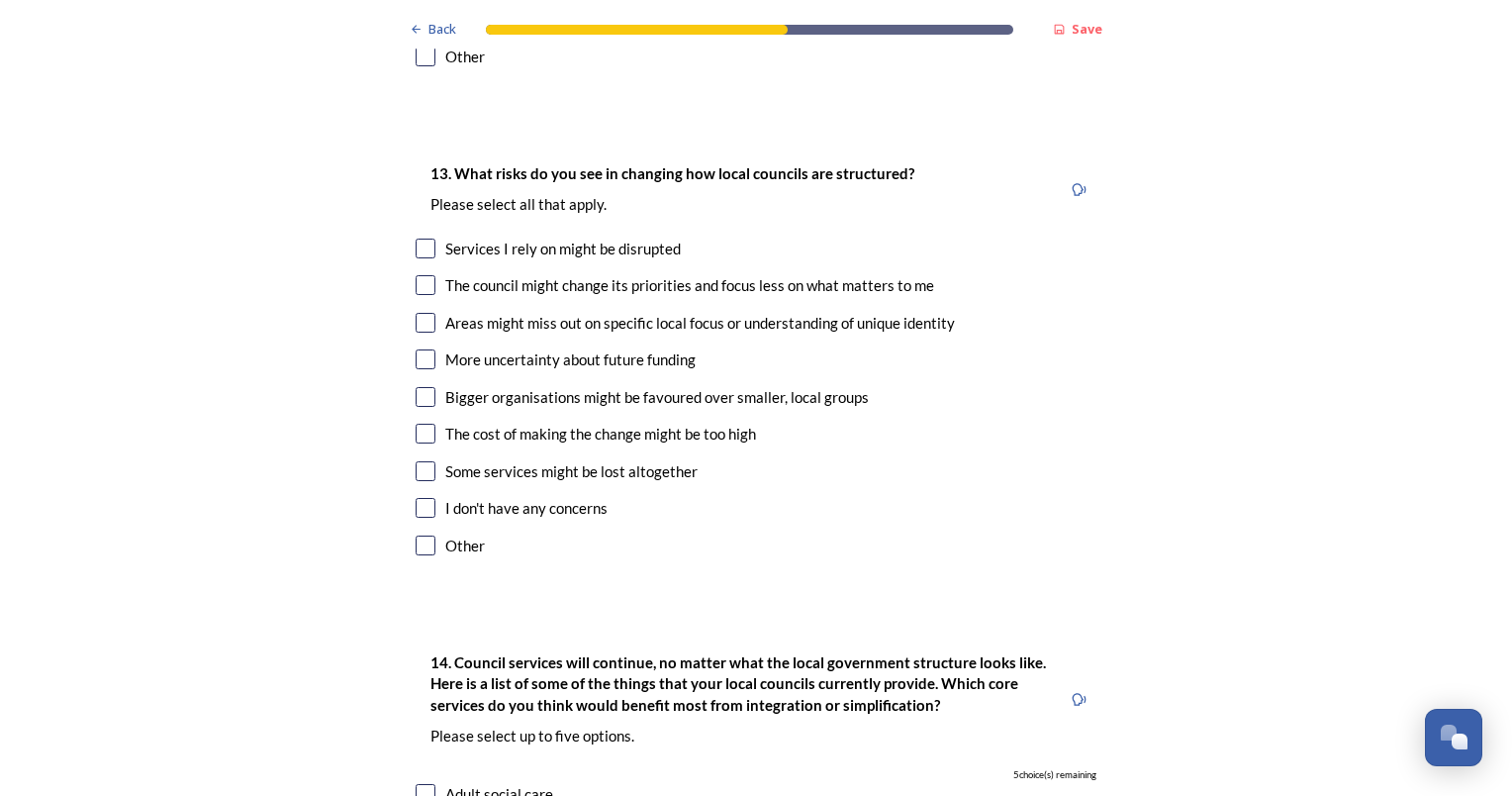 click at bounding box center [425, 323] 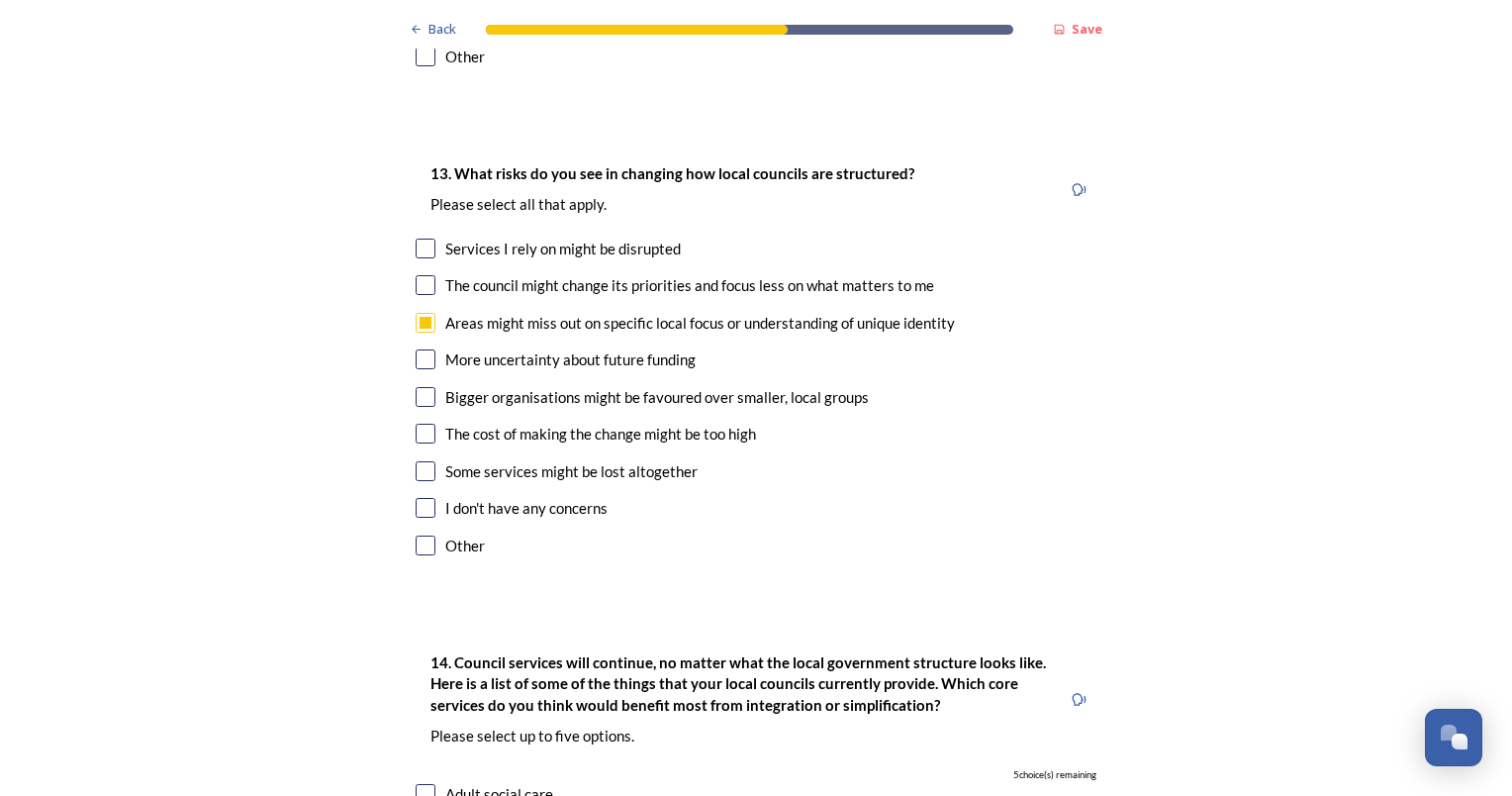 click at bounding box center [425, 434] 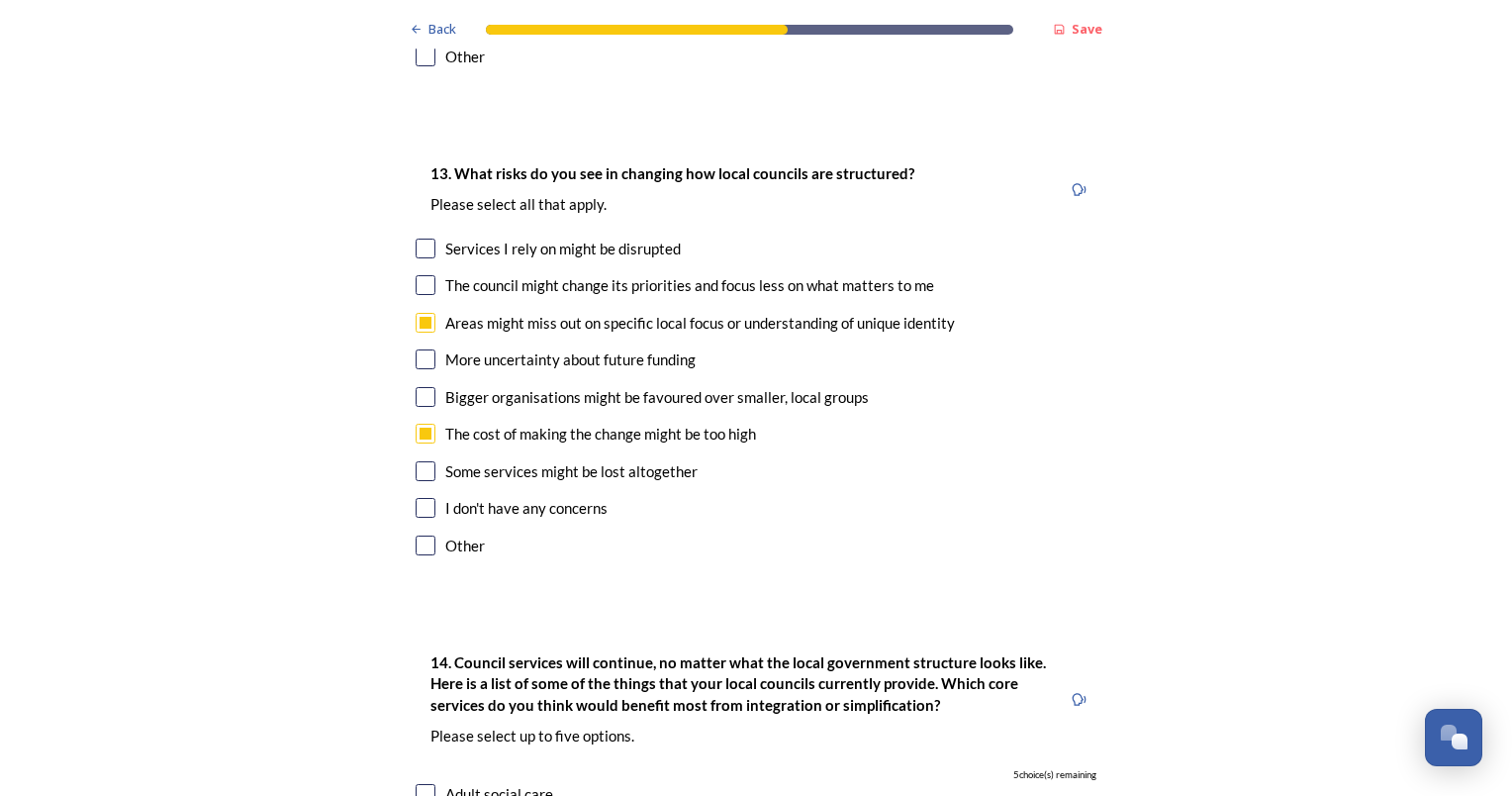 click at bounding box center (425, 471) 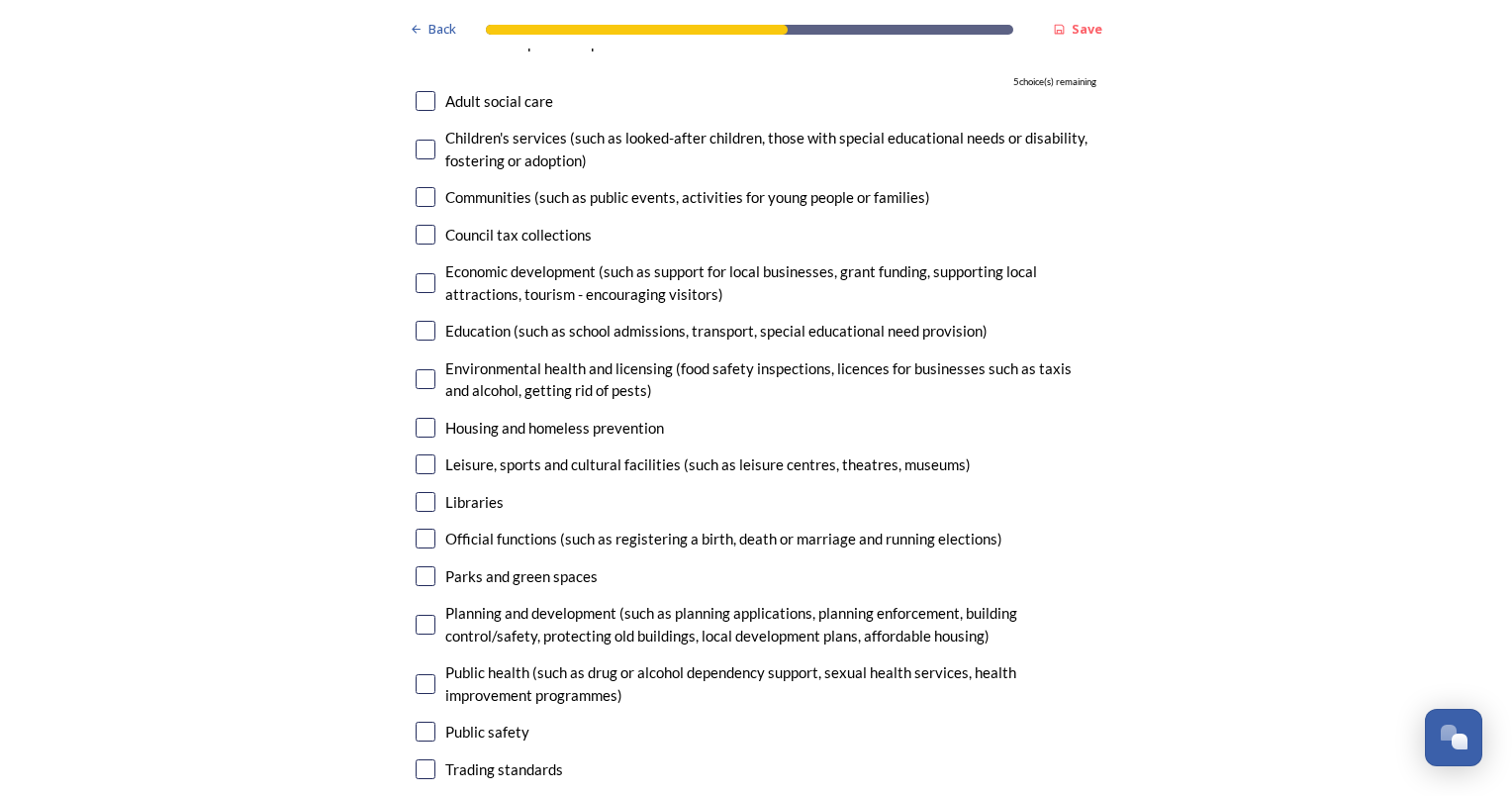scroll, scrollTop: 4455, scrollLeft: 0, axis: vertical 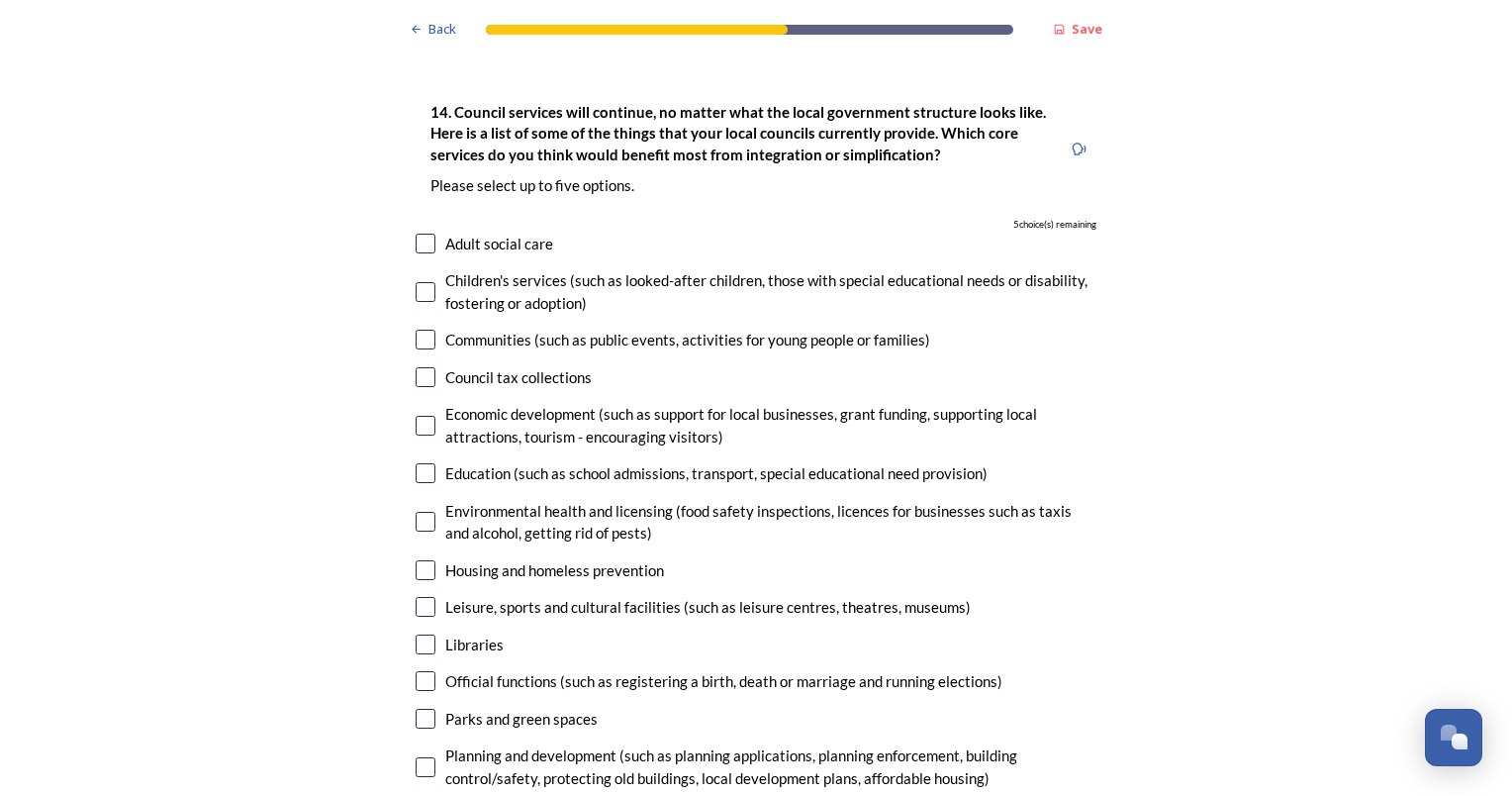click at bounding box center [425, 426] 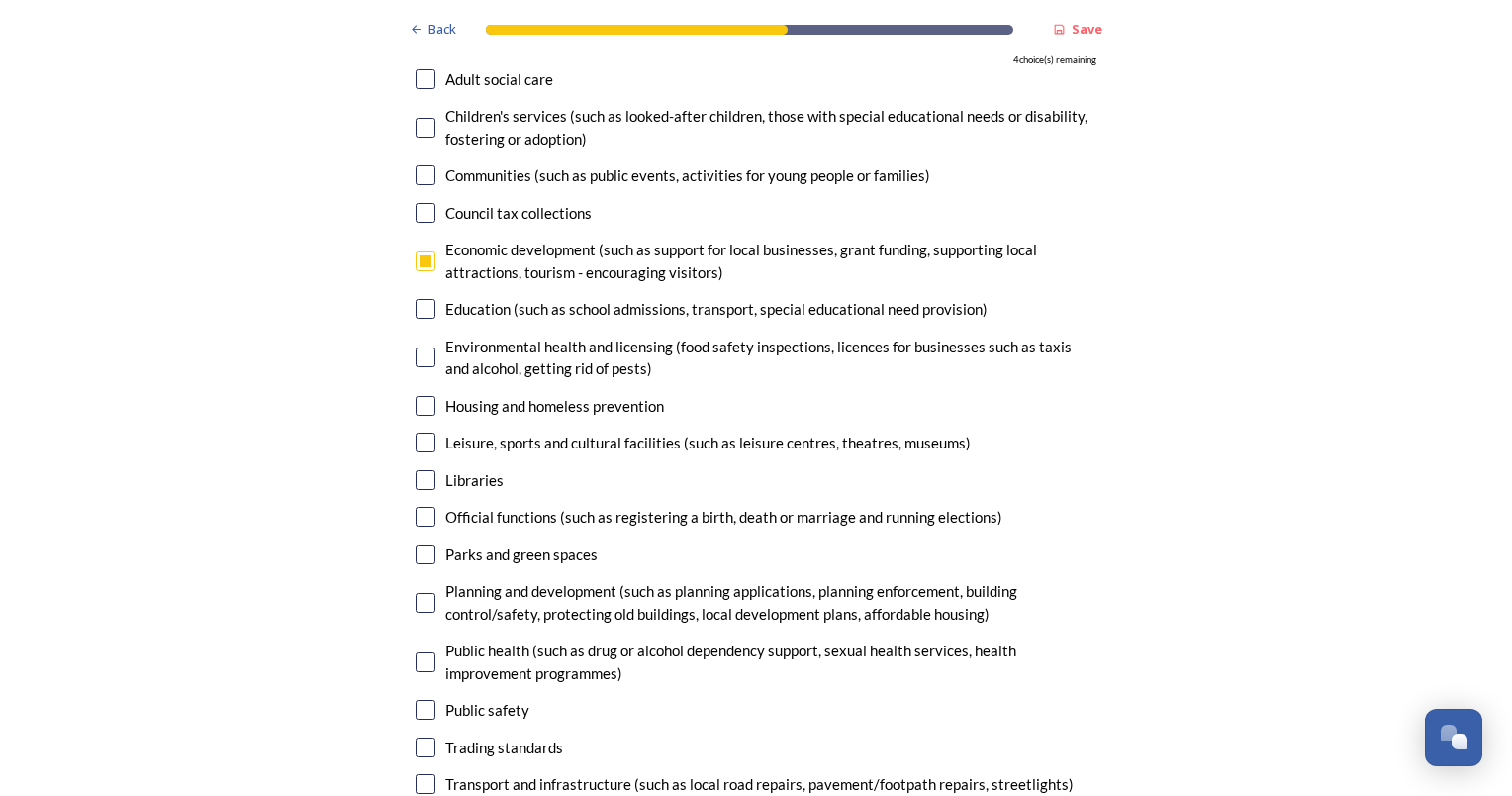 scroll, scrollTop: 4610, scrollLeft: 0, axis: vertical 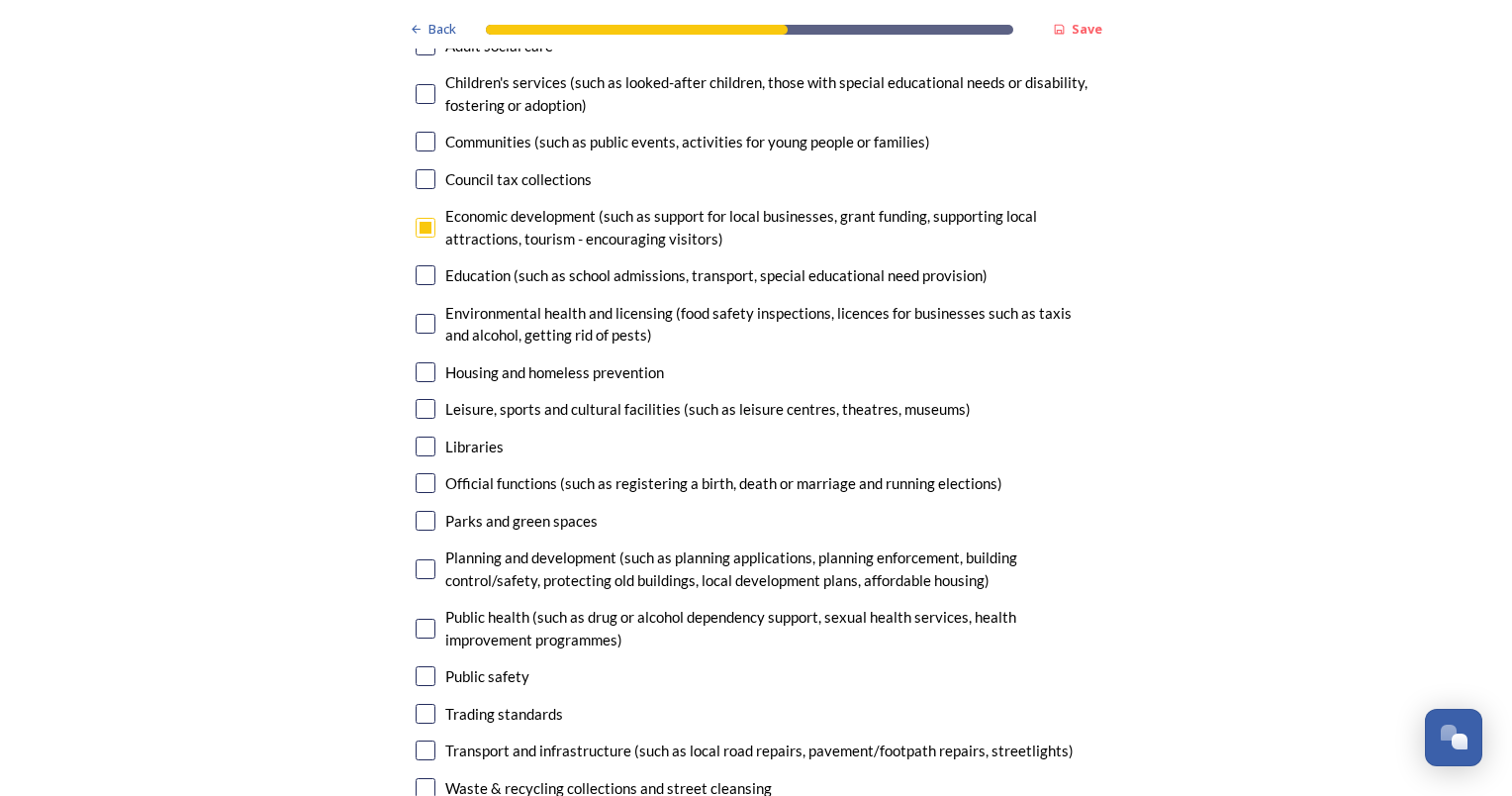 click at bounding box center [425, 569] 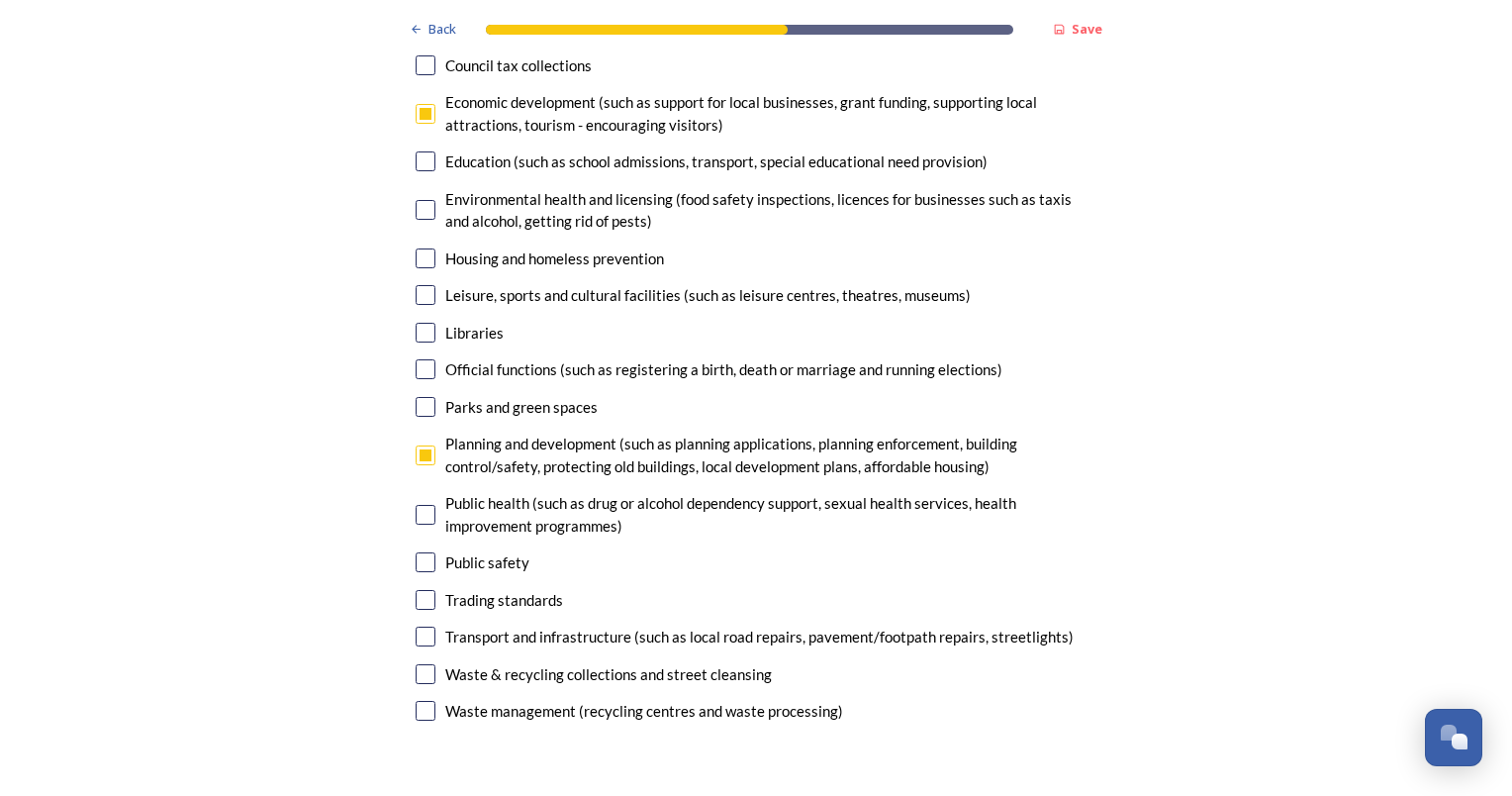 scroll, scrollTop: 4808, scrollLeft: 0, axis: vertical 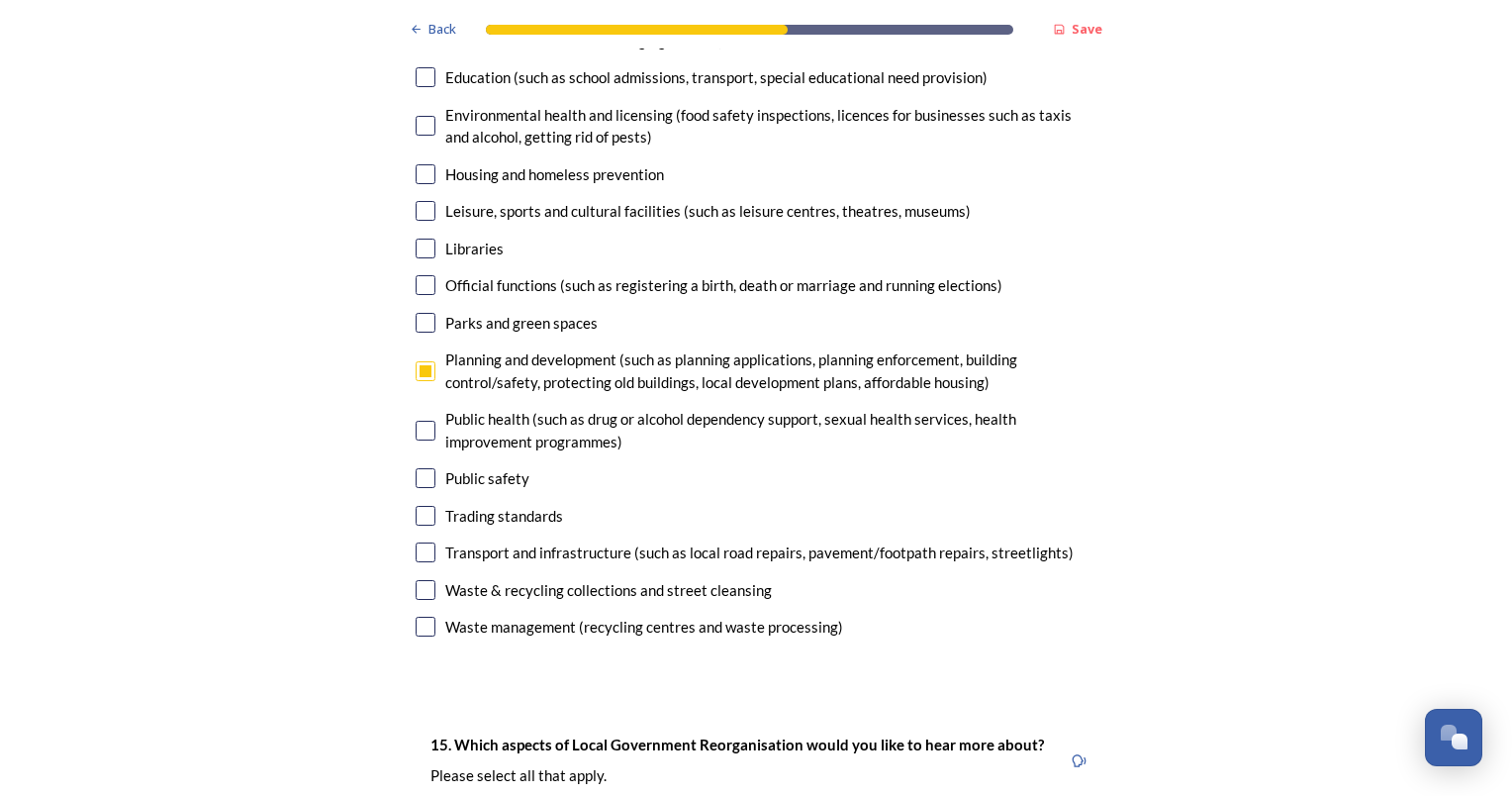 click on "Transport and infrastructure (such as local road repairs, pavement/footpath repairs, streetlights)" at bounding box center (756, 552) 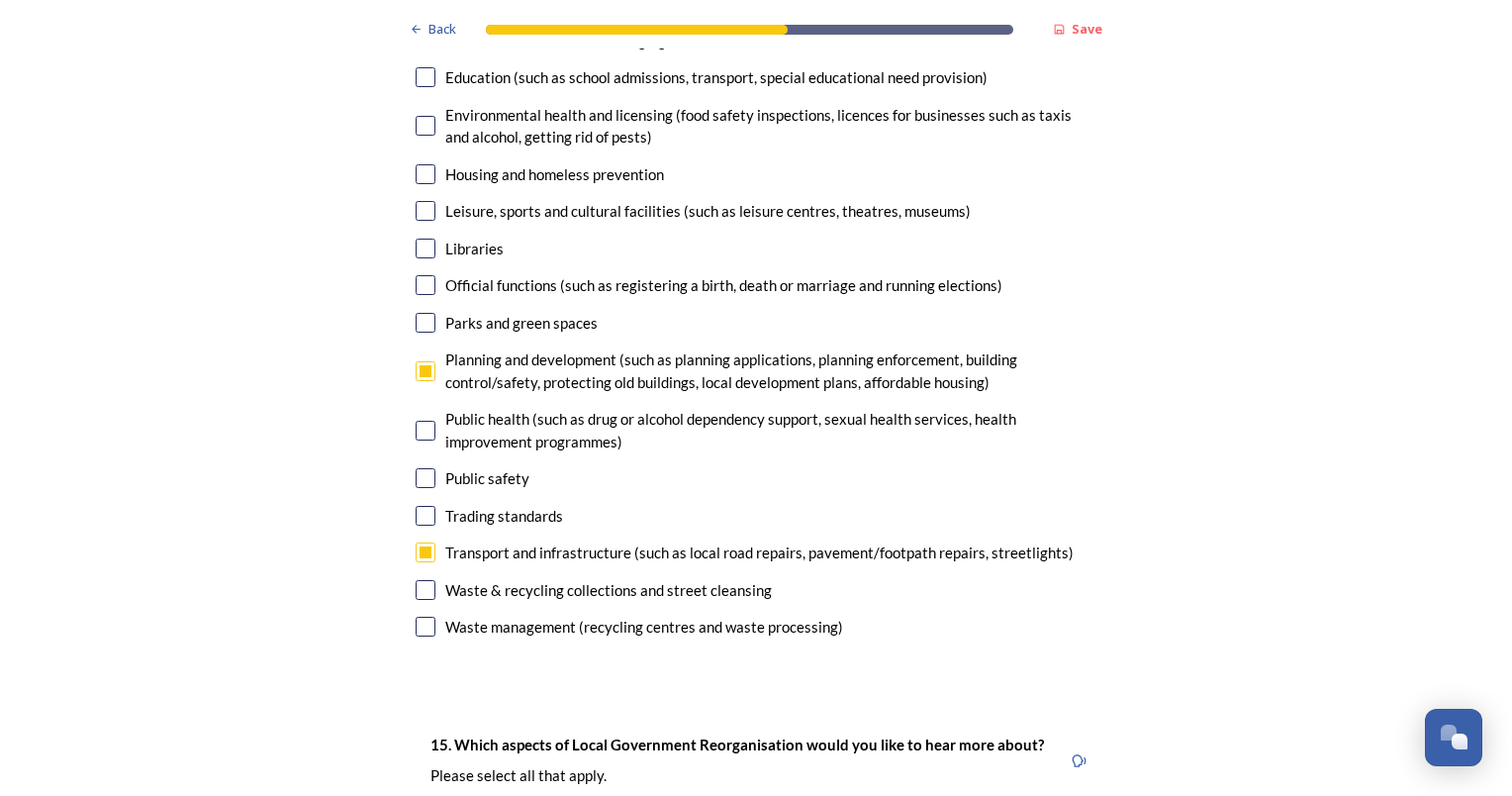 checkbox on "true" 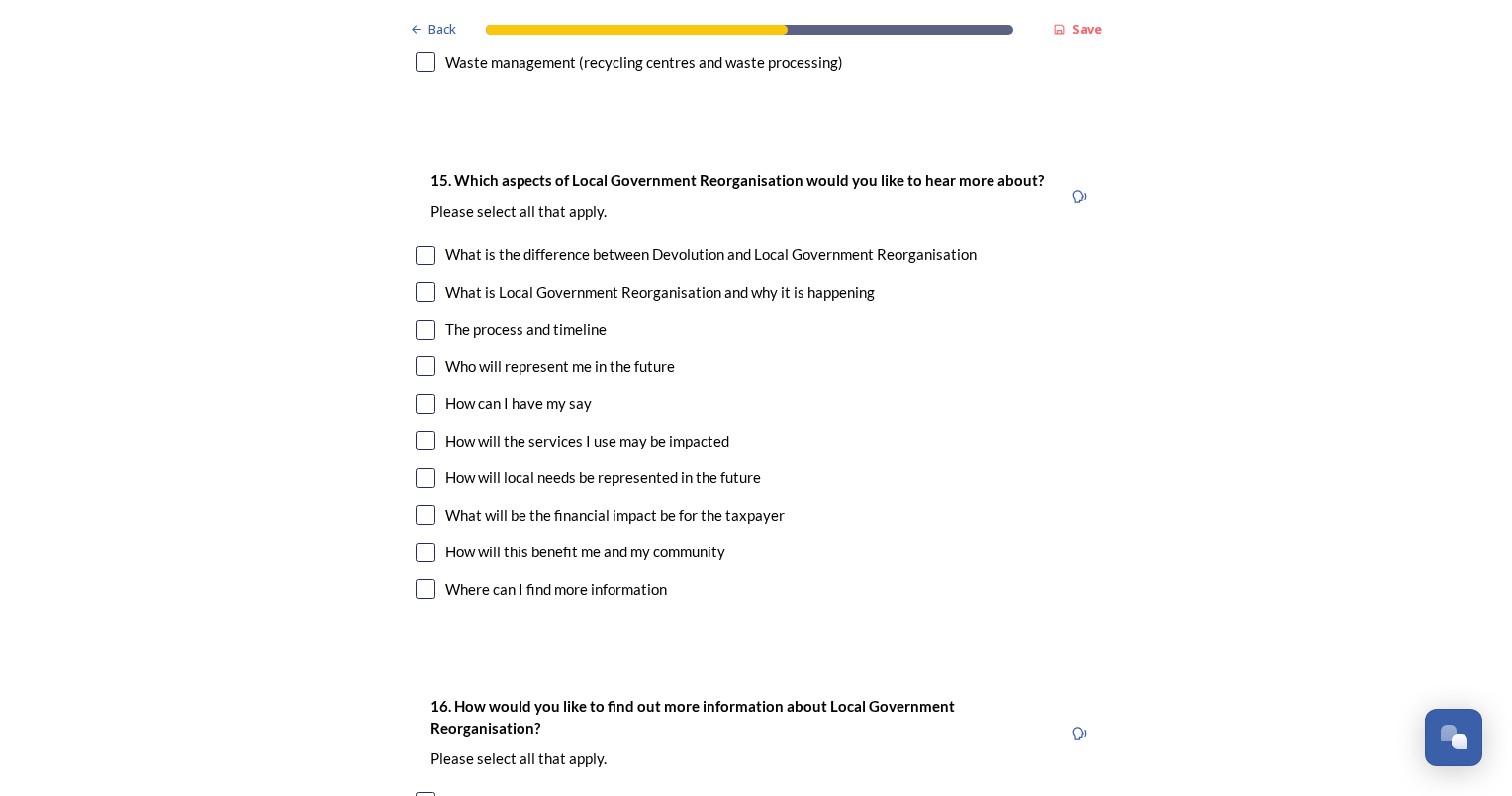 scroll, scrollTop: 5402, scrollLeft: 0, axis: vertical 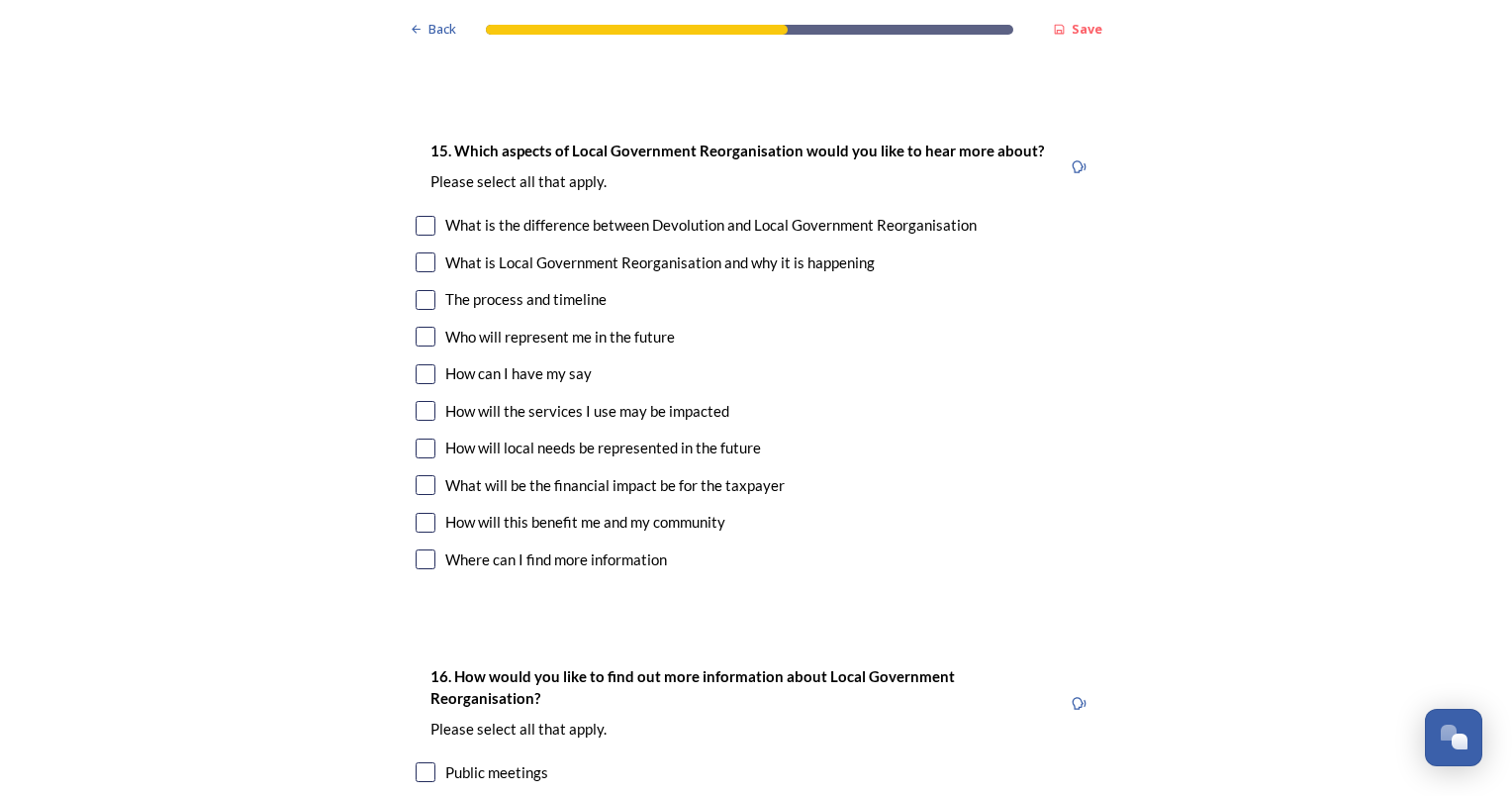 click at bounding box center [425, 559] 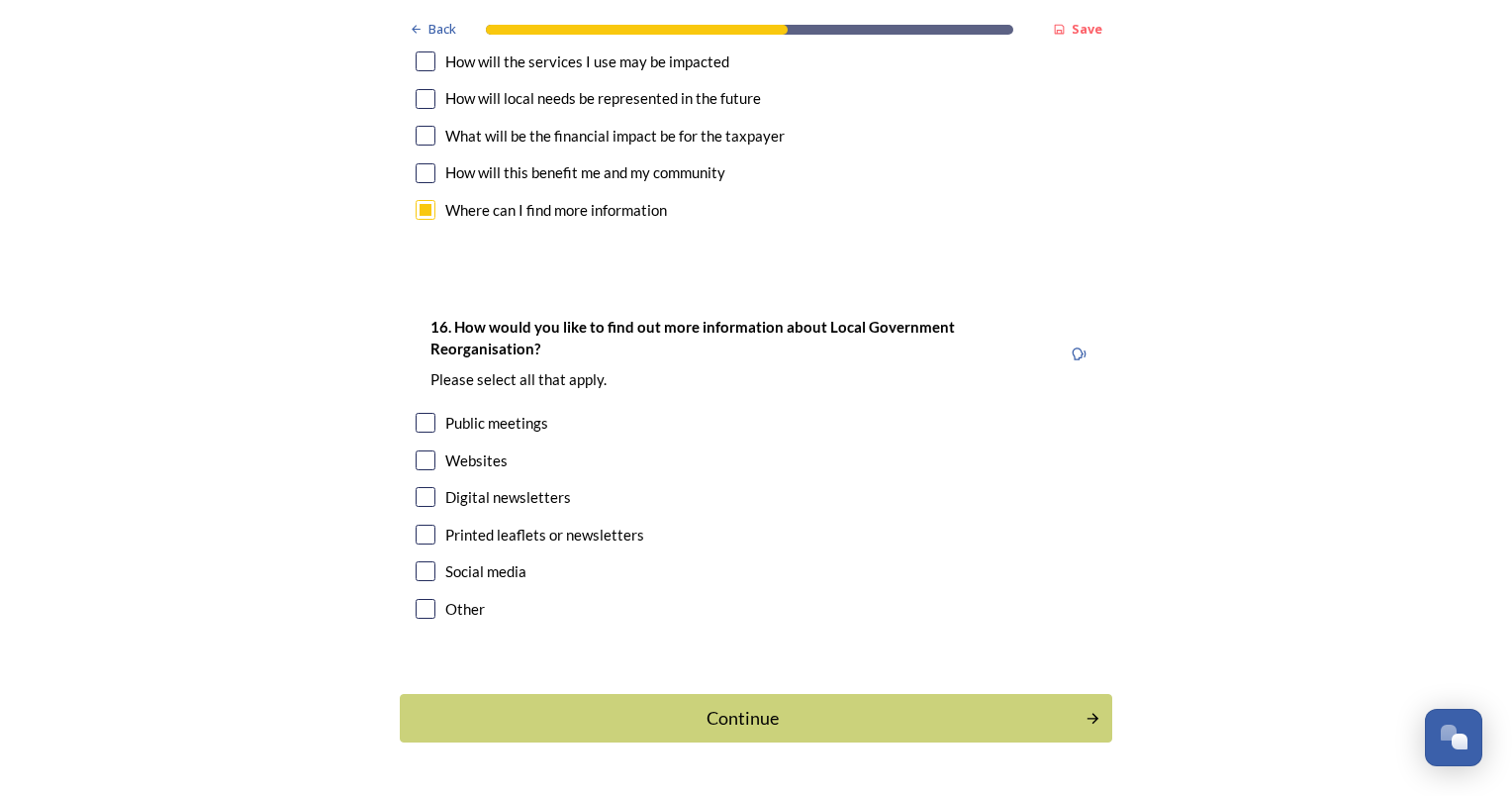 scroll, scrollTop: 5754, scrollLeft: 0, axis: vertical 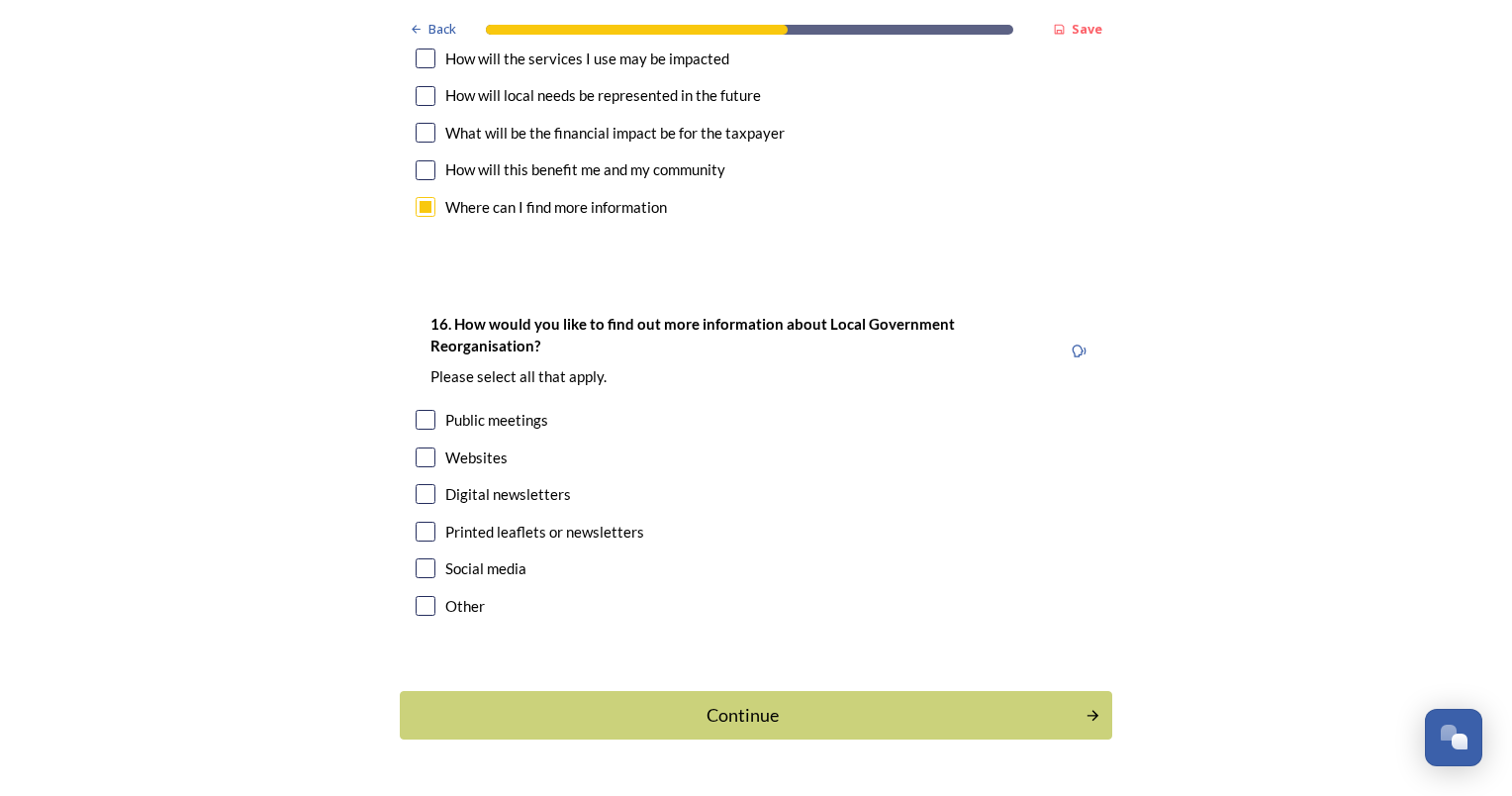 click at bounding box center (425, 494) 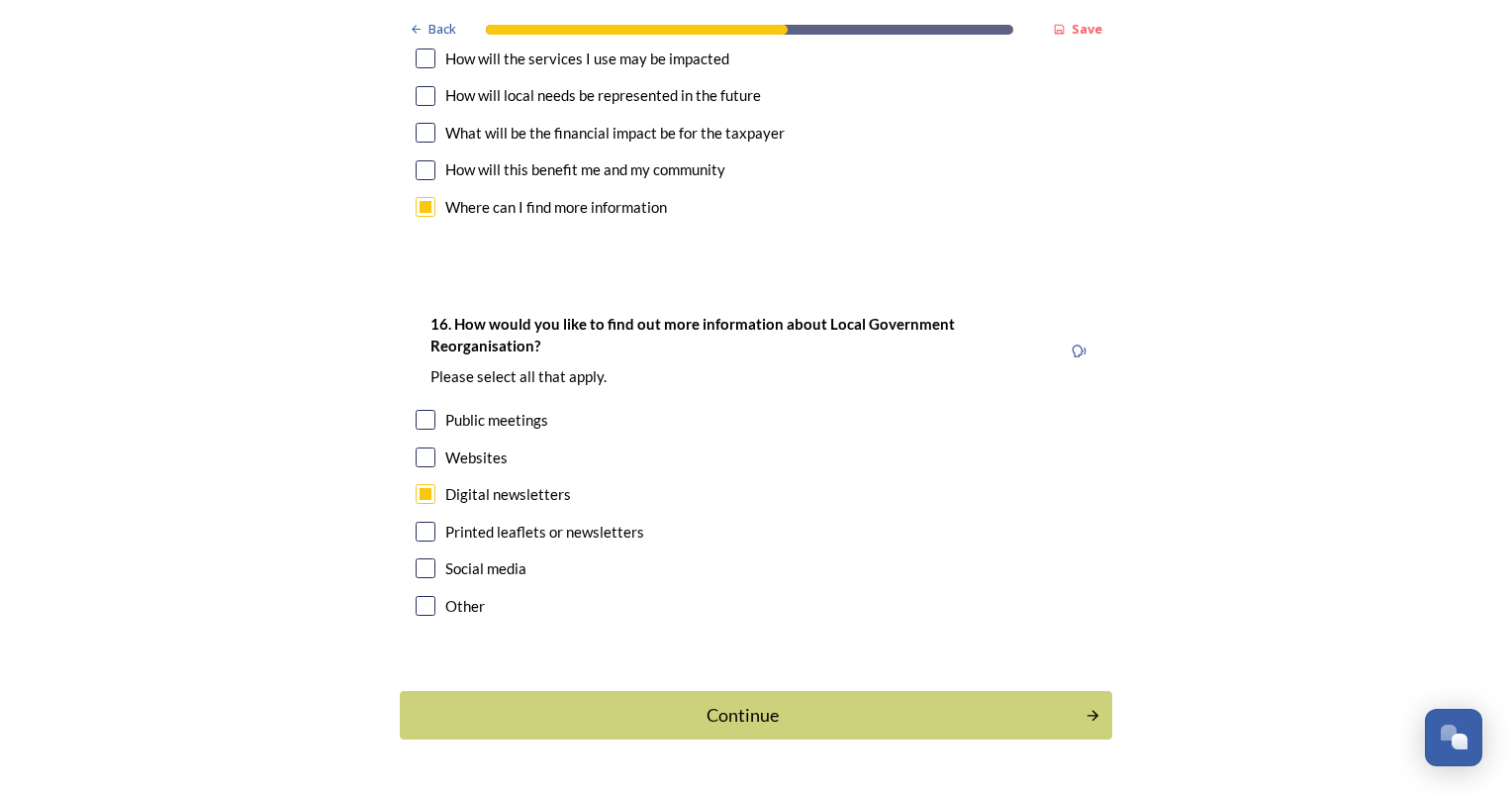 click at bounding box center (425, 568) 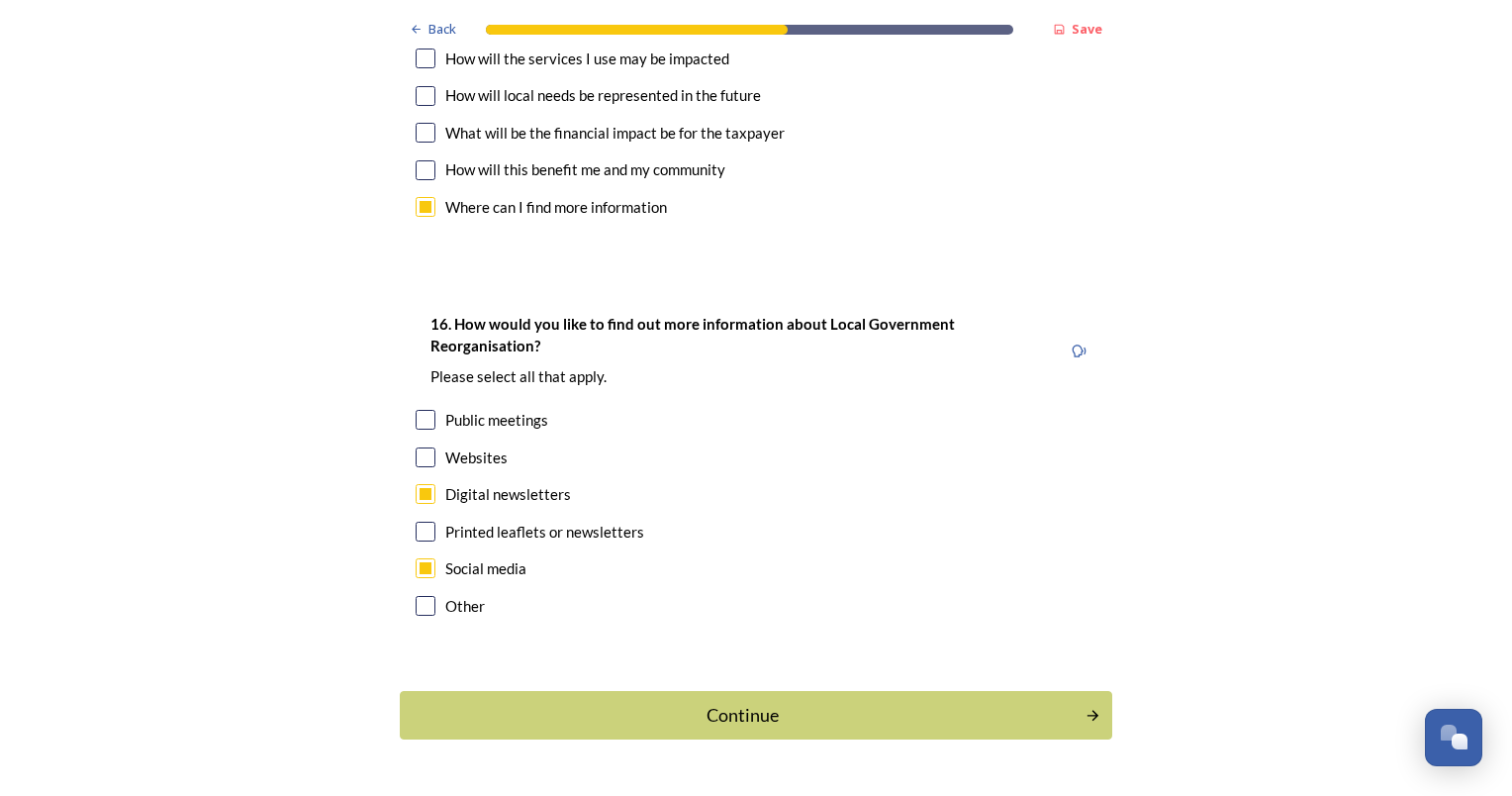 click at bounding box center (425, 457) 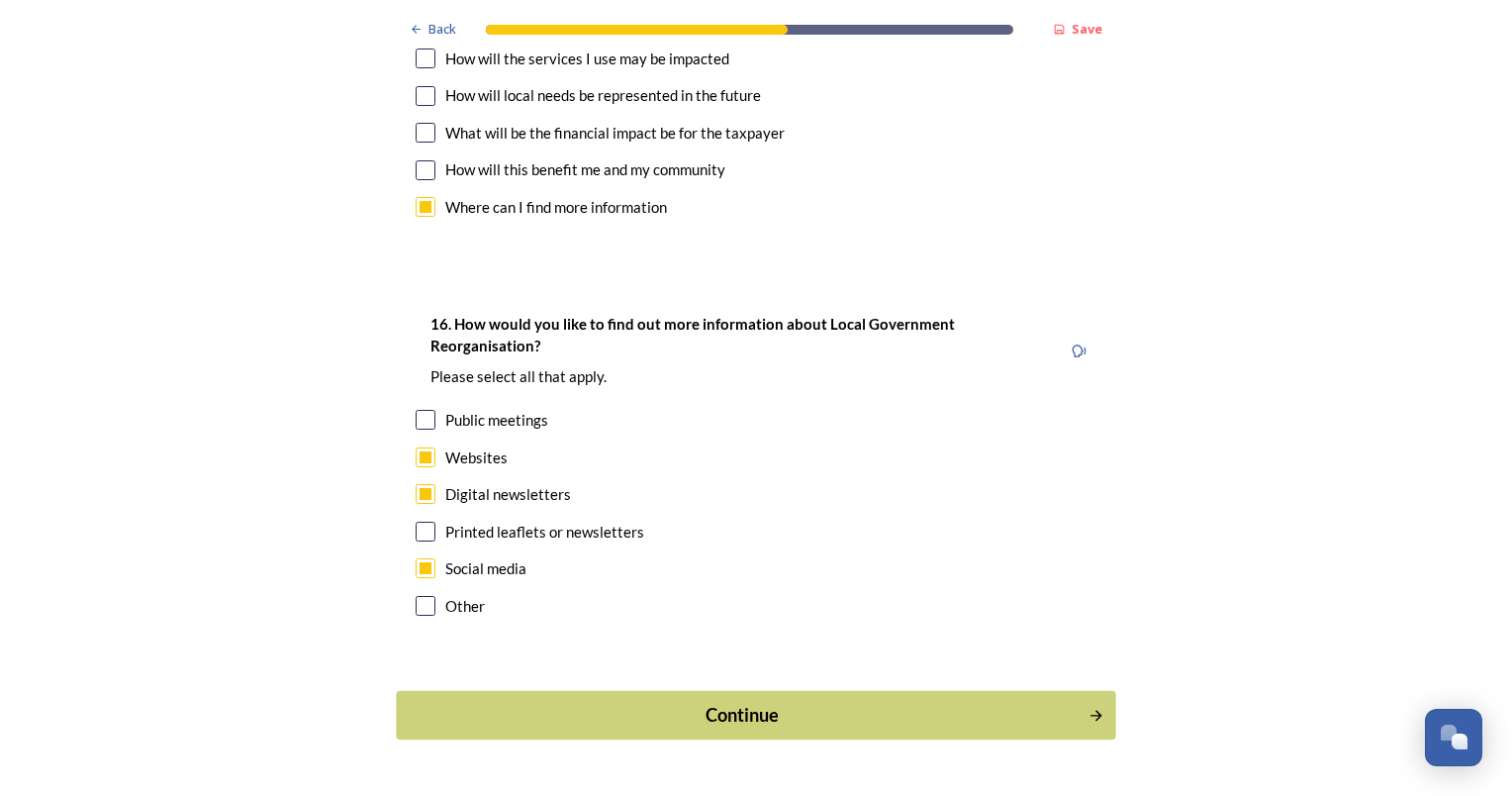 click on "Continue" at bounding box center [742, 715] 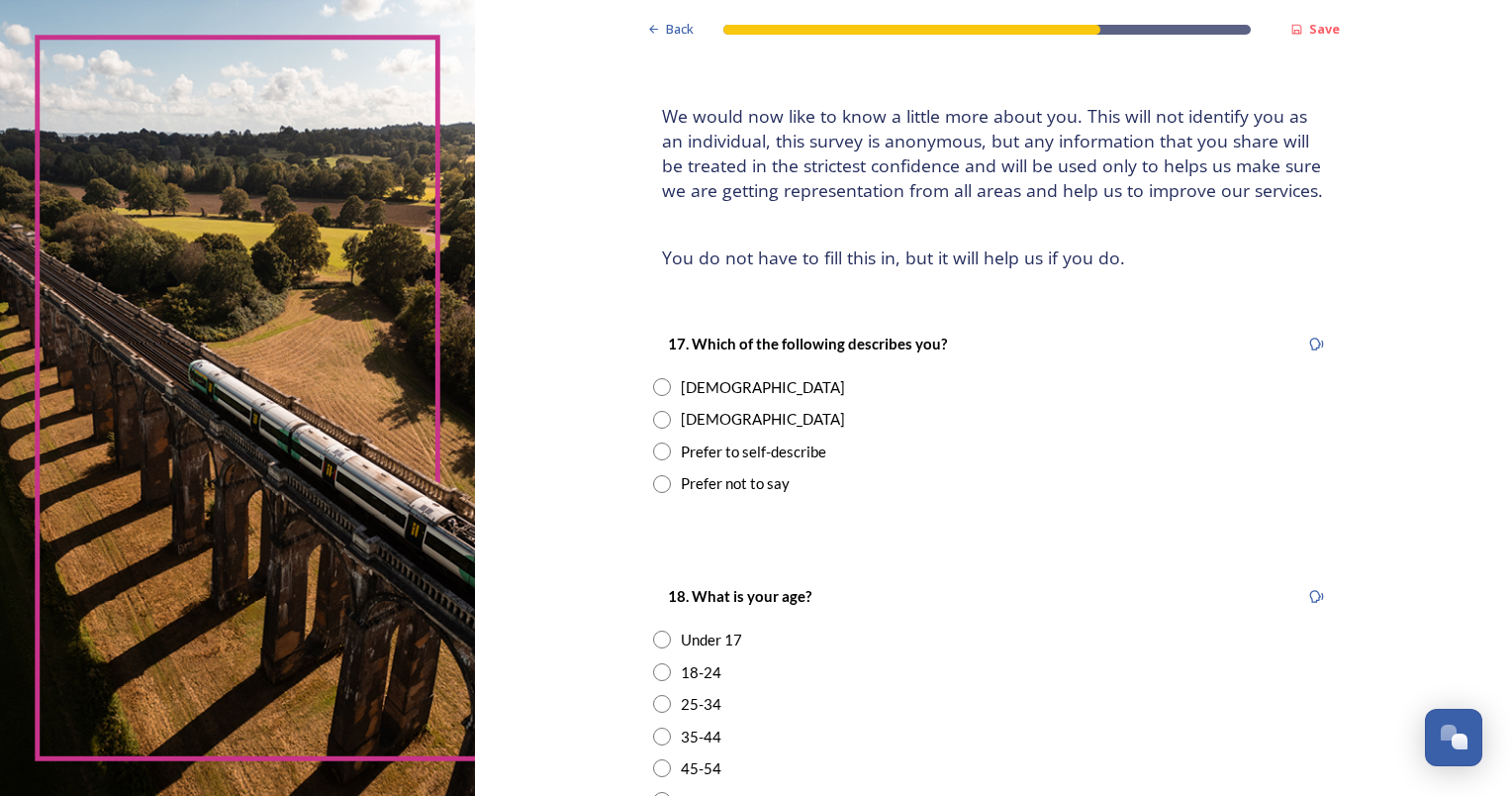 scroll, scrollTop: 198, scrollLeft: 0, axis: vertical 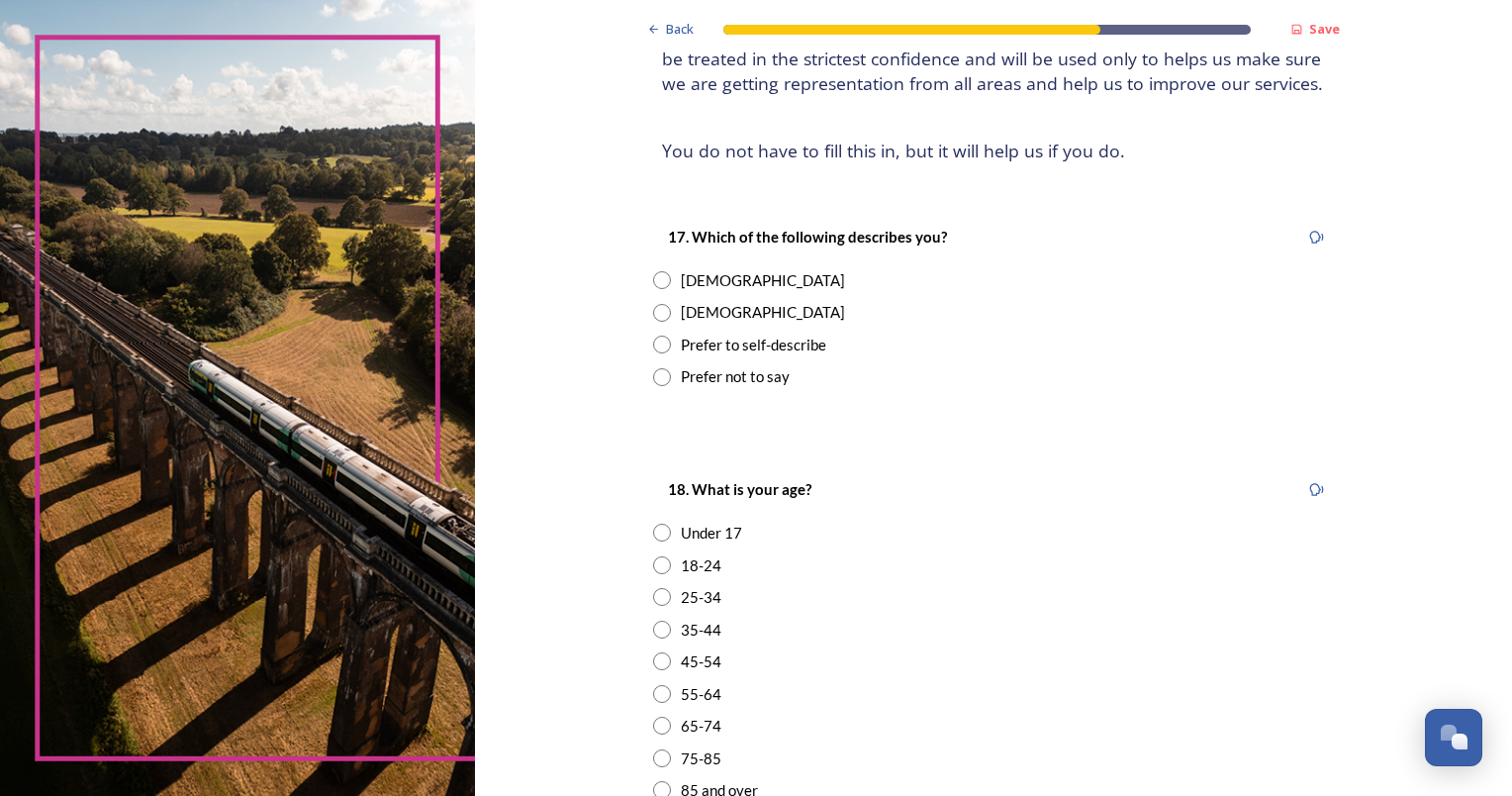 click on "[DEMOGRAPHIC_DATA]" at bounding box center [993, 312] 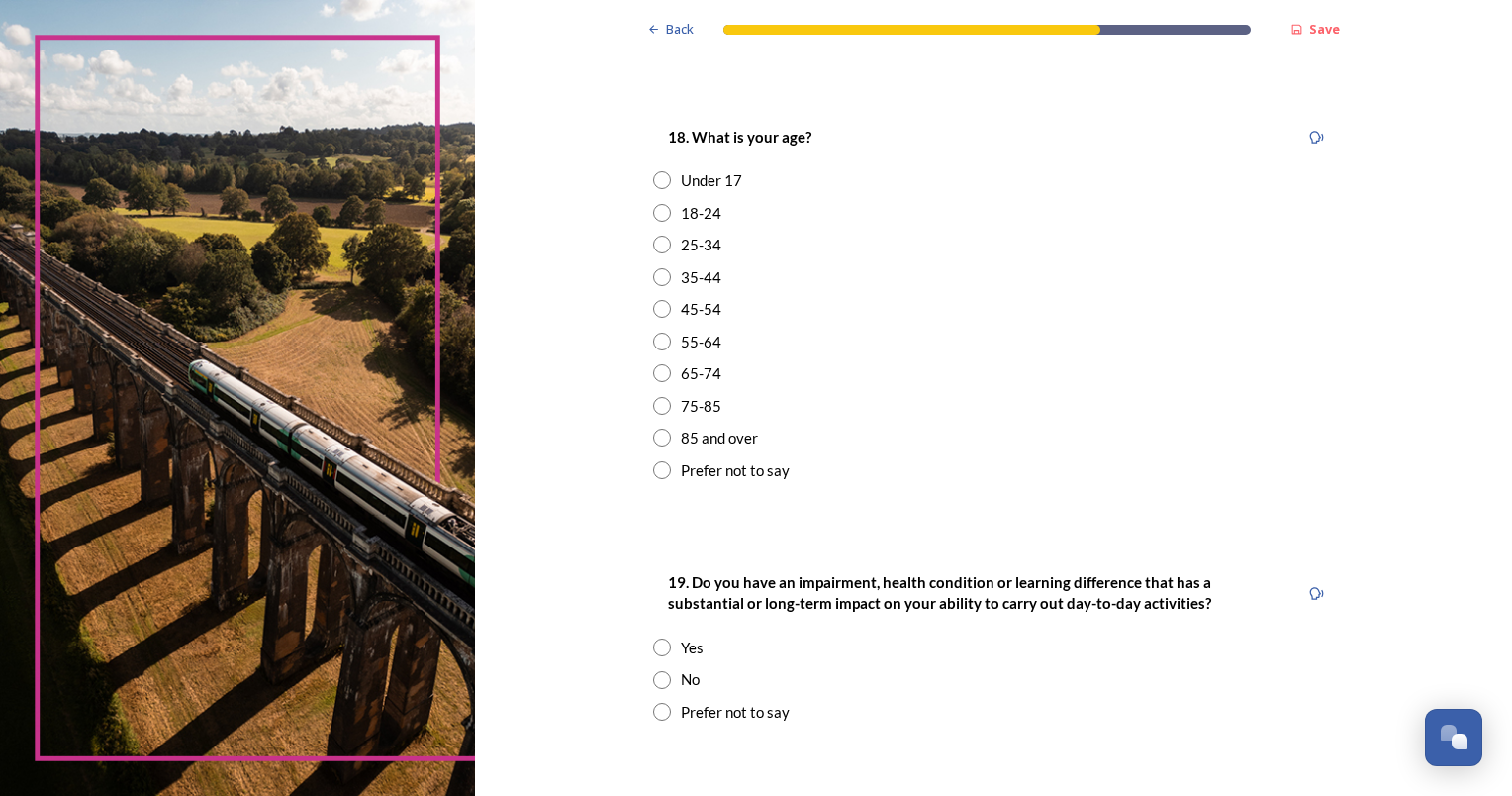 scroll, scrollTop: 594, scrollLeft: 0, axis: vertical 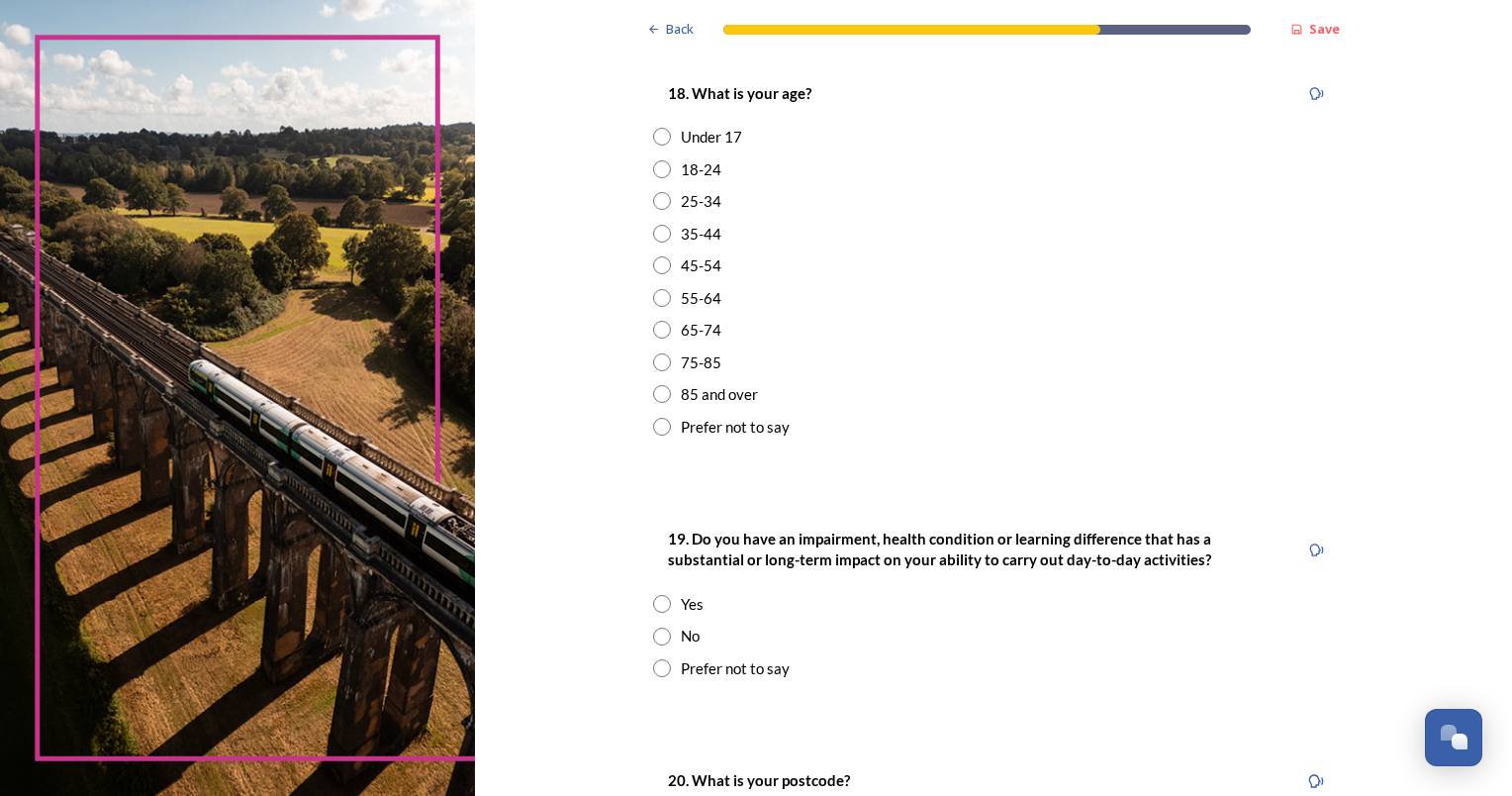 click on "75-85" at bounding box center [701, 362] 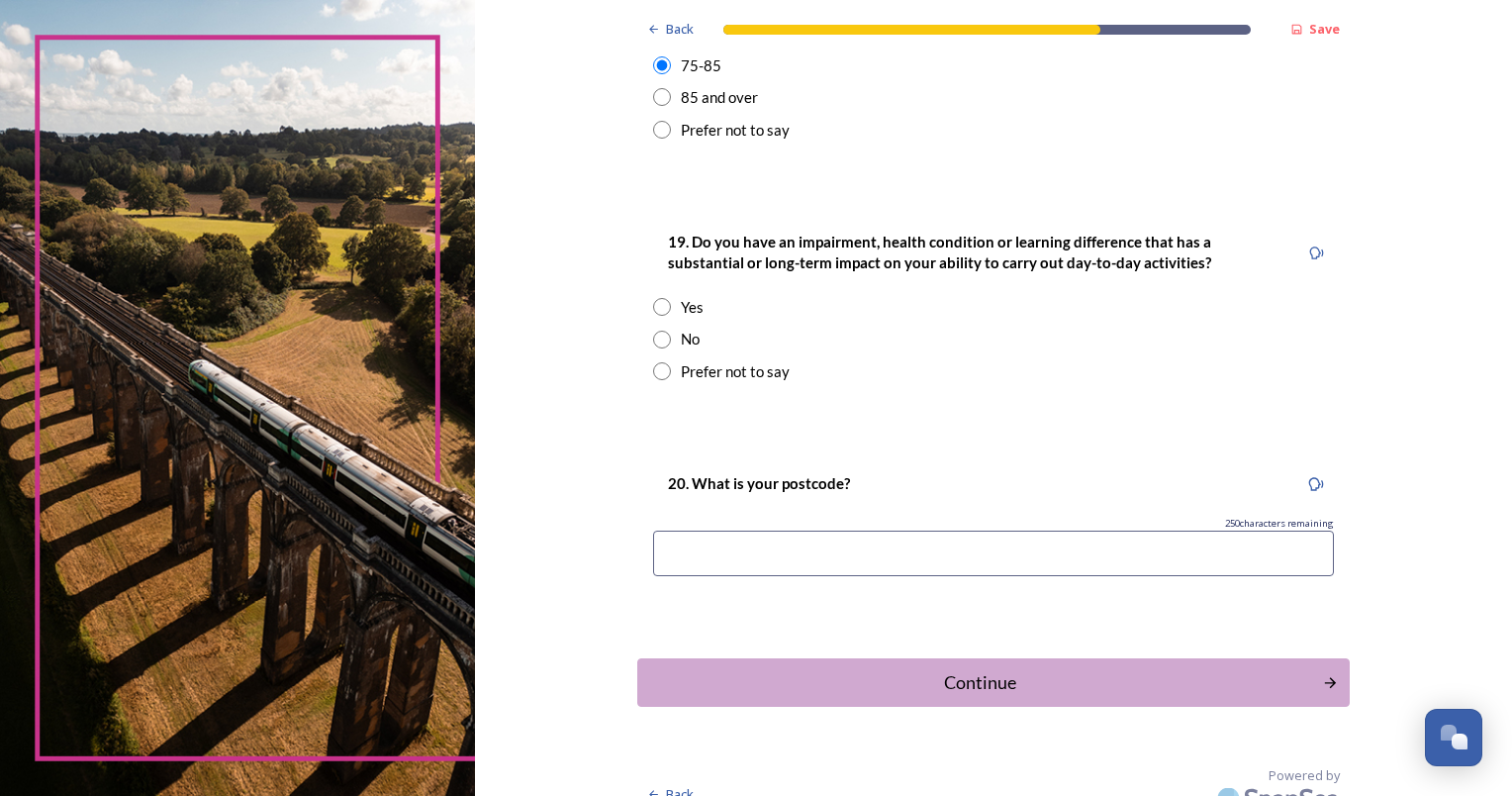 scroll, scrollTop: 916, scrollLeft: 0, axis: vertical 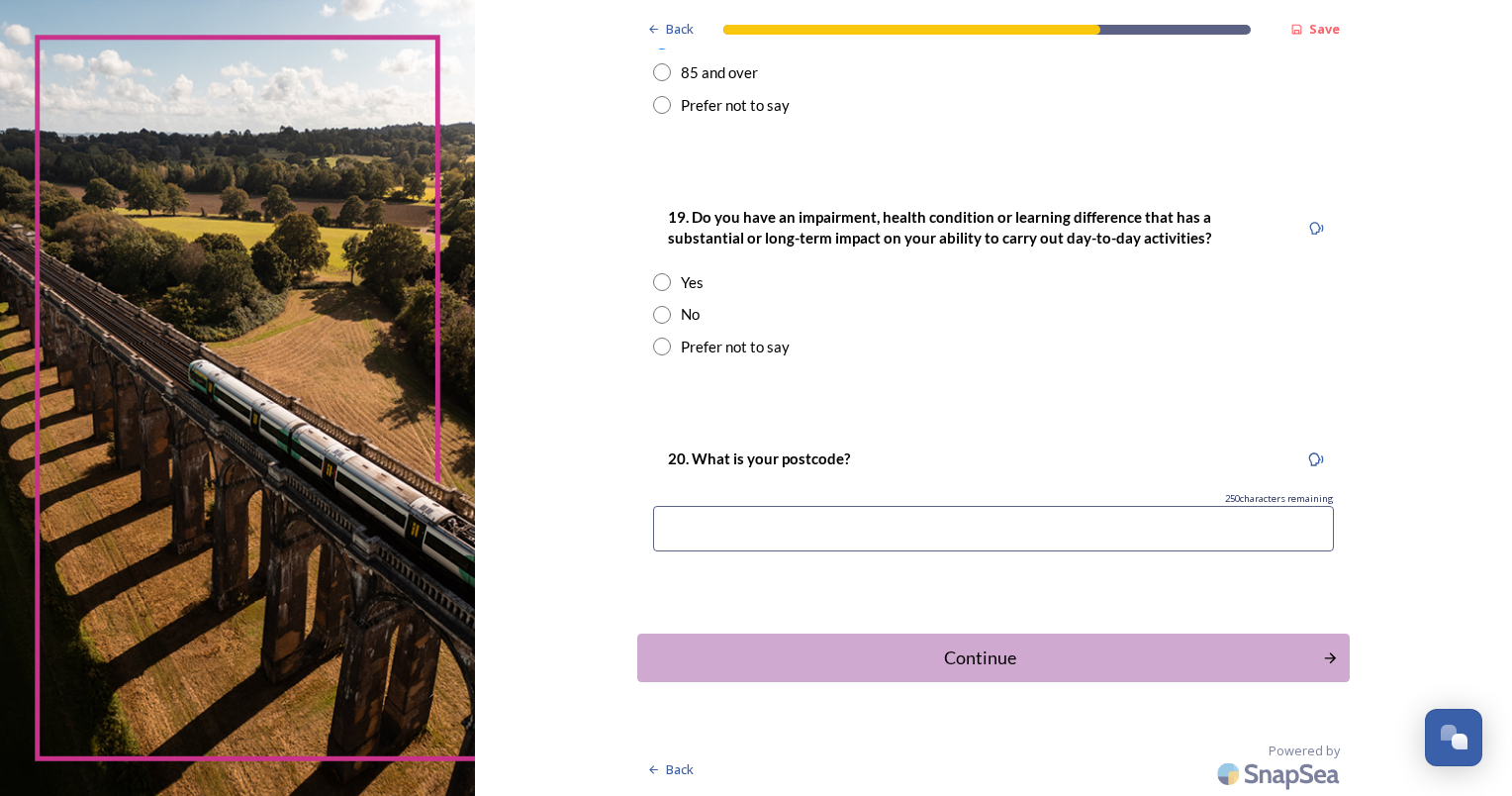 click on "19. Do you have an impairment, health condition or learning difference that has a substantial or long-term impact on your ability to carry out day-to-day activities? Yes No Prefer not to say" at bounding box center (993, 281) 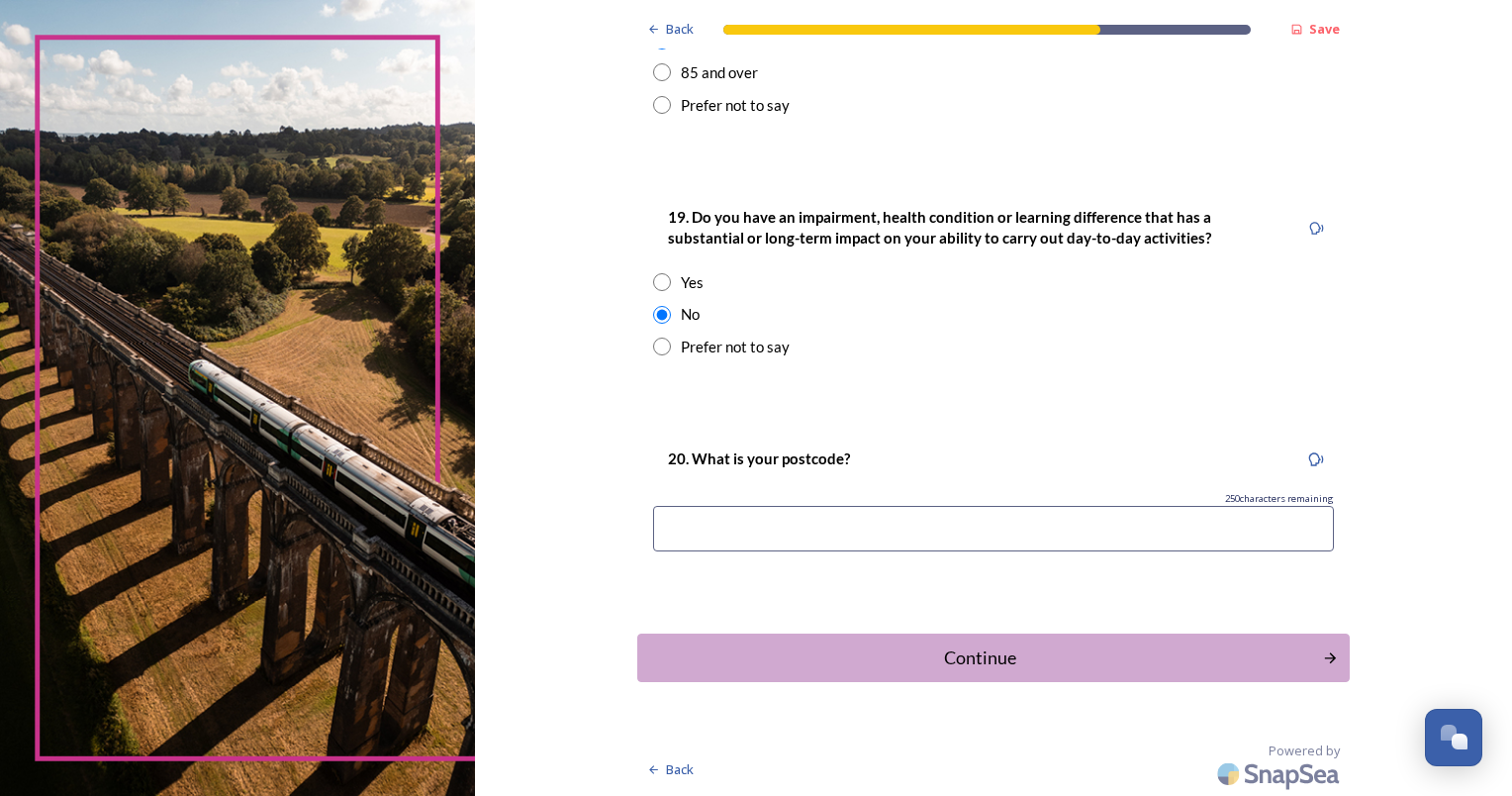 click at bounding box center [993, 529] 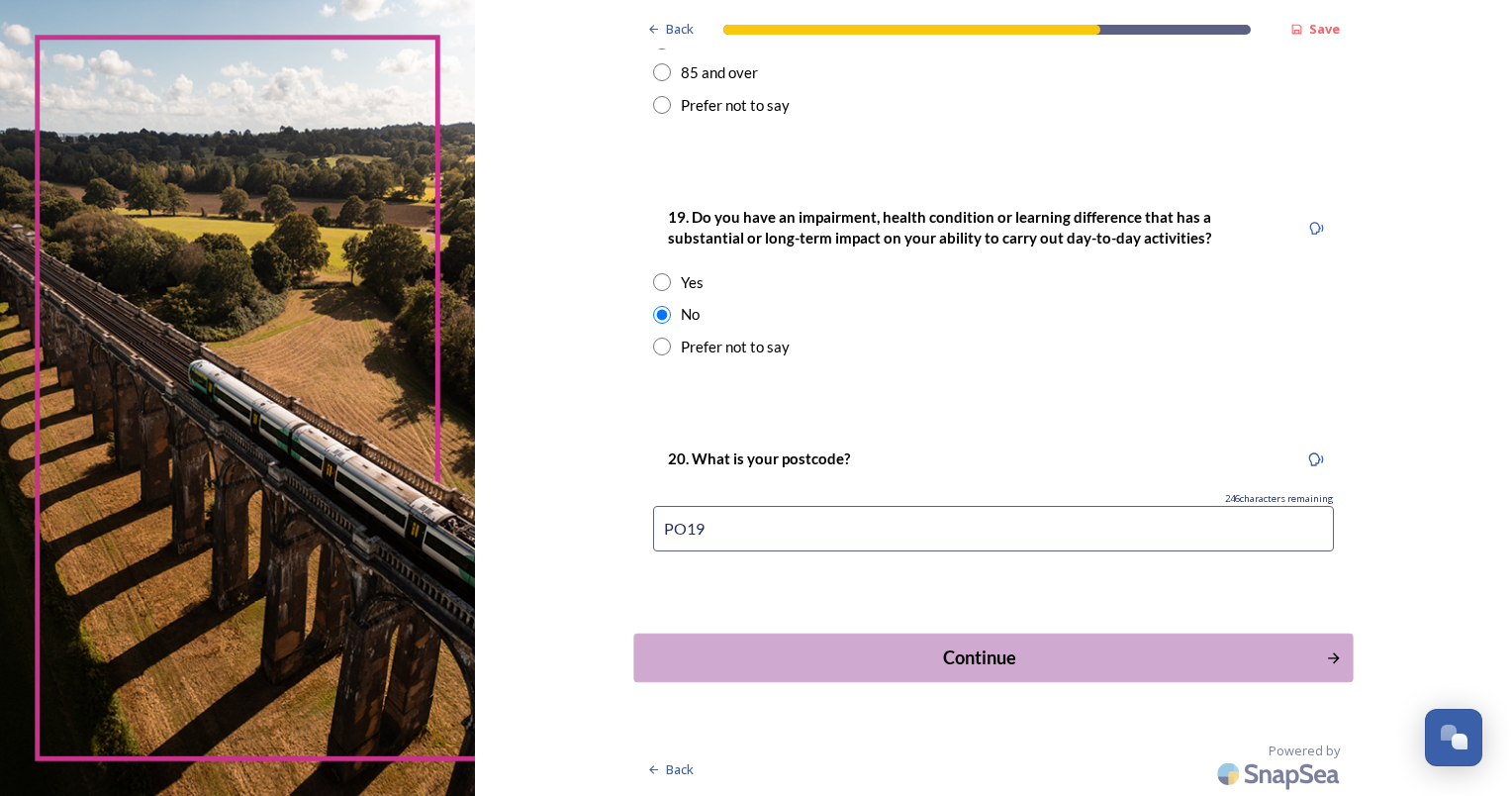 type on "PO19" 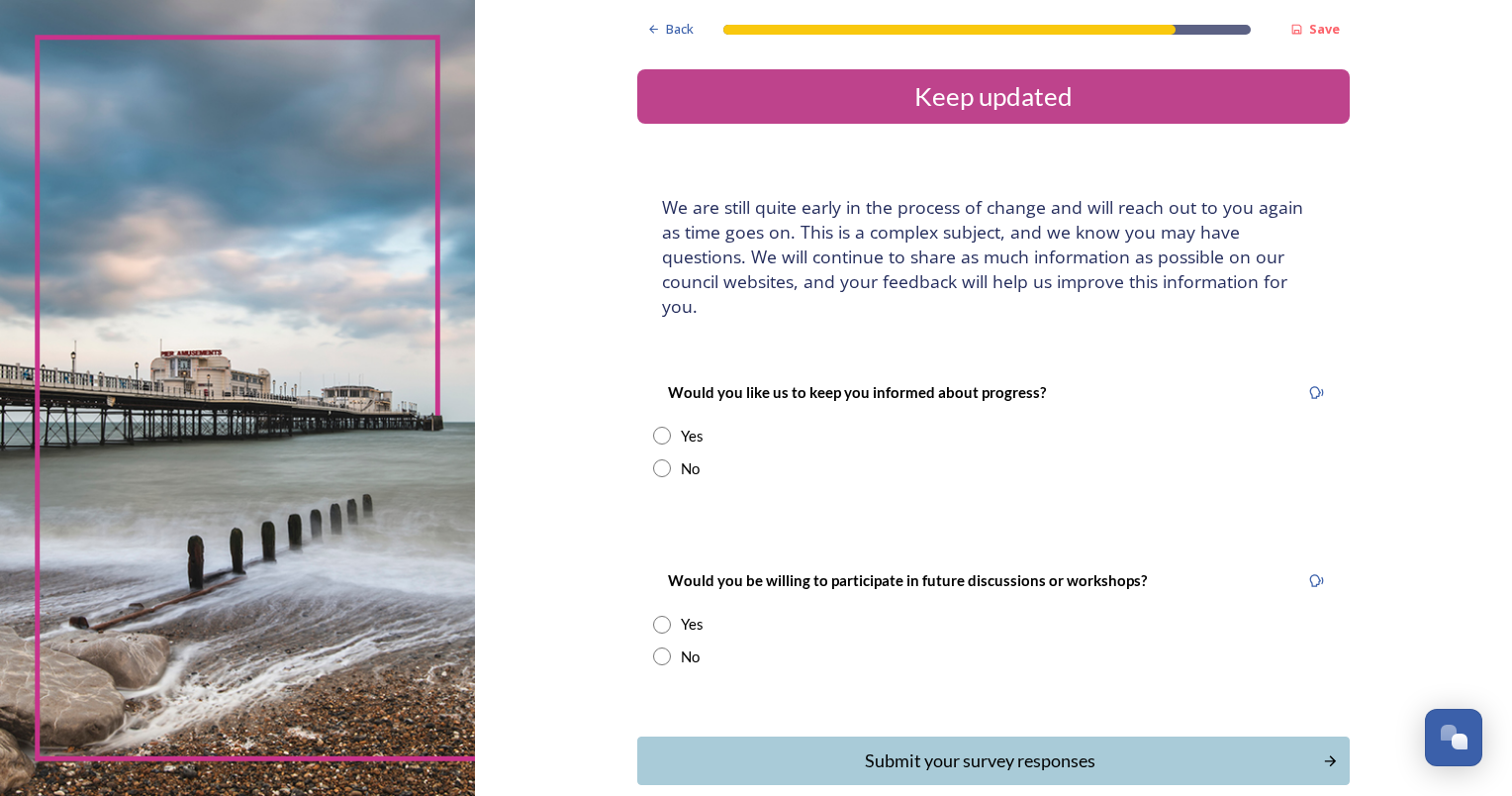 click at bounding box center [662, 436] 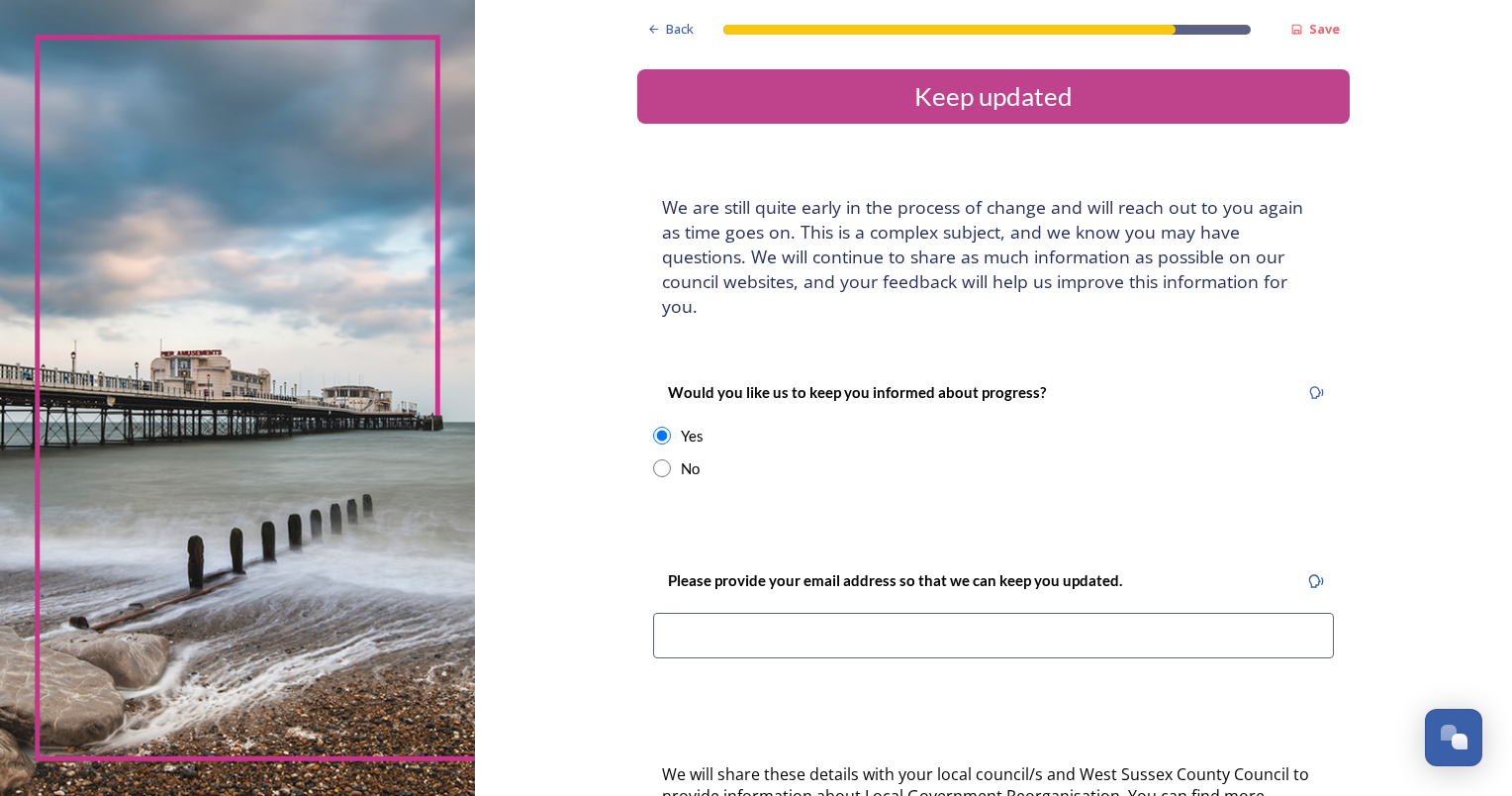 click at bounding box center [993, 636] 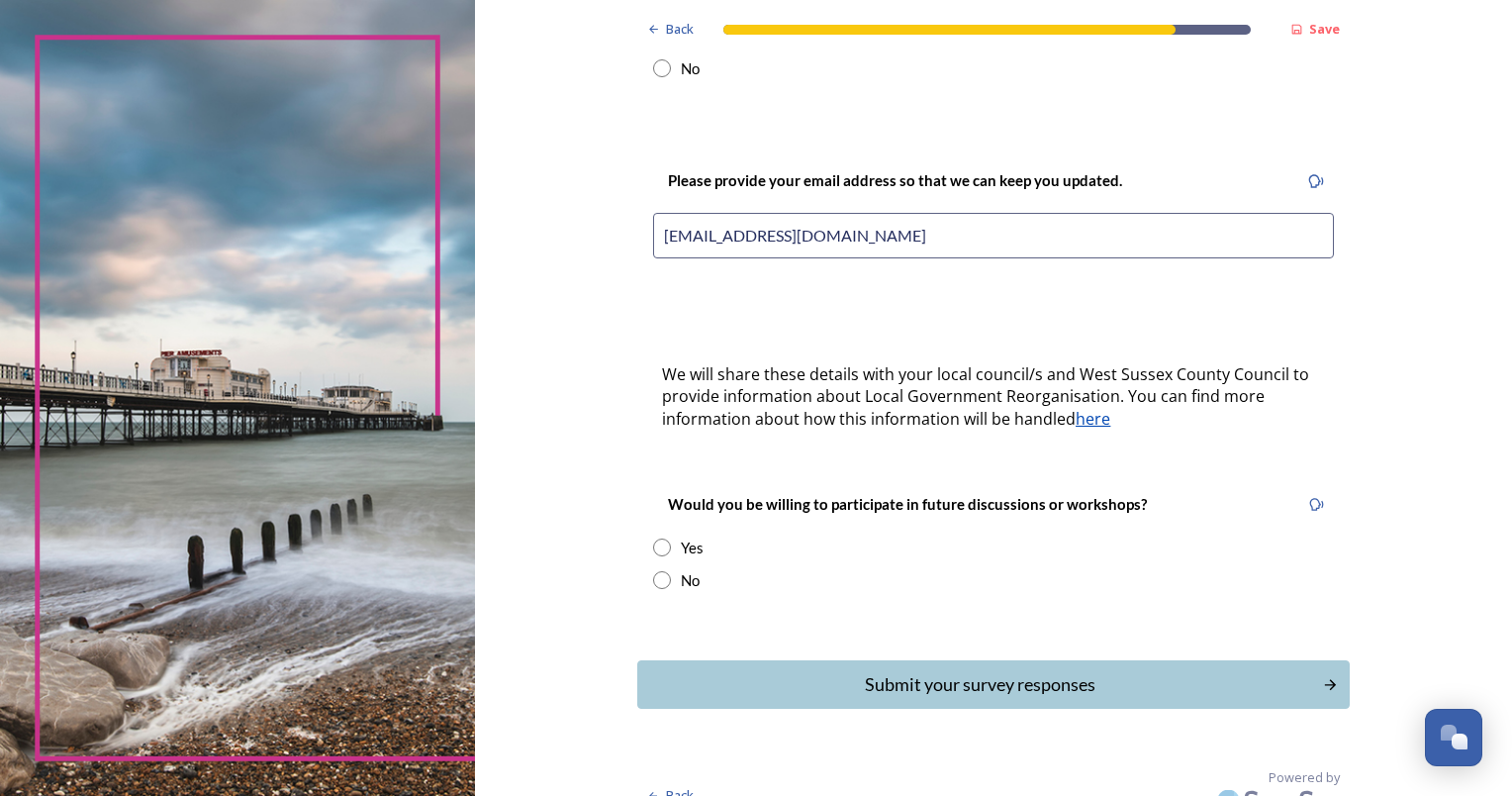scroll, scrollTop: 402, scrollLeft: 0, axis: vertical 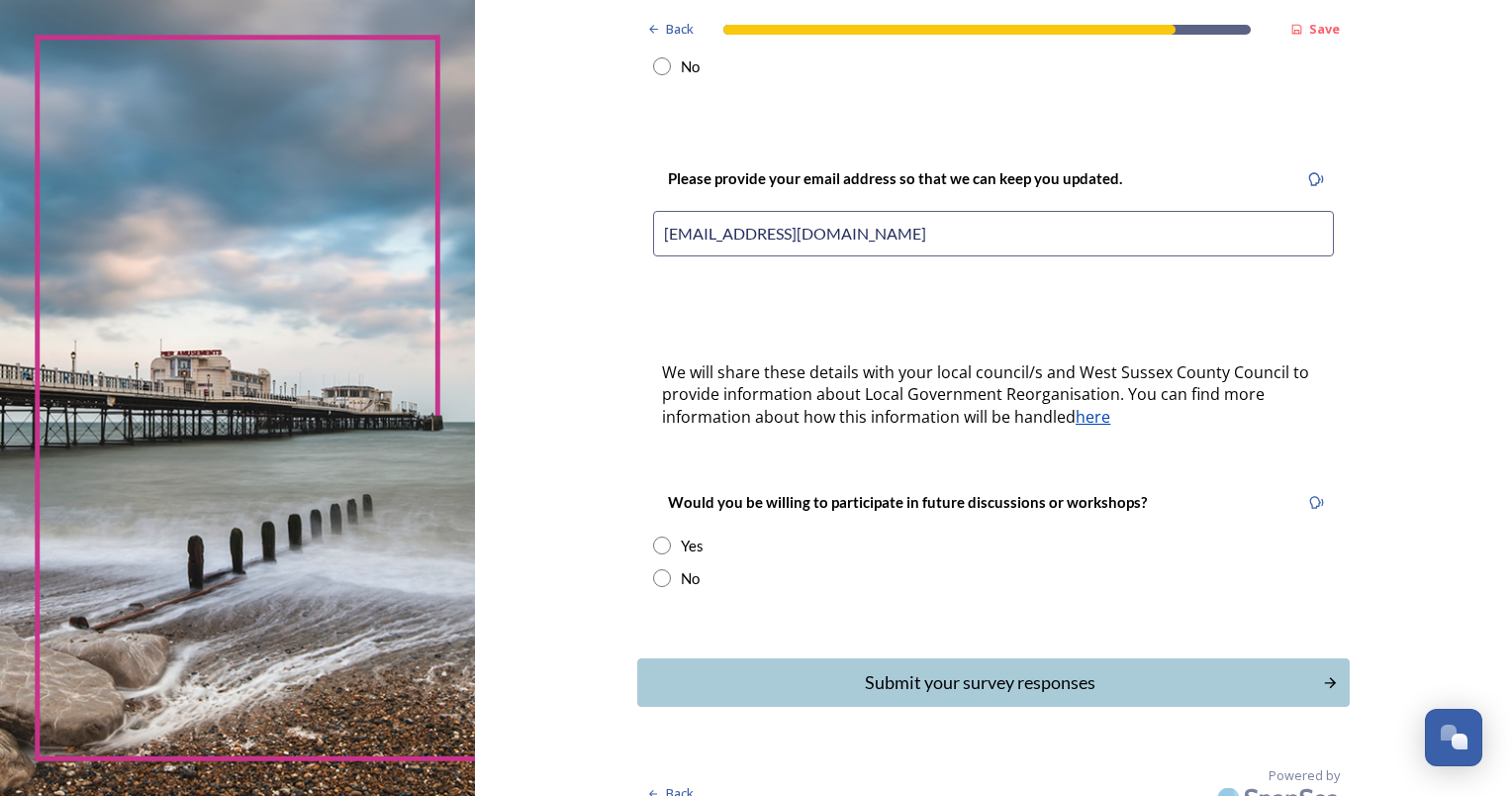 click at bounding box center (662, 578) 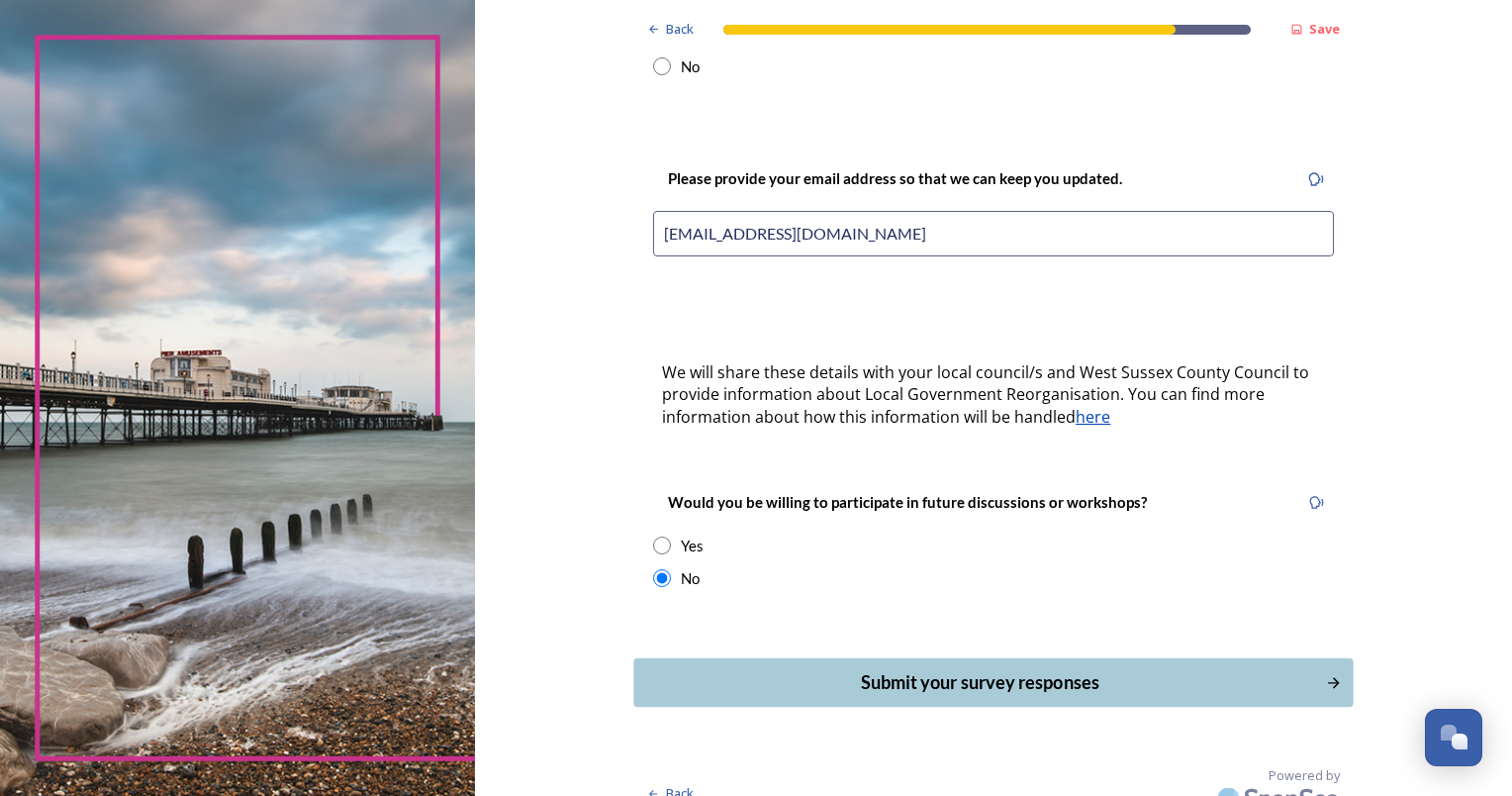 click on "Submit your survey responses" at bounding box center [980, 682] 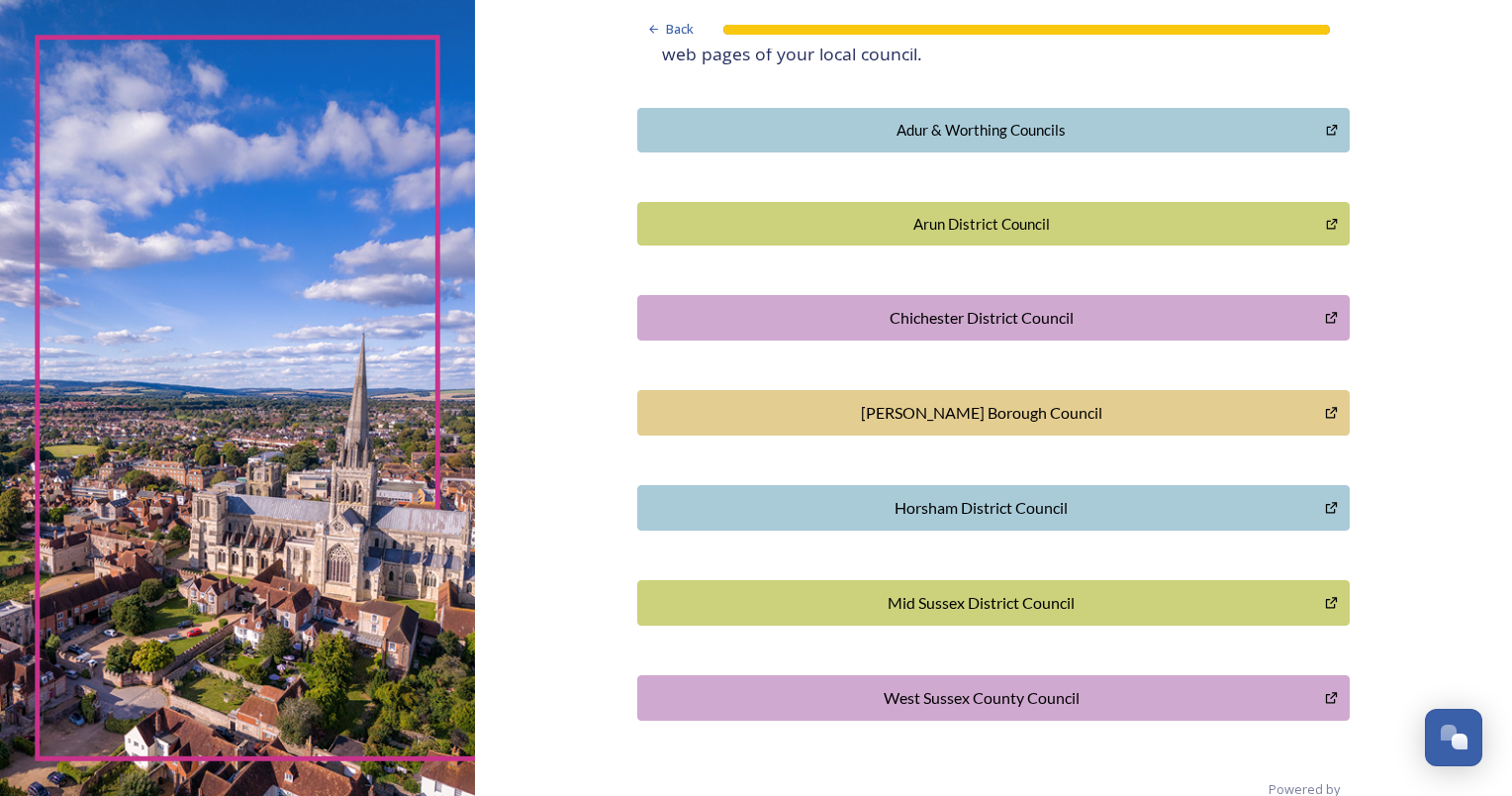 scroll, scrollTop: 476, scrollLeft: 0, axis: vertical 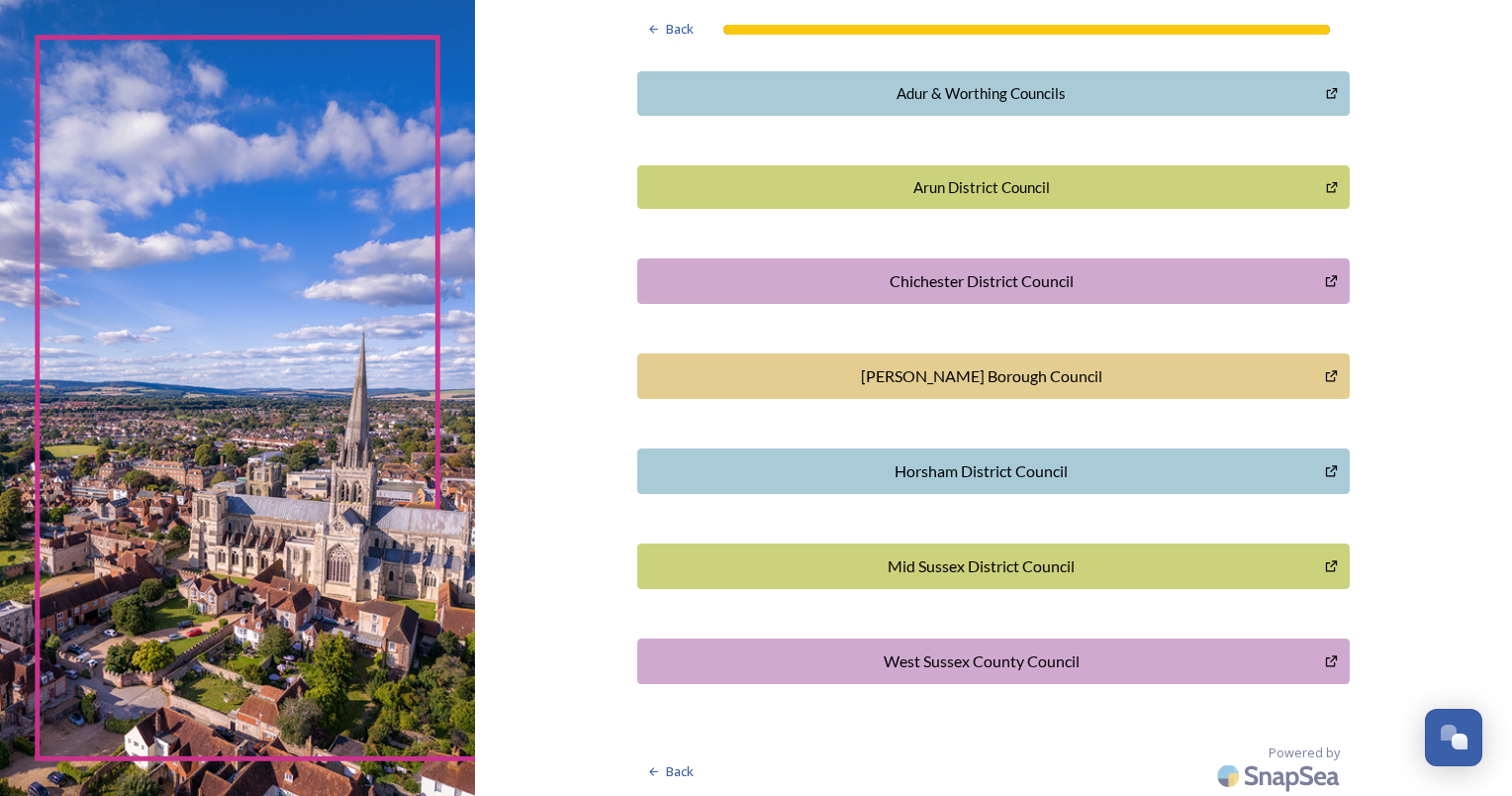 click on "Chichester District Council" at bounding box center (981, 281) 